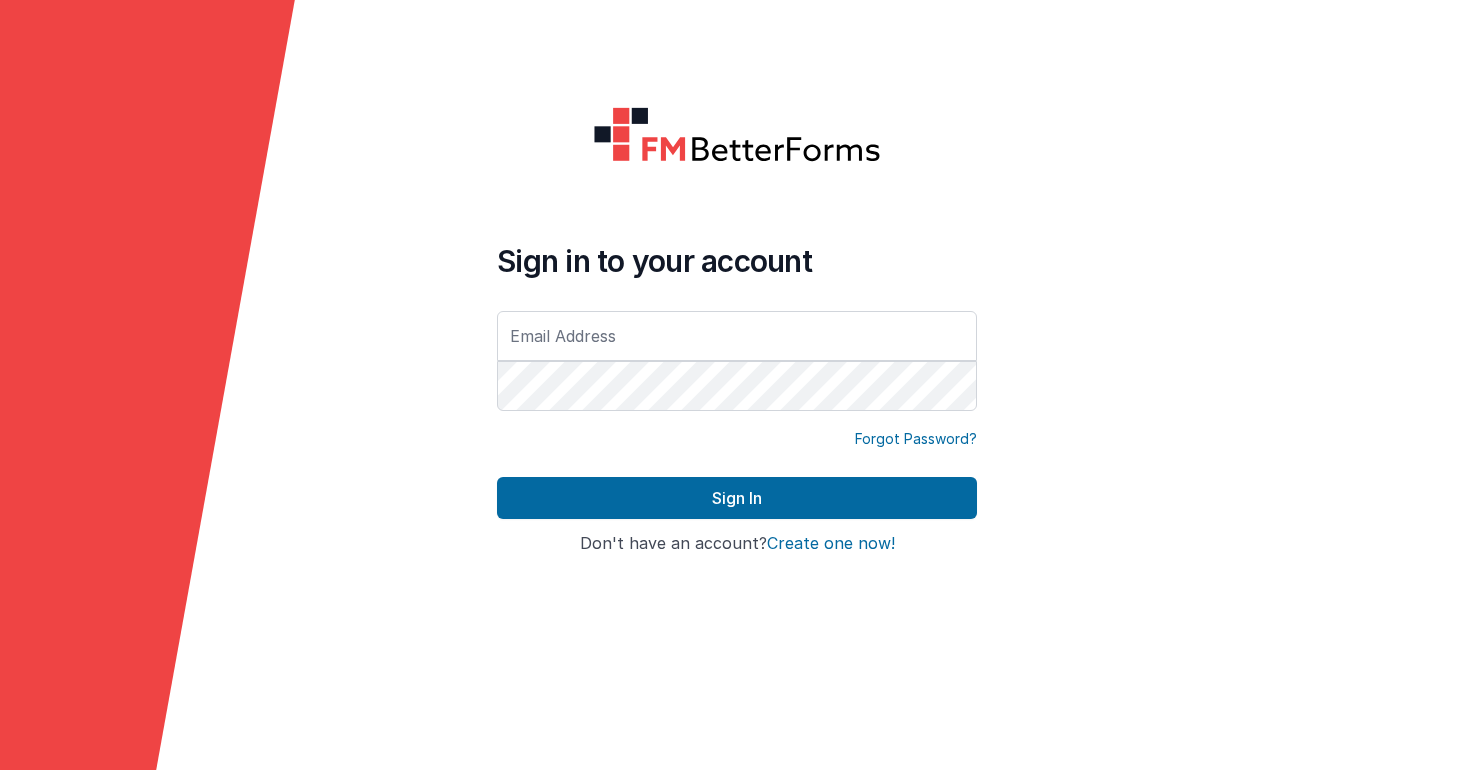 scroll, scrollTop: 0, scrollLeft: 0, axis: both 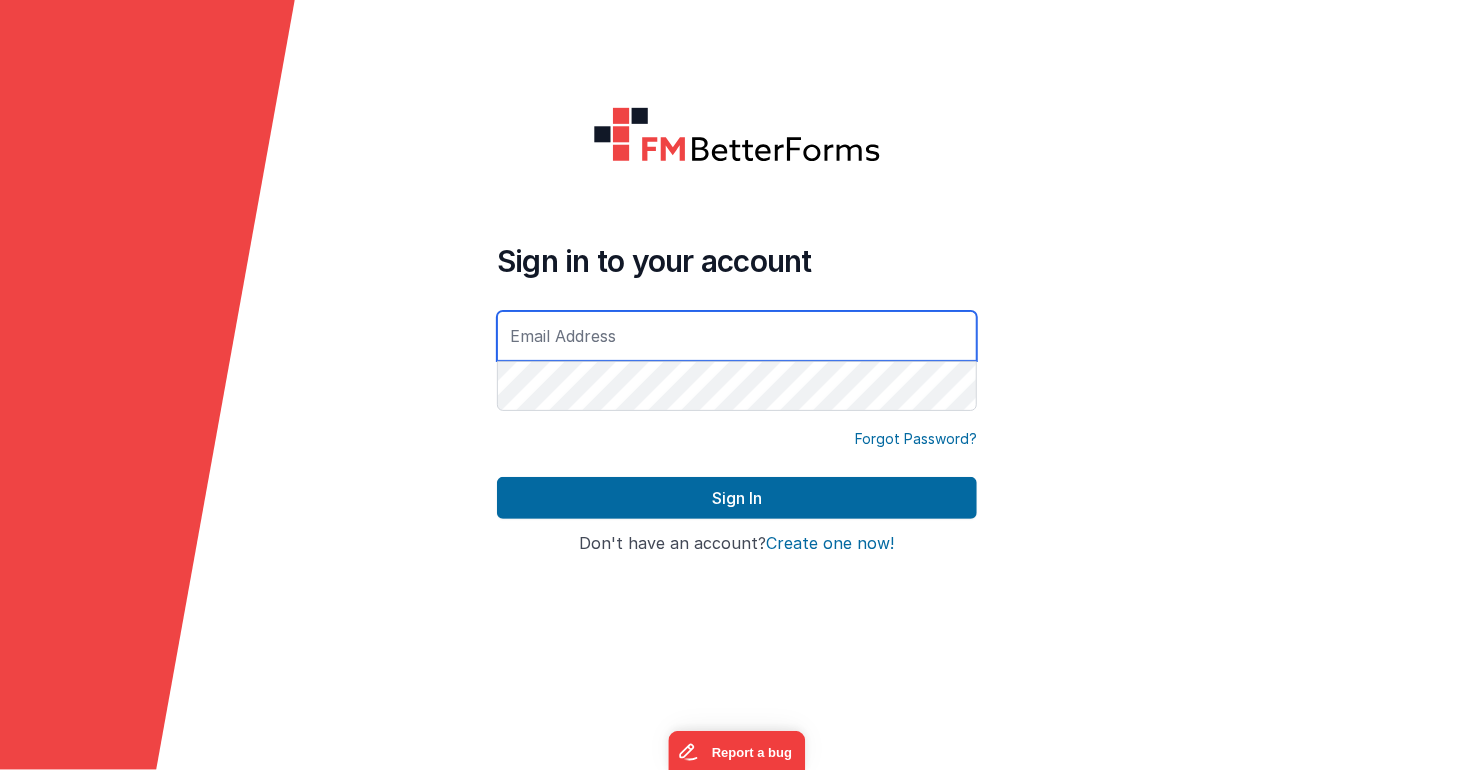 click at bounding box center [737, 336] 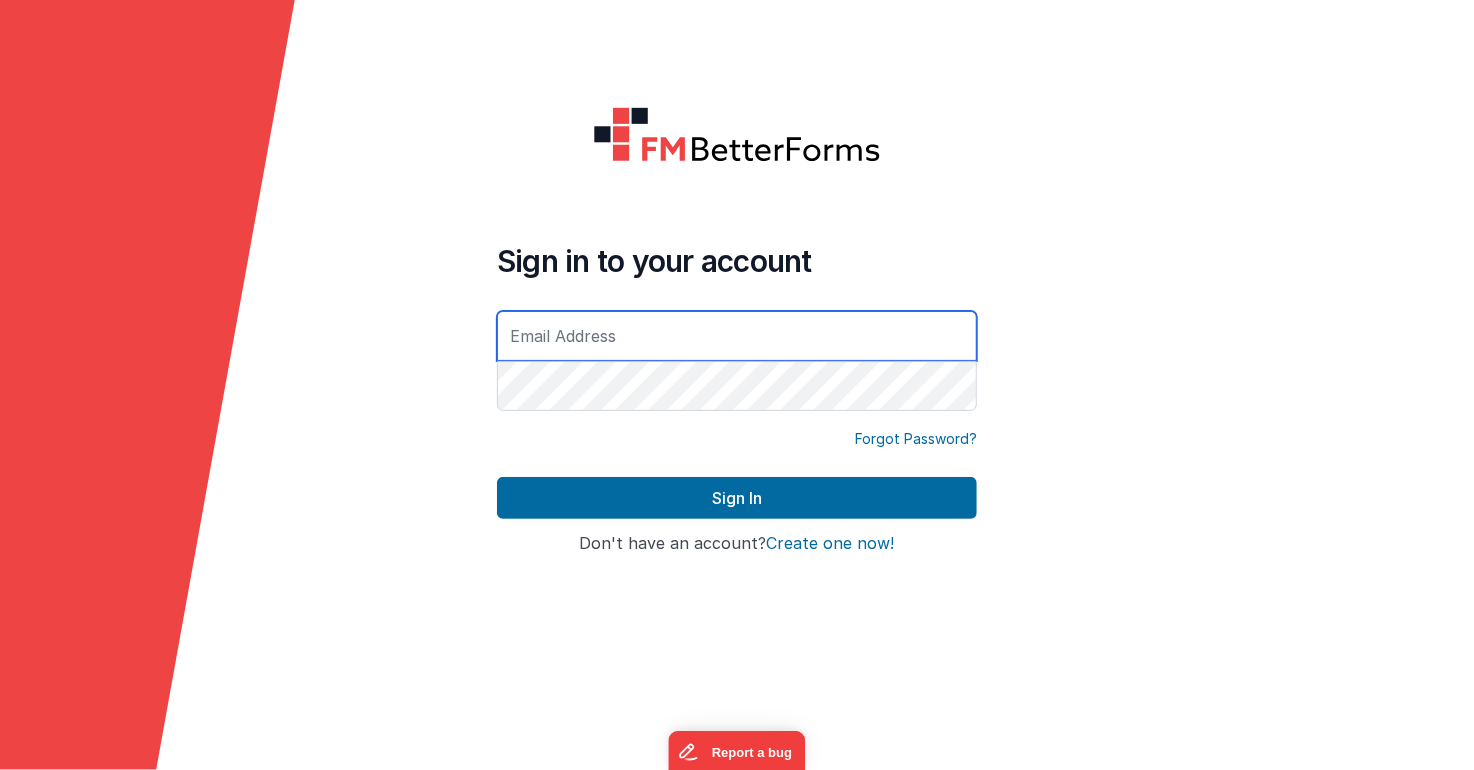 type on "[USERNAME]@[DOMAIN]" 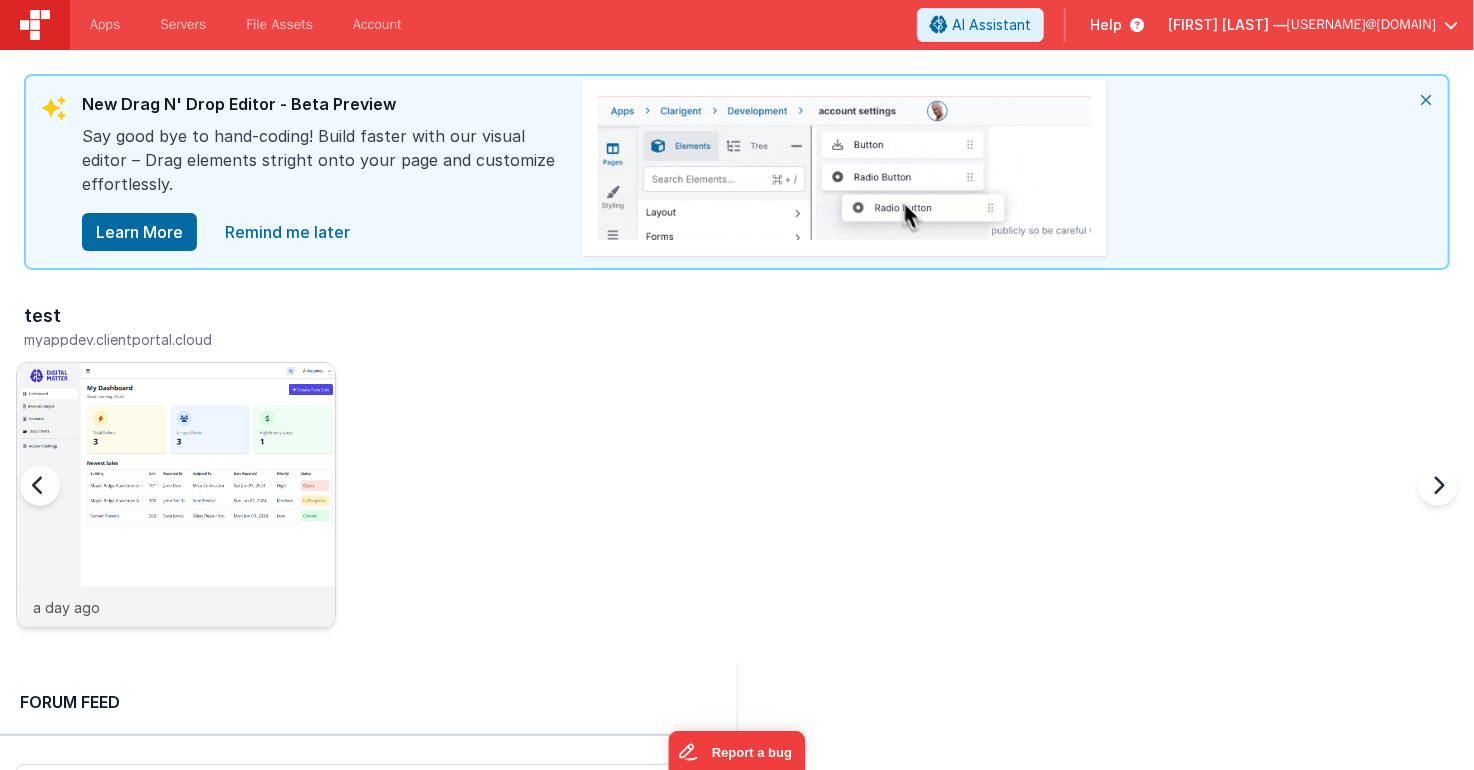 click at bounding box center (176, 522) 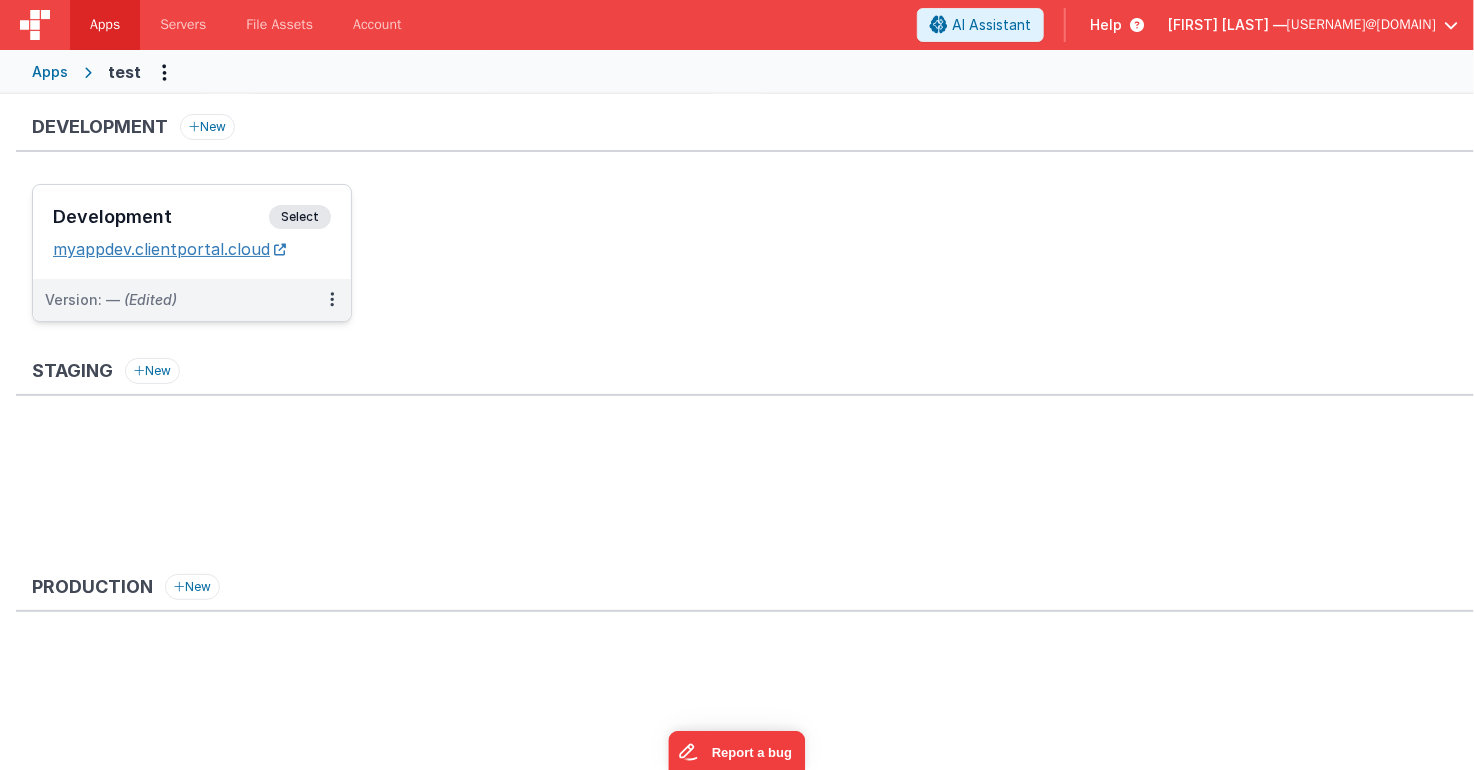 click on "myappdev.clientportal.cloud" at bounding box center [169, 249] 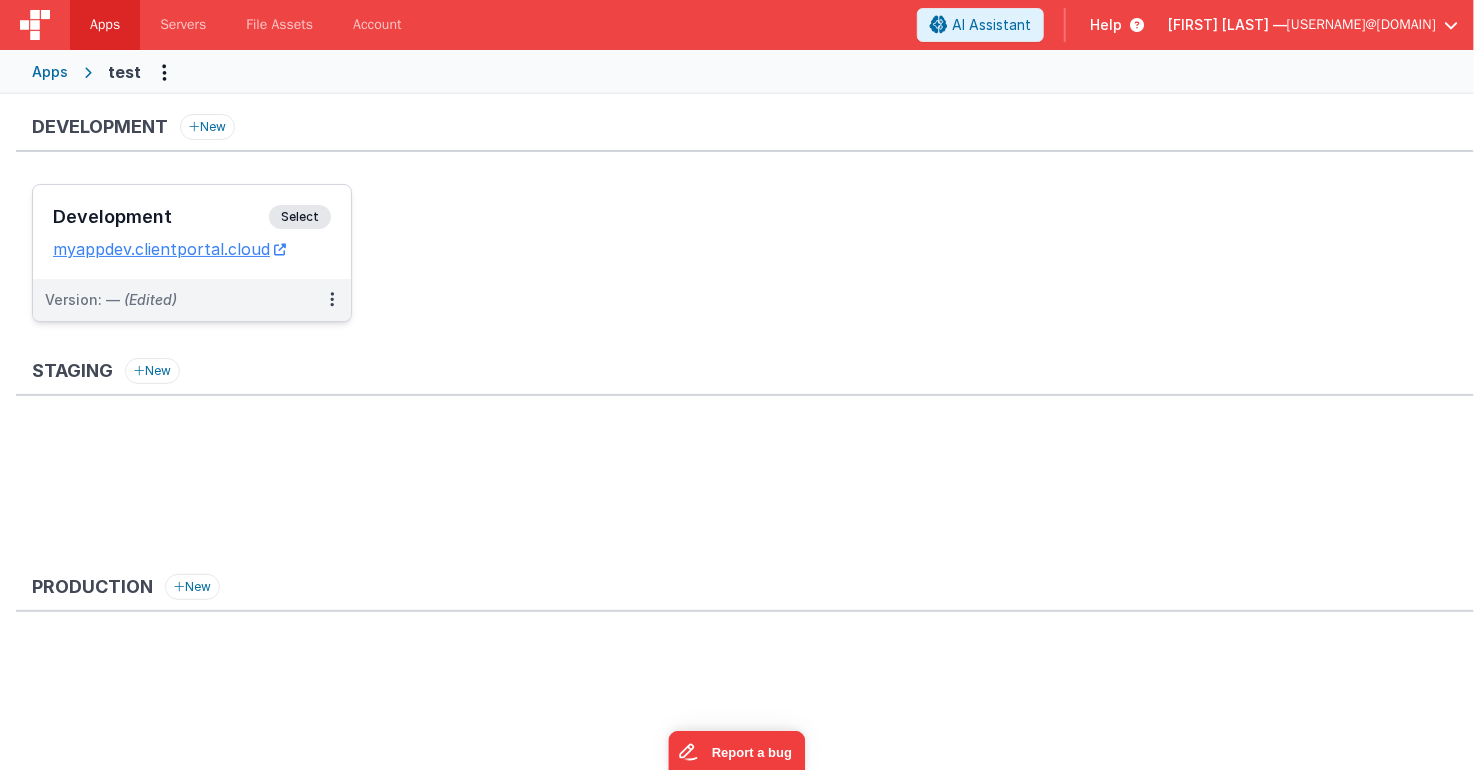 click on "Select" at bounding box center [300, 217] 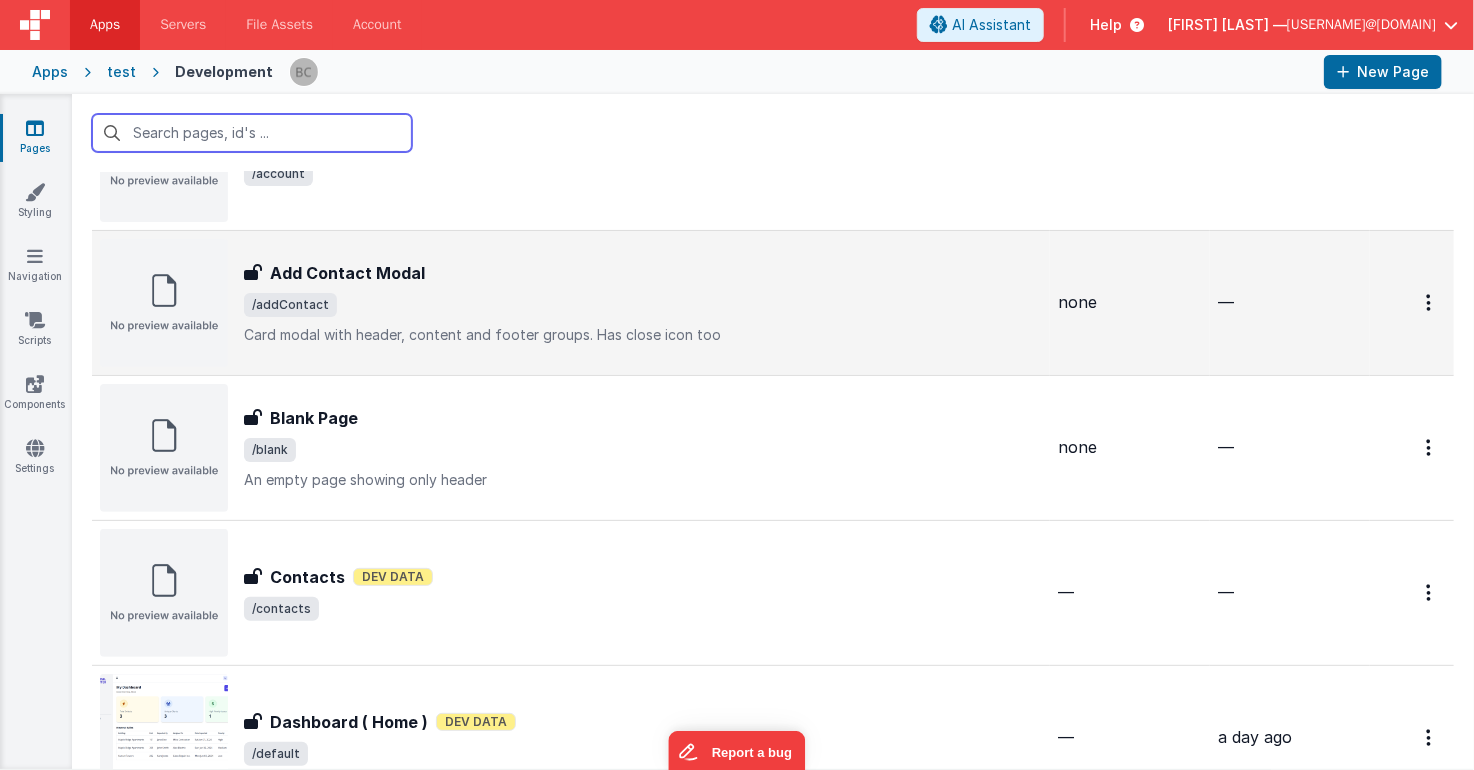 scroll, scrollTop: 0, scrollLeft: 0, axis: both 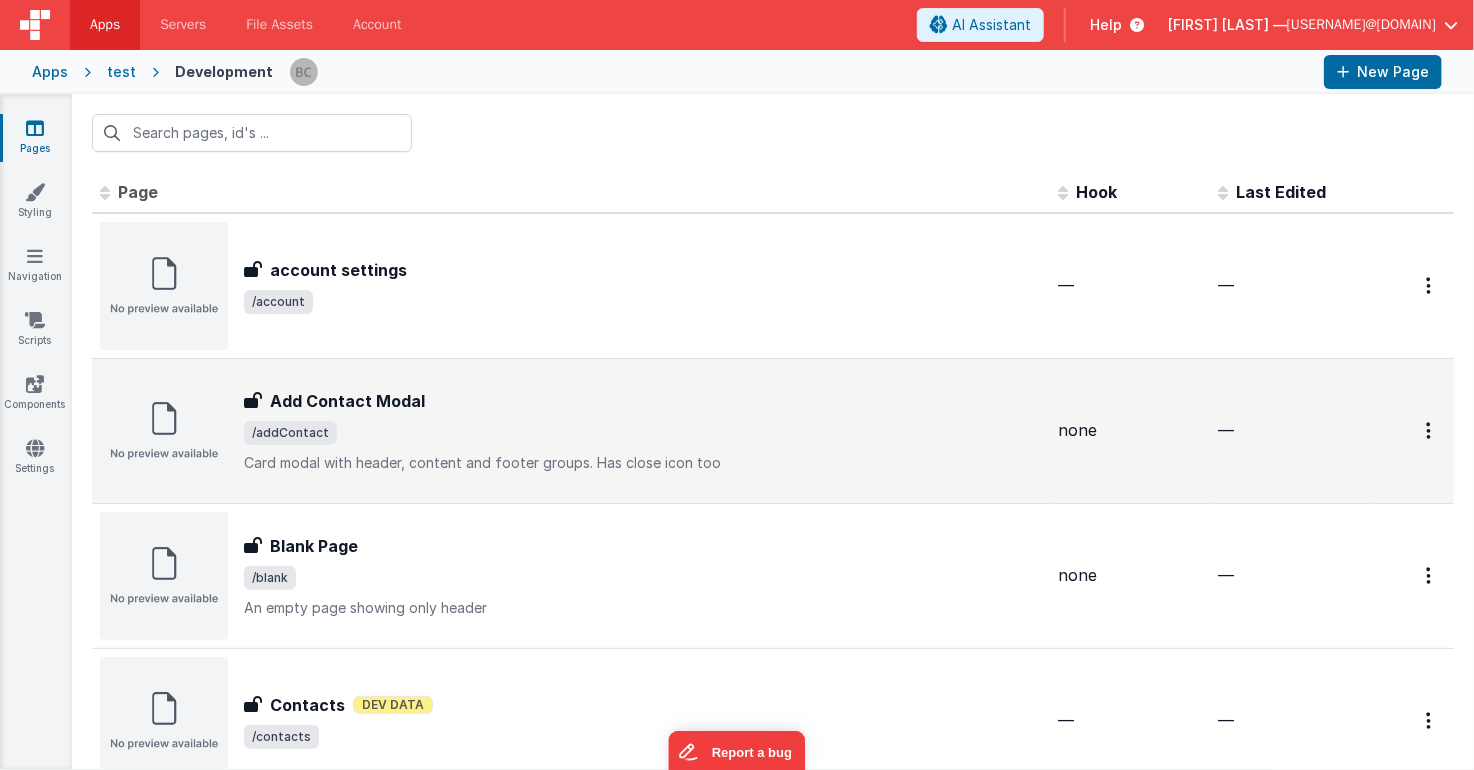 click on "Add Contact Modal" at bounding box center [347, 401] 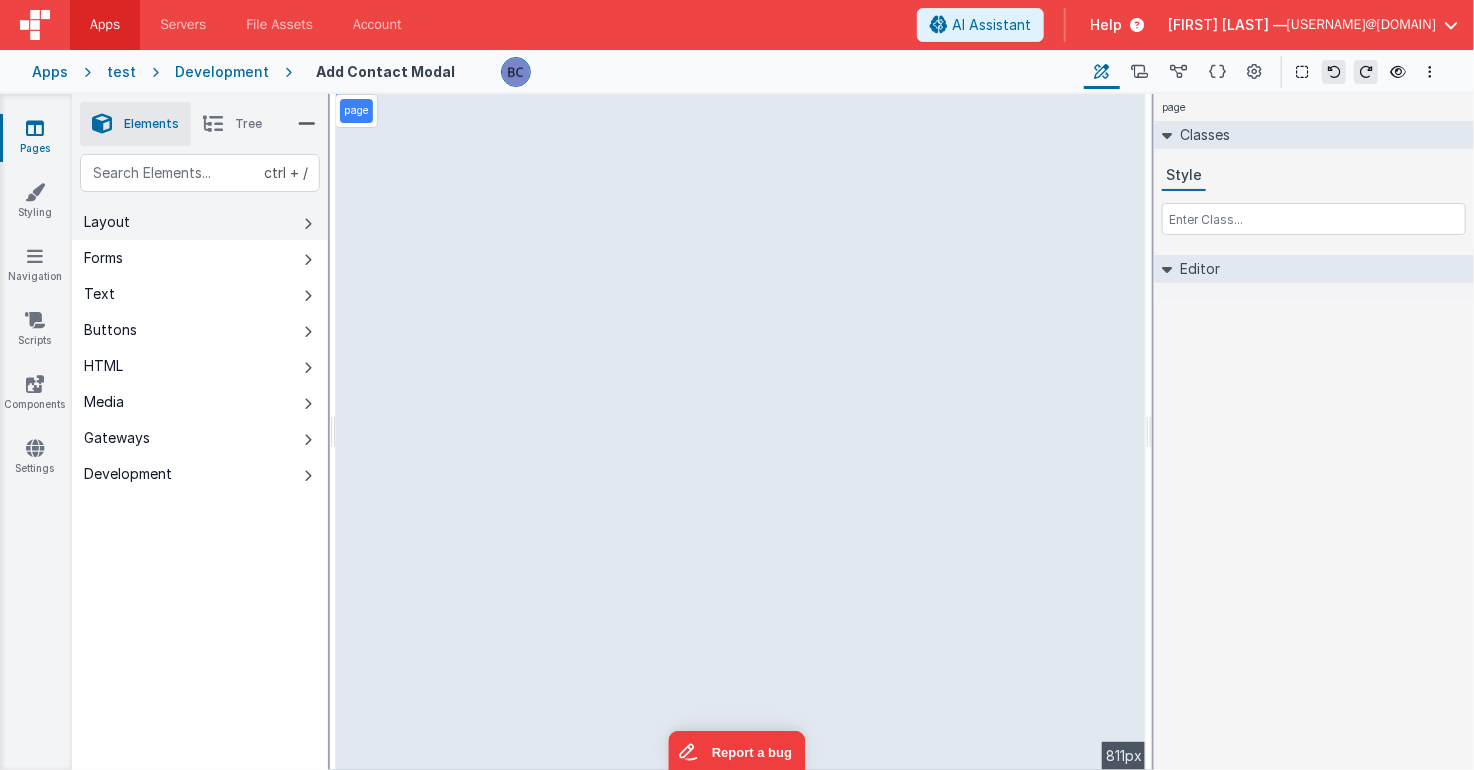 click on "Layout" at bounding box center (200, 222) 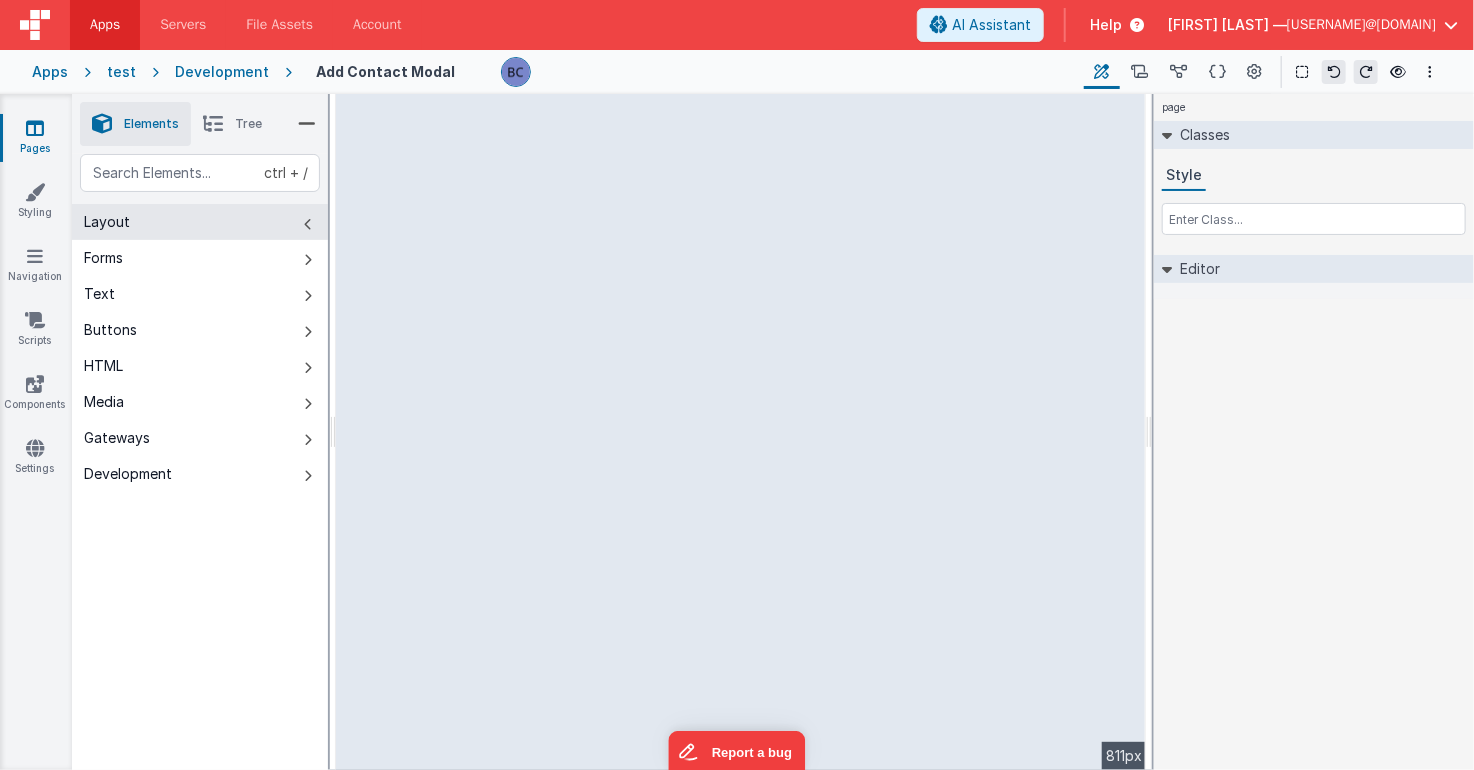 click at bounding box center (784, 72) 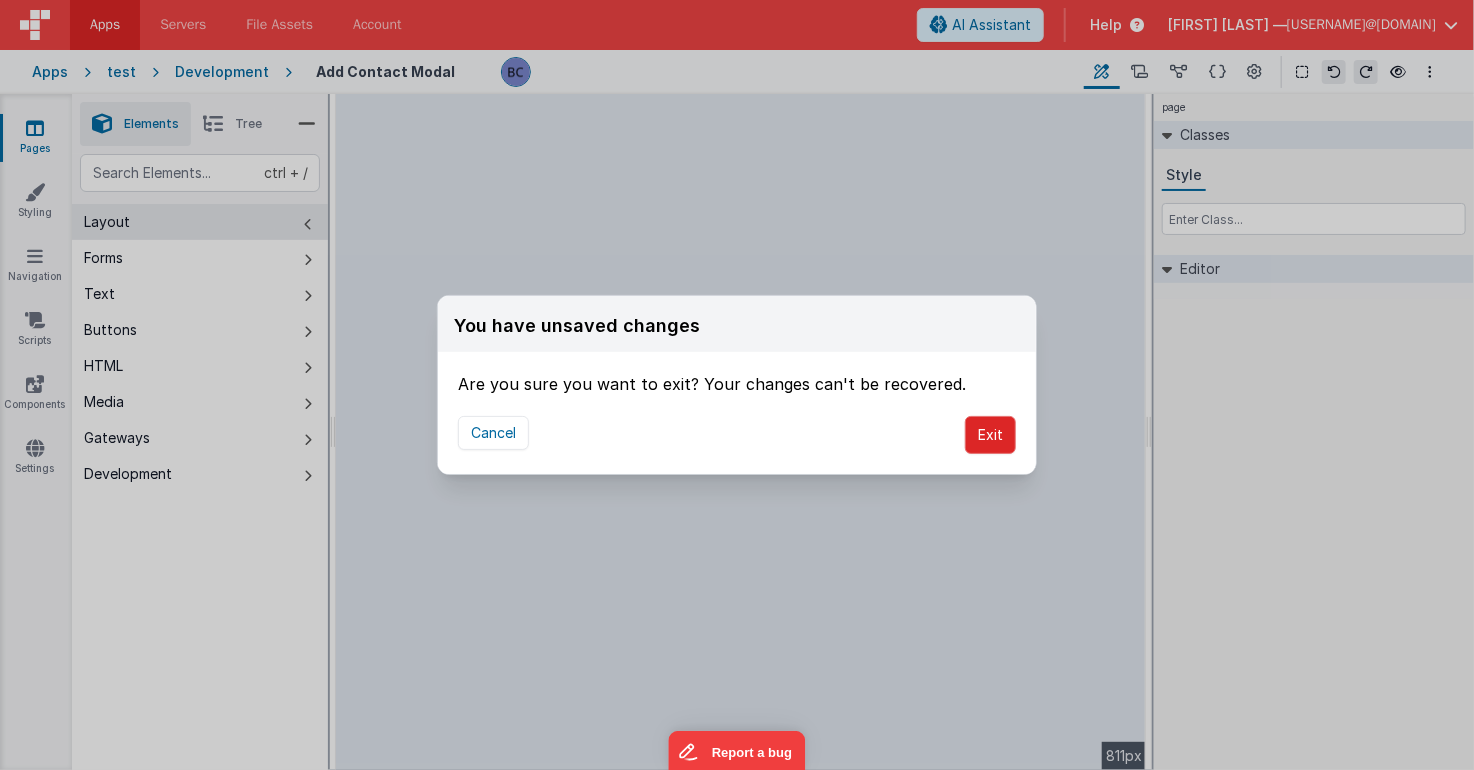 click on "Exit" at bounding box center (990, 435) 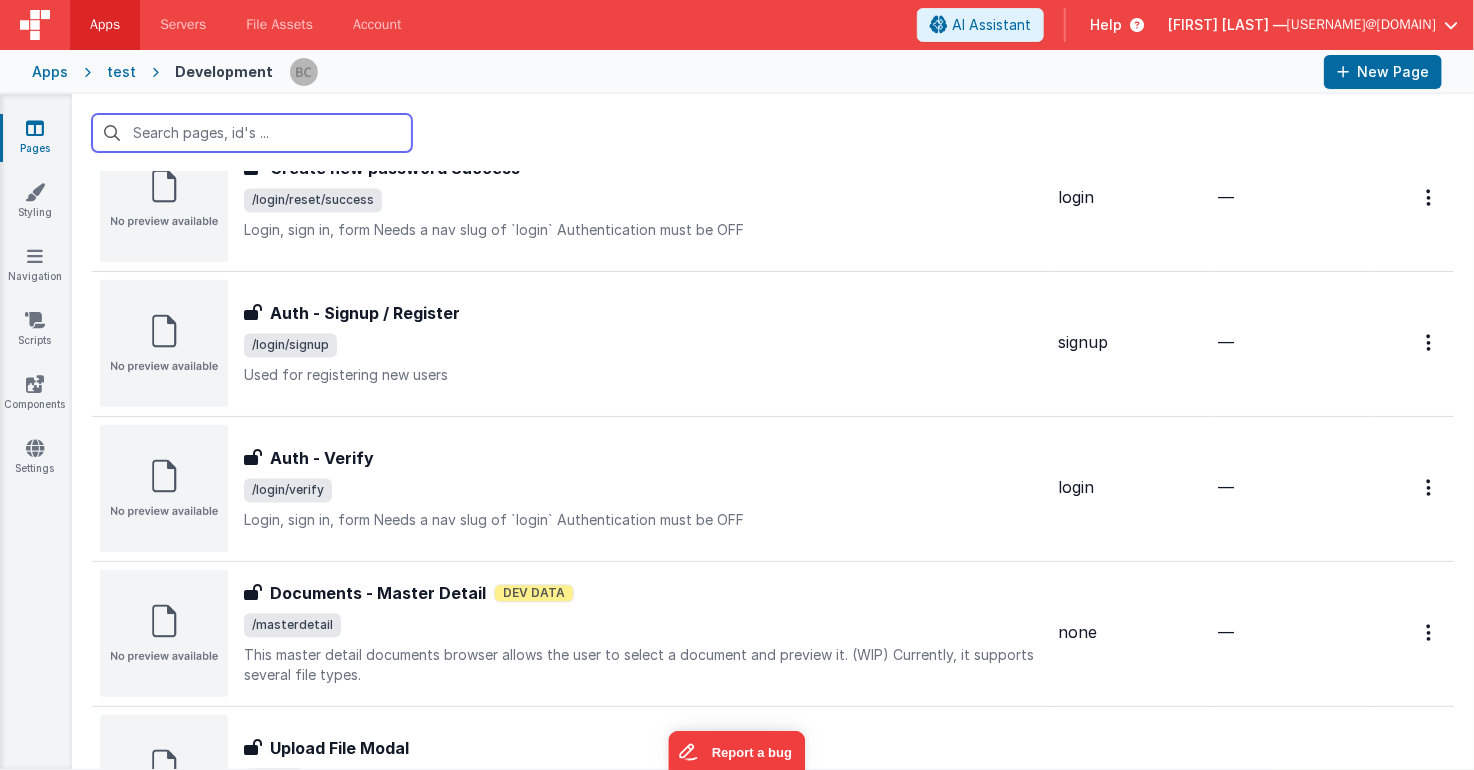 scroll, scrollTop: 2146, scrollLeft: 0, axis: vertical 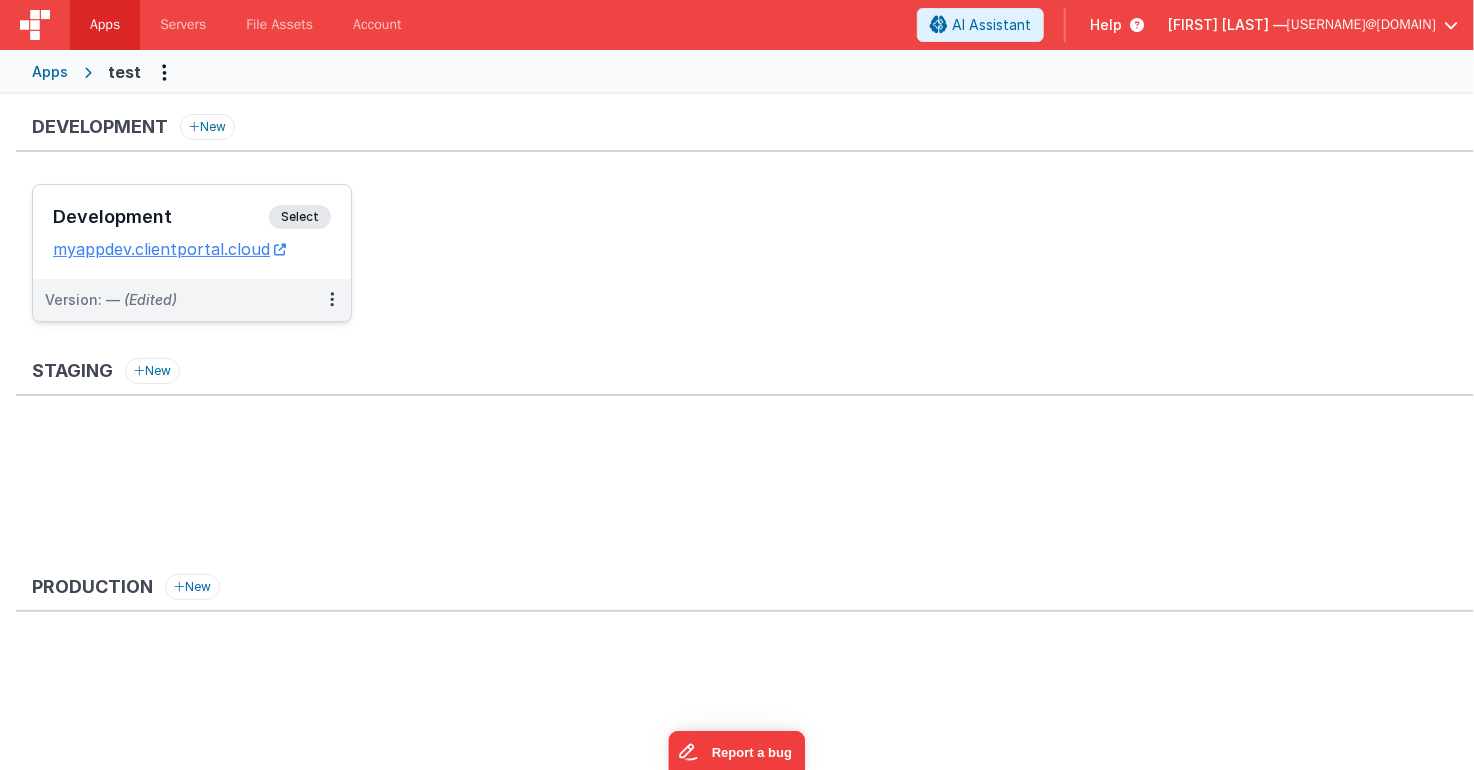 click on "Select" at bounding box center (300, 217) 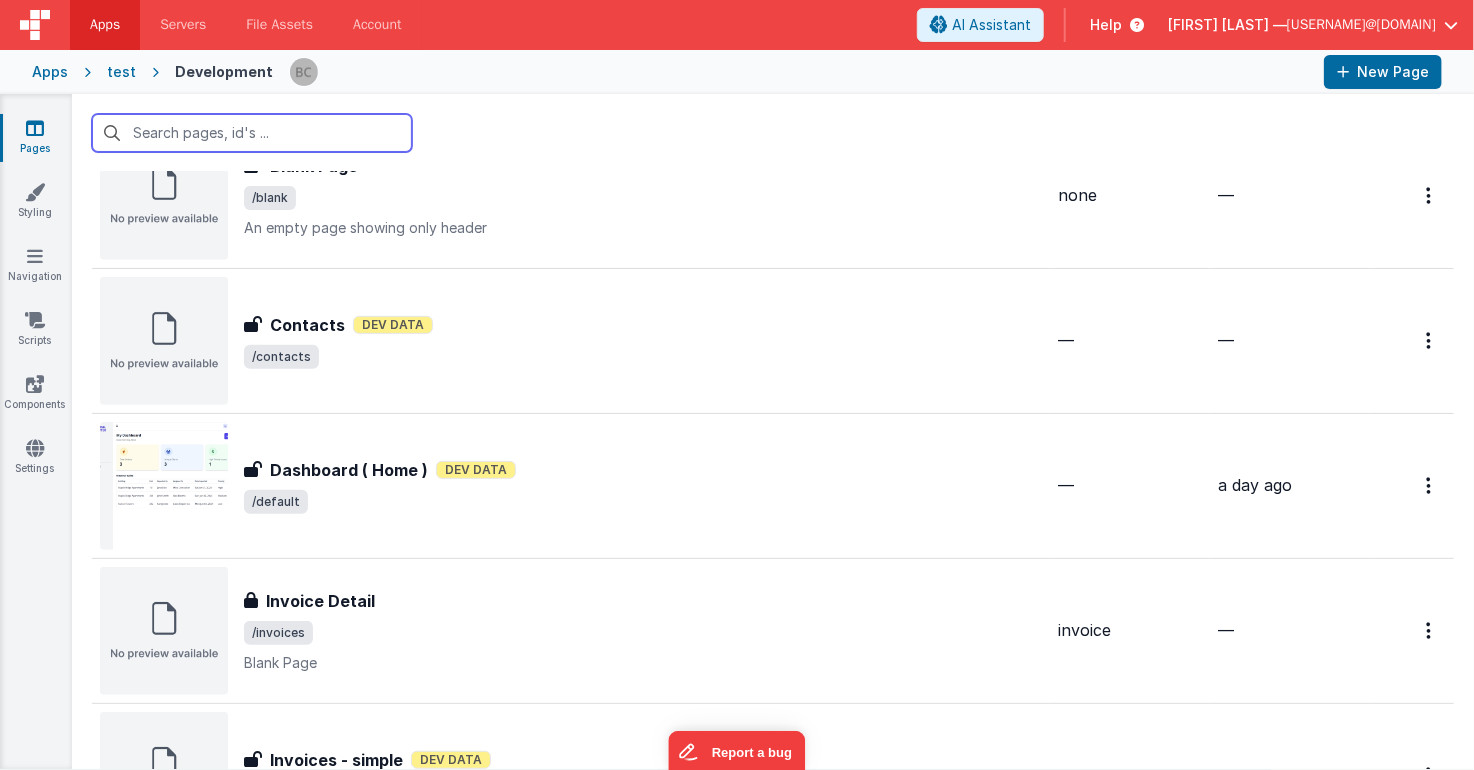 scroll, scrollTop: 383, scrollLeft: 0, axis: vertical 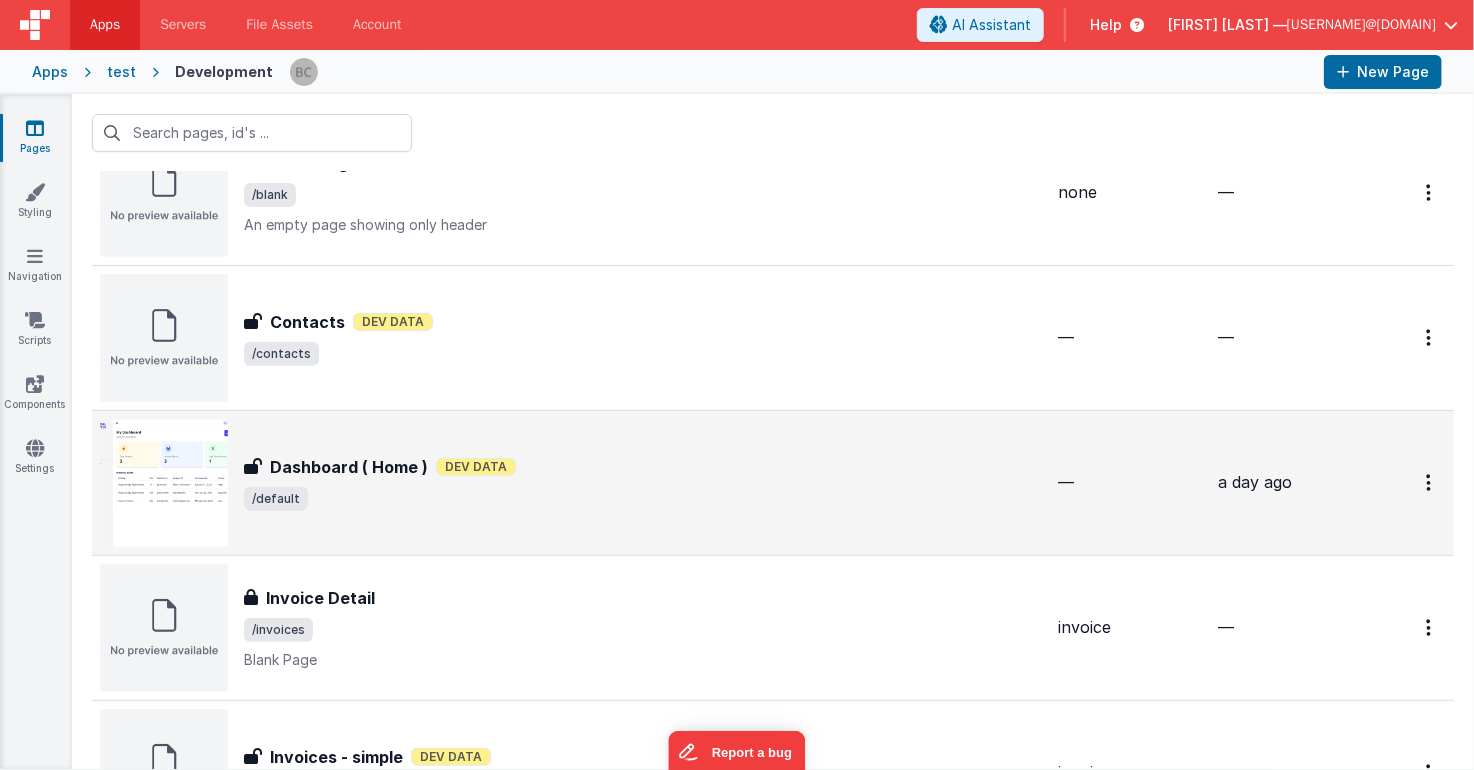 click at bounding box center (164, 483) 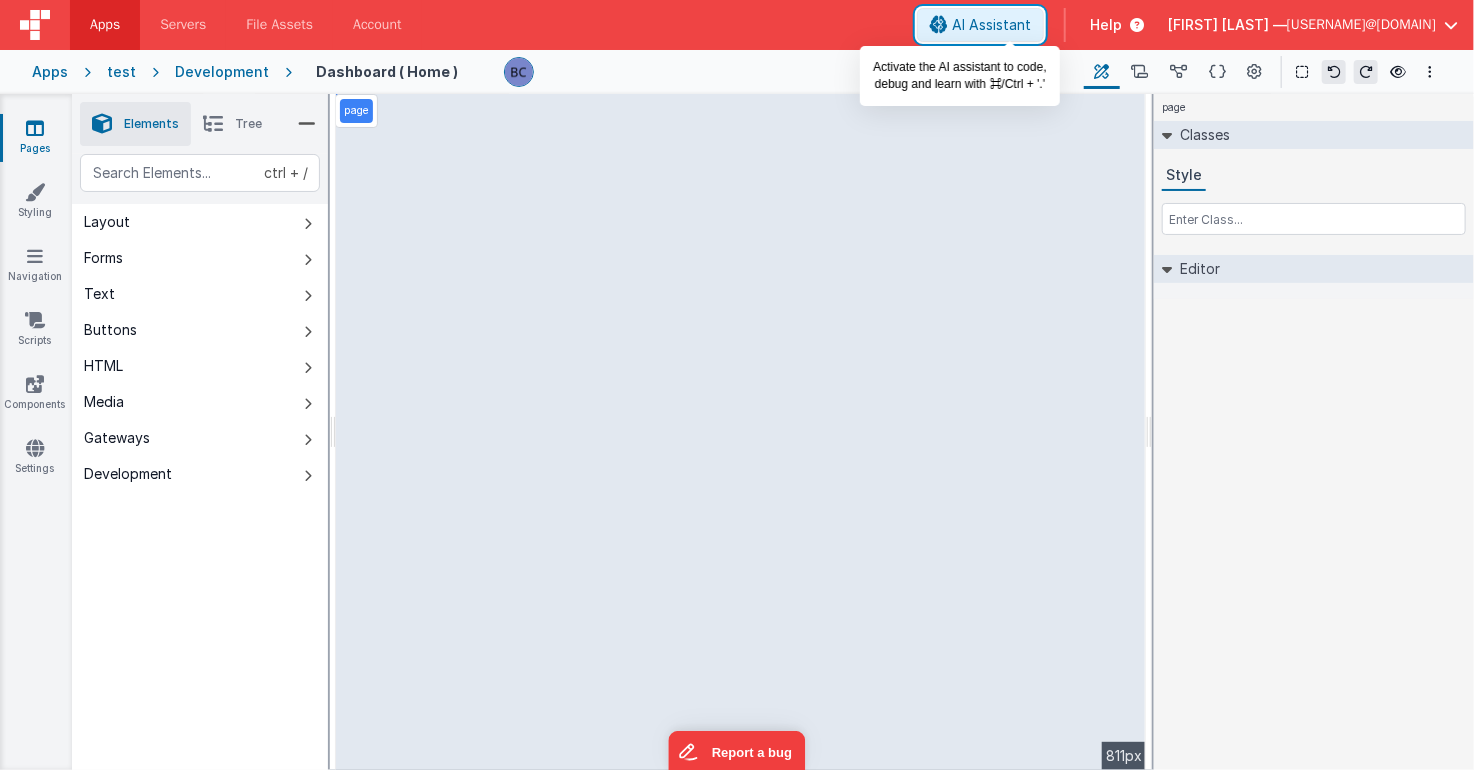 drag, startPoint x: 1044, startPoint y: 20, endPoint x: 1022, endPoint y: 23, distance: 22.203604 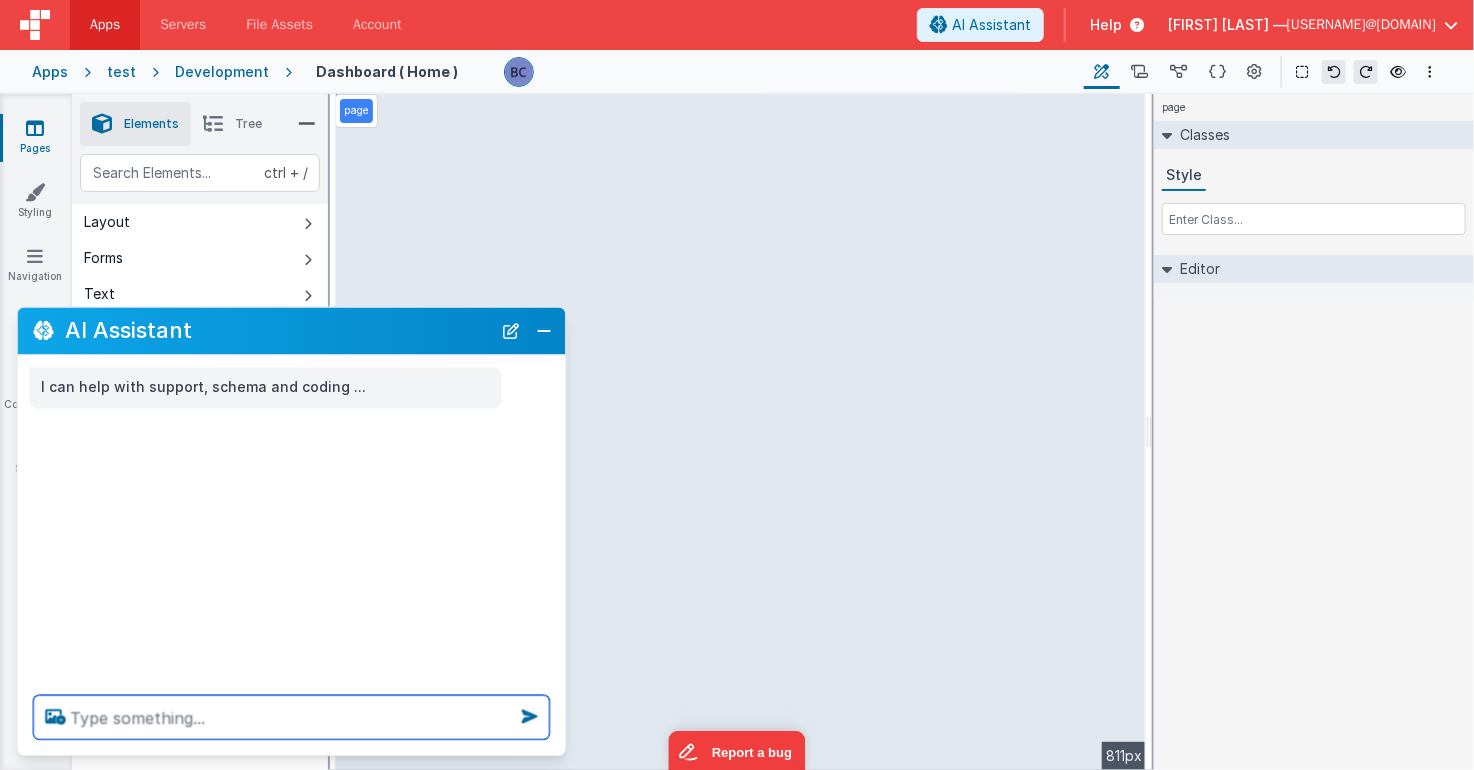 click at bounding box center [292, 718] 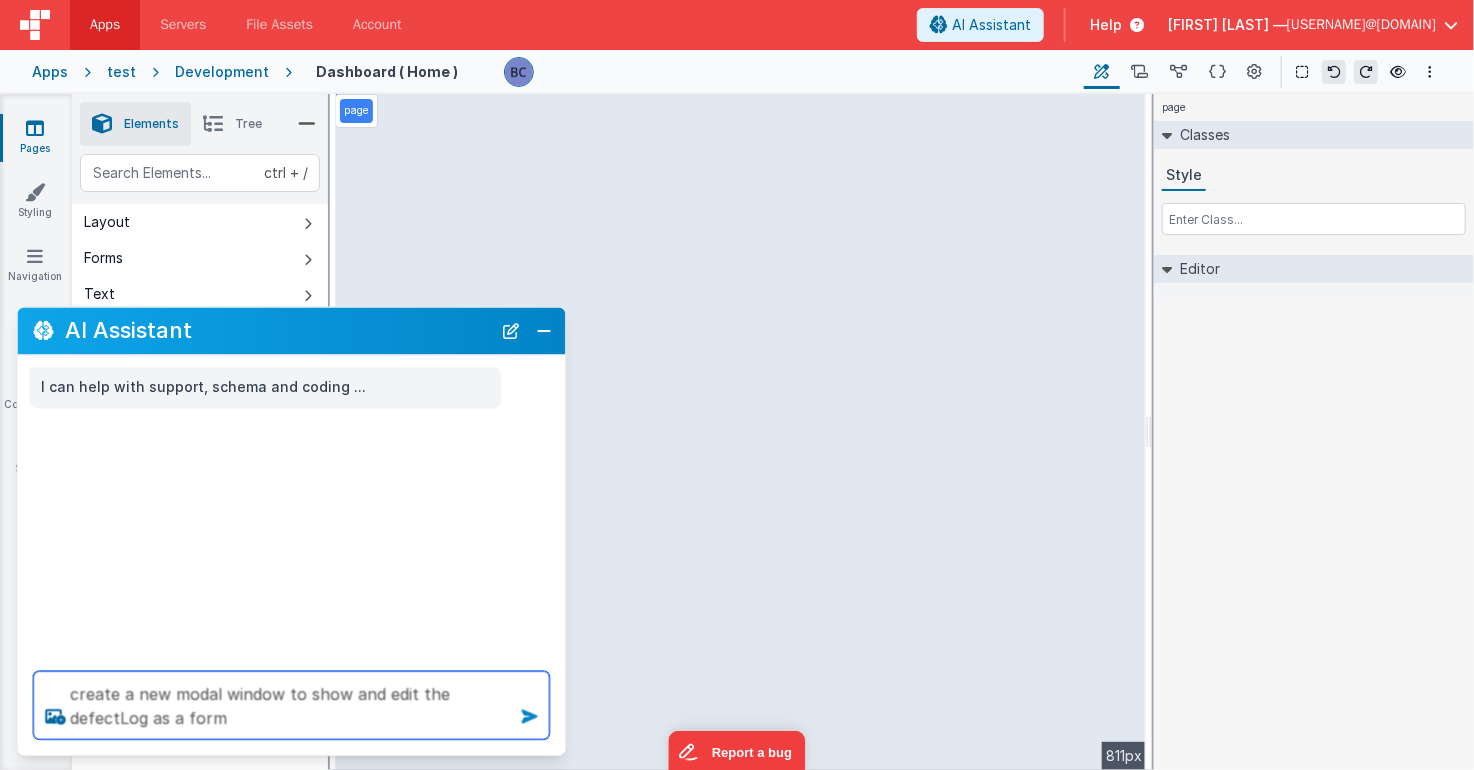 type on "create a new modal window to show and edit the defectLog as a form" 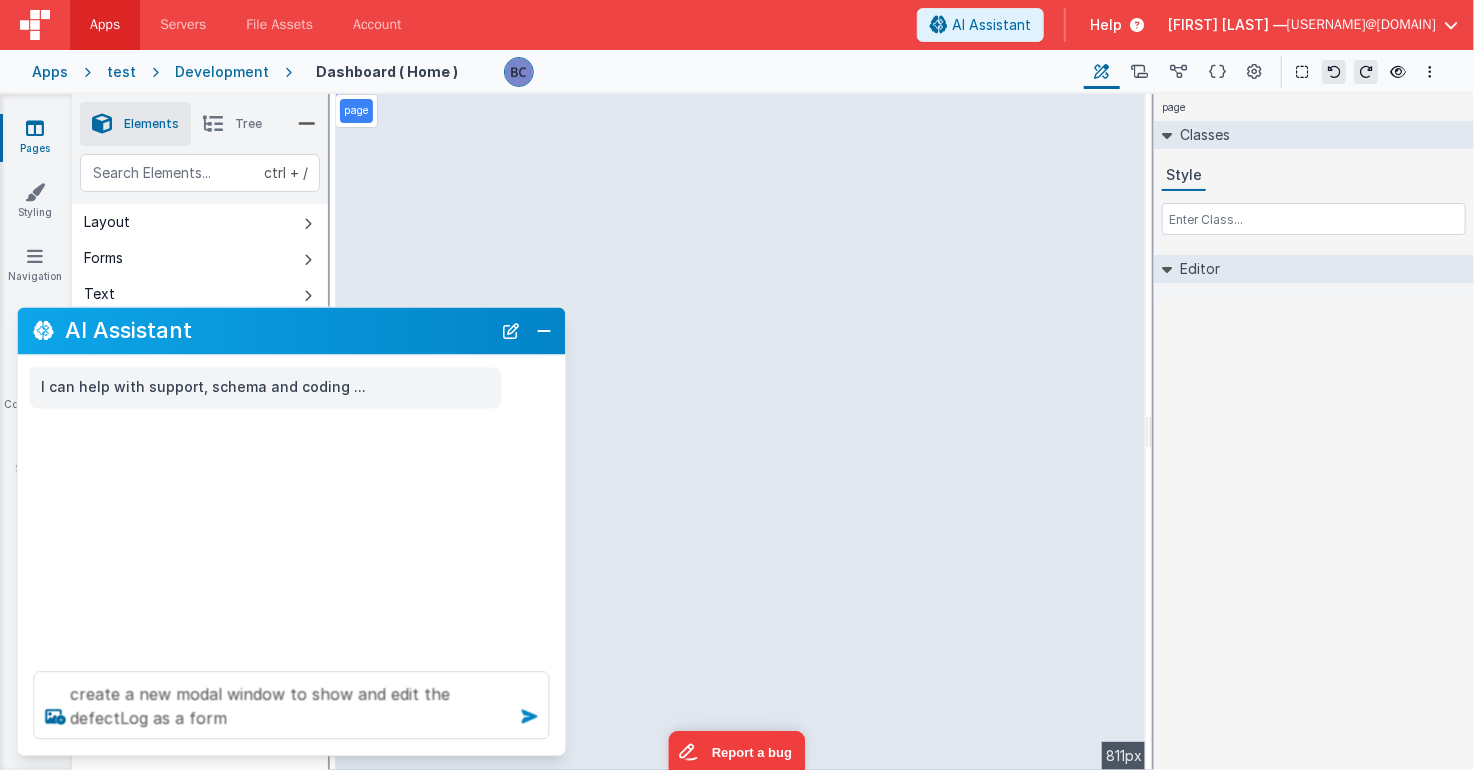 click at bounding box center [530, 717] 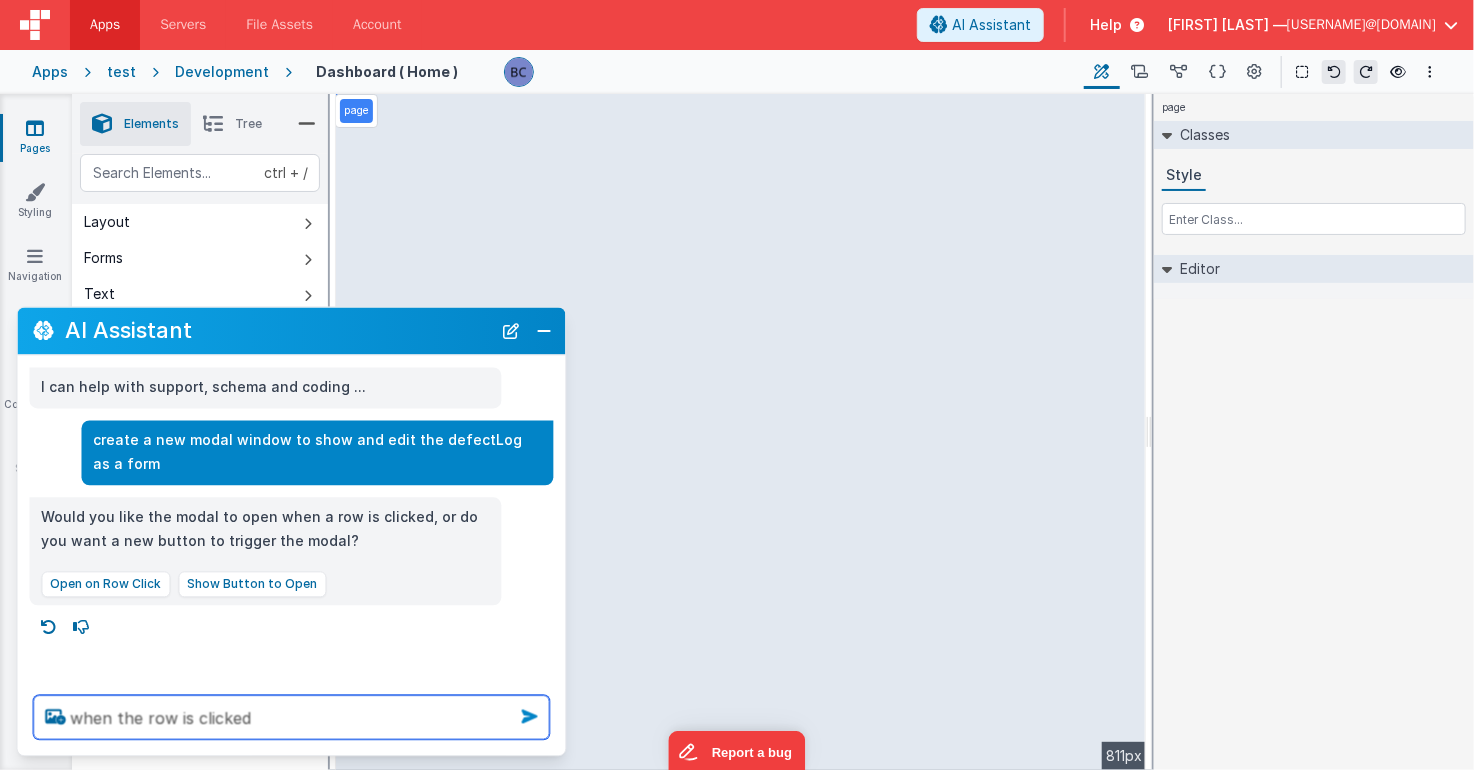 type on "when the row is clicked" 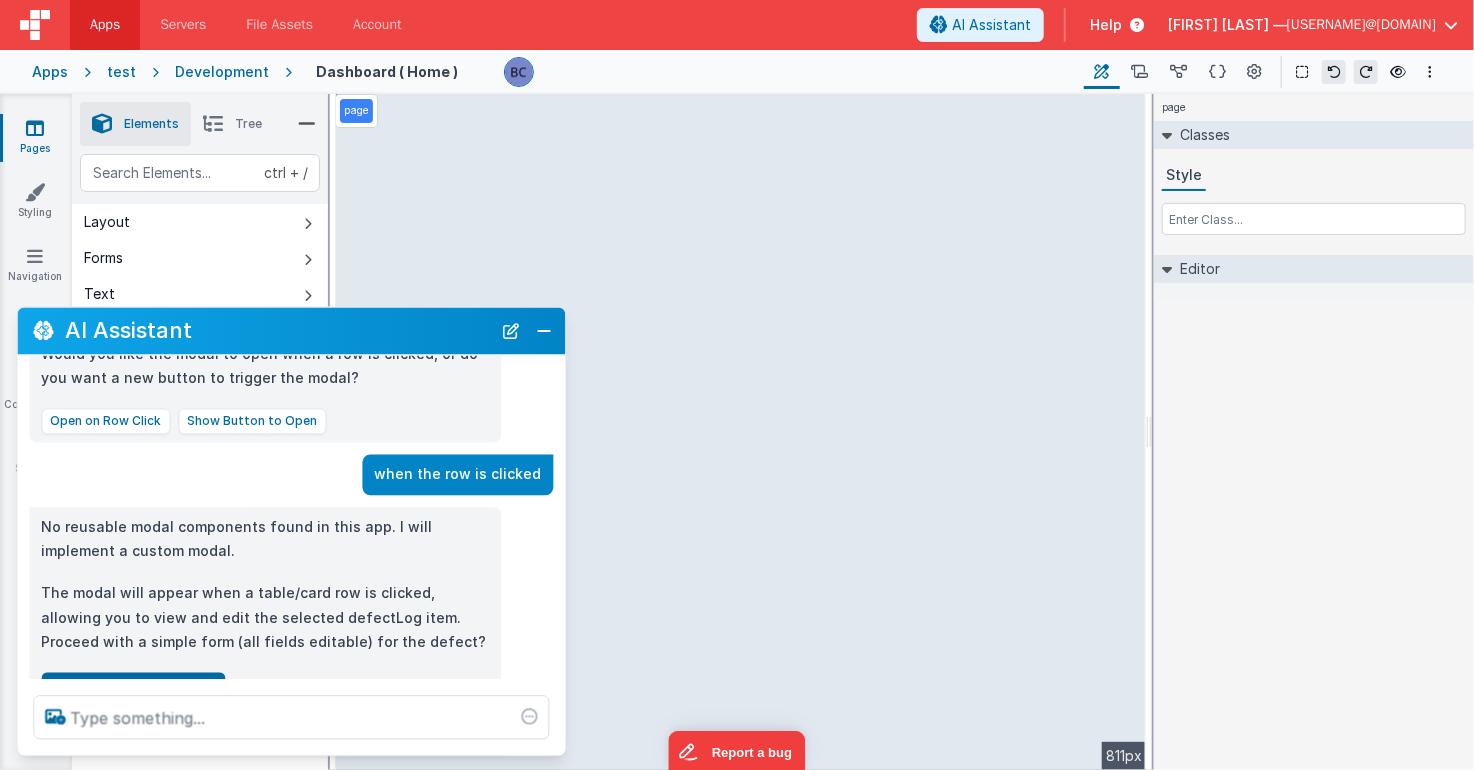 scroll, scrollTop: 188, scrollLeft: 0, axis: vertical 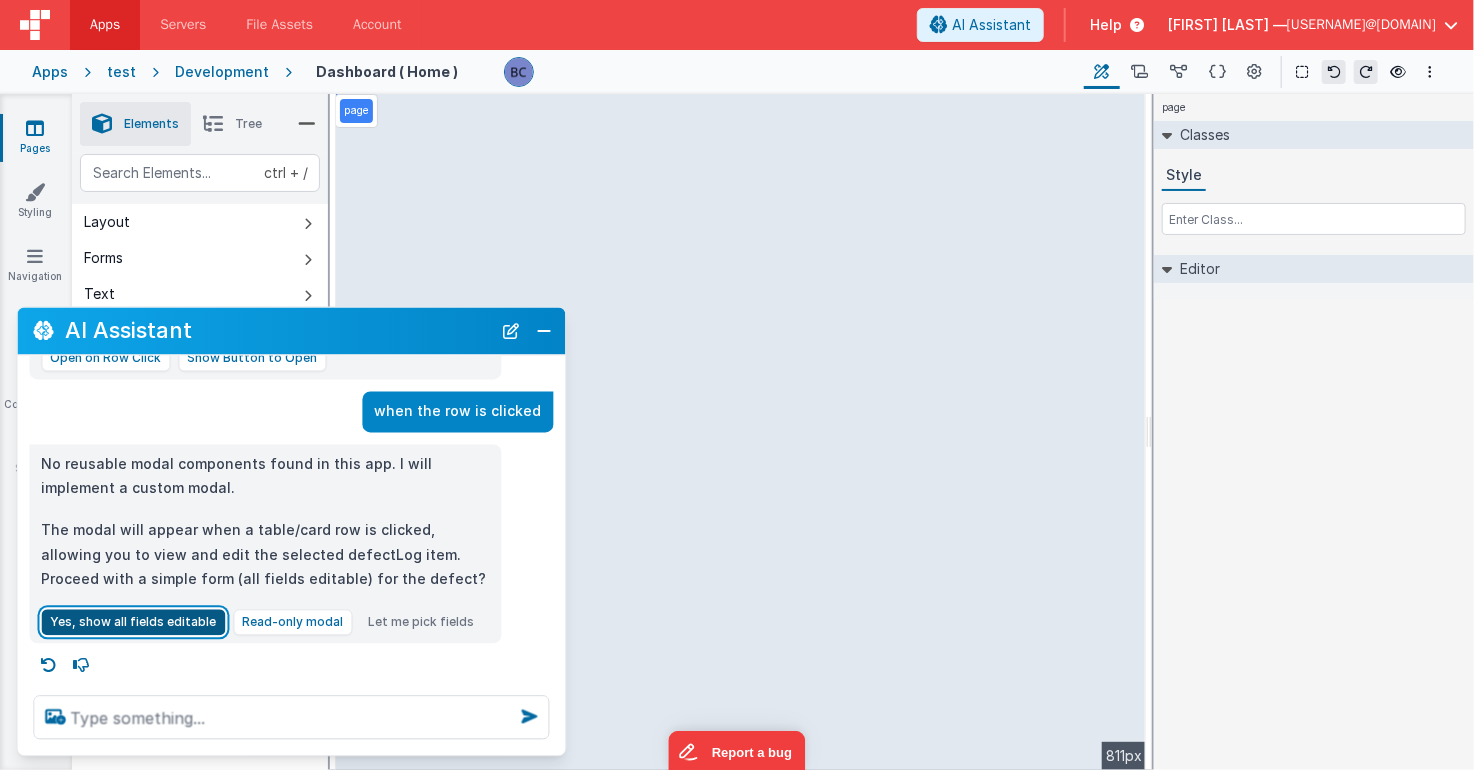 click on "Yes, show all fields editable" at bounding box center [134, 623] 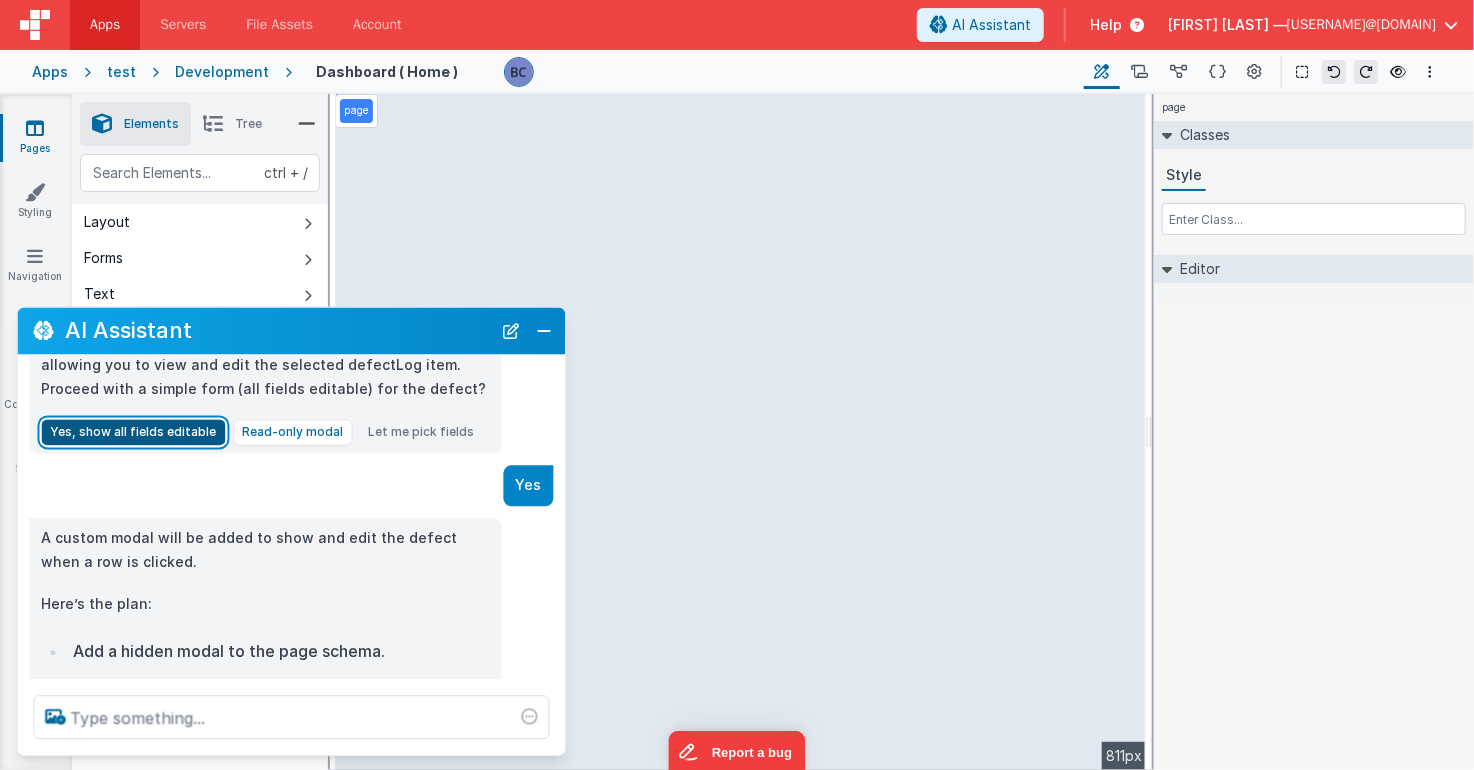 scroll, scrollTop: 620, scrollLeft: 0, axis: vertical 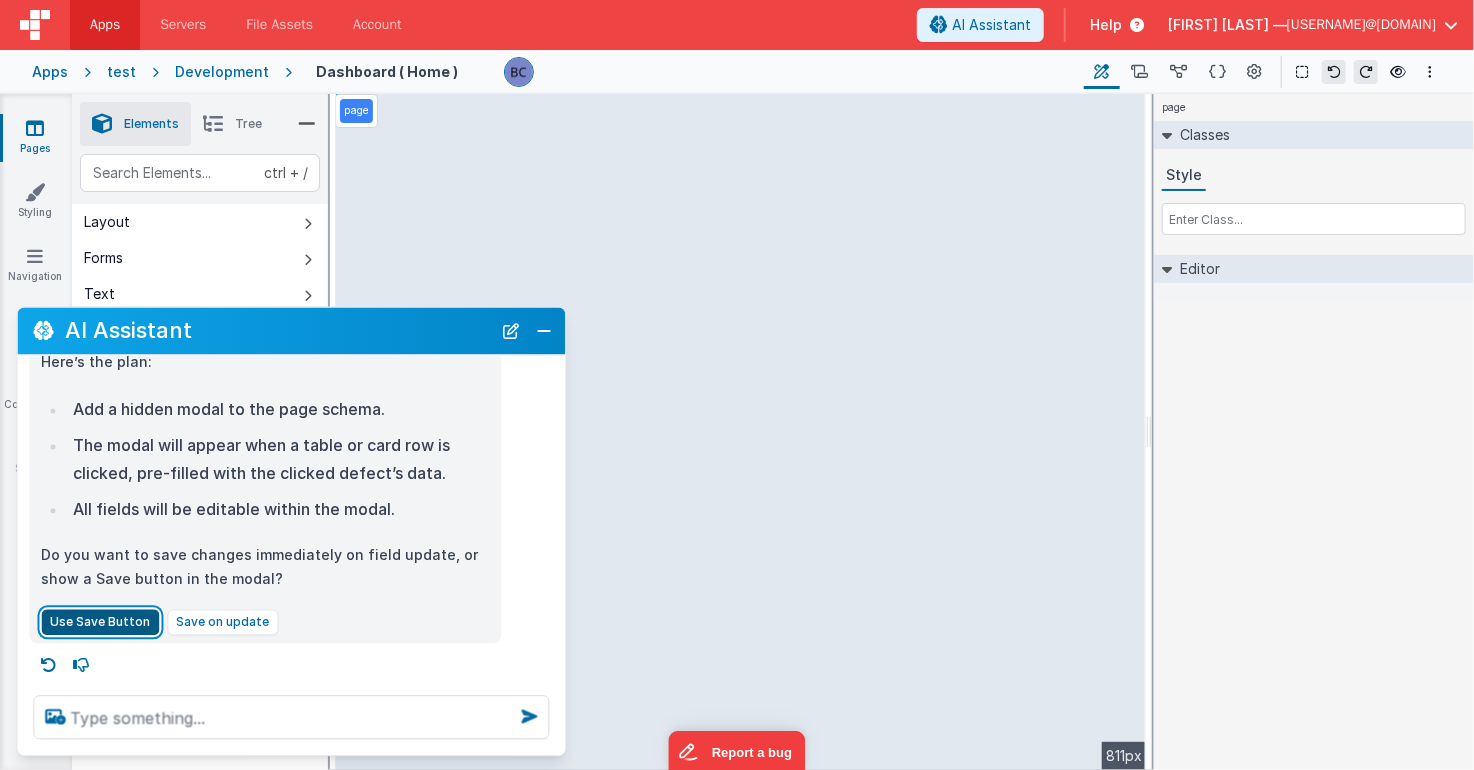 click on "Use Save Button" at bounding box center [101, 623] 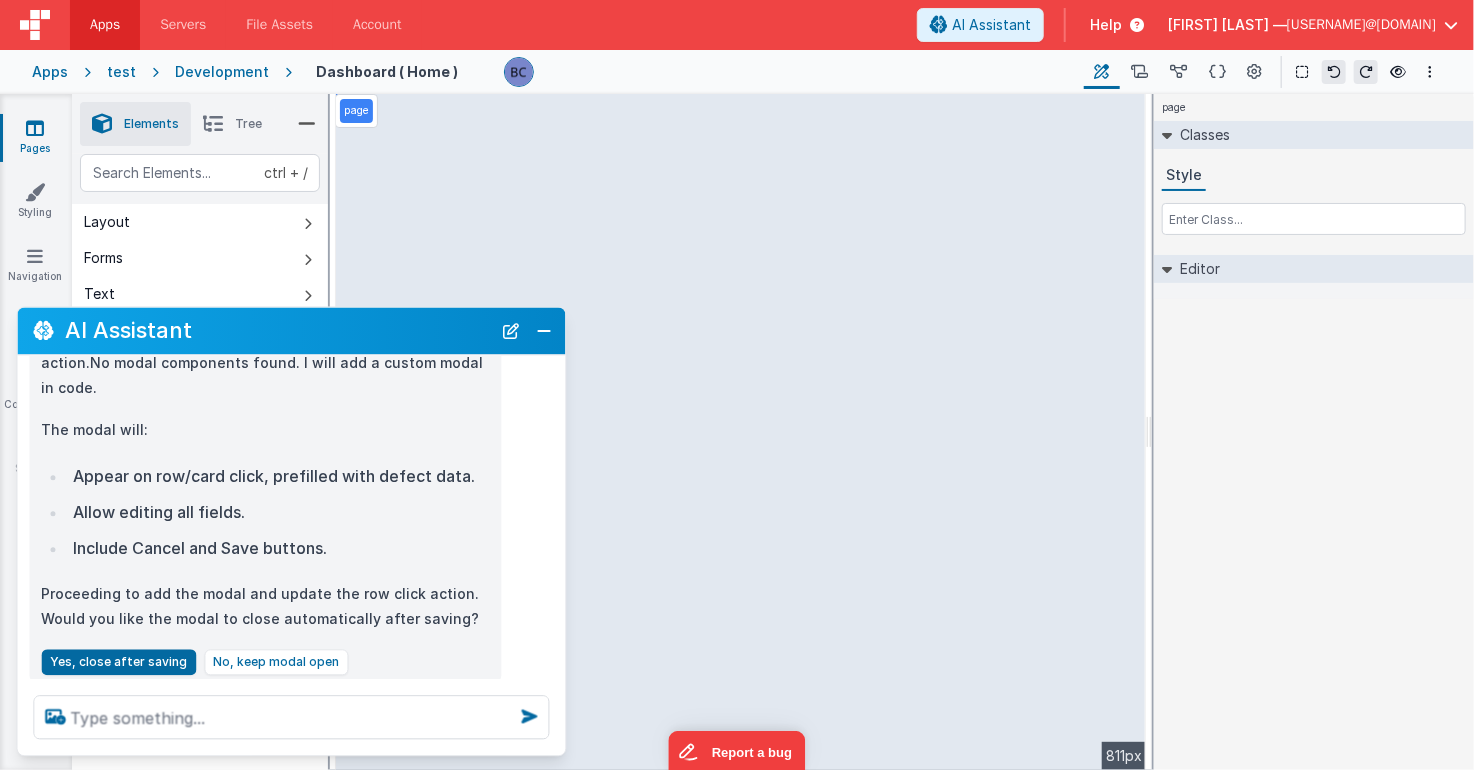 scroll, scrollTop: 1359, scrollLeft: 0, axis: vertical 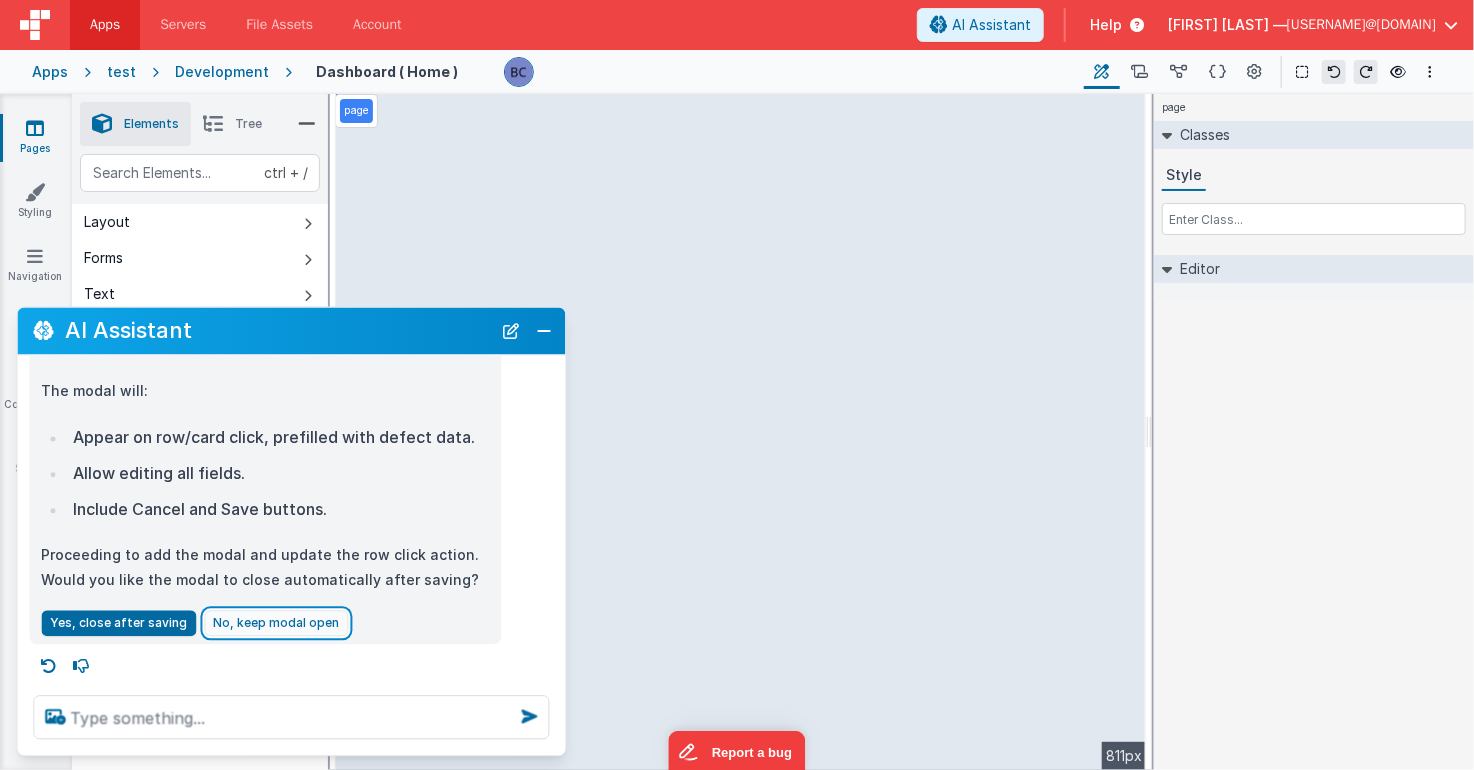 click on "No, keep modal open" at bounding box center (277, 623) 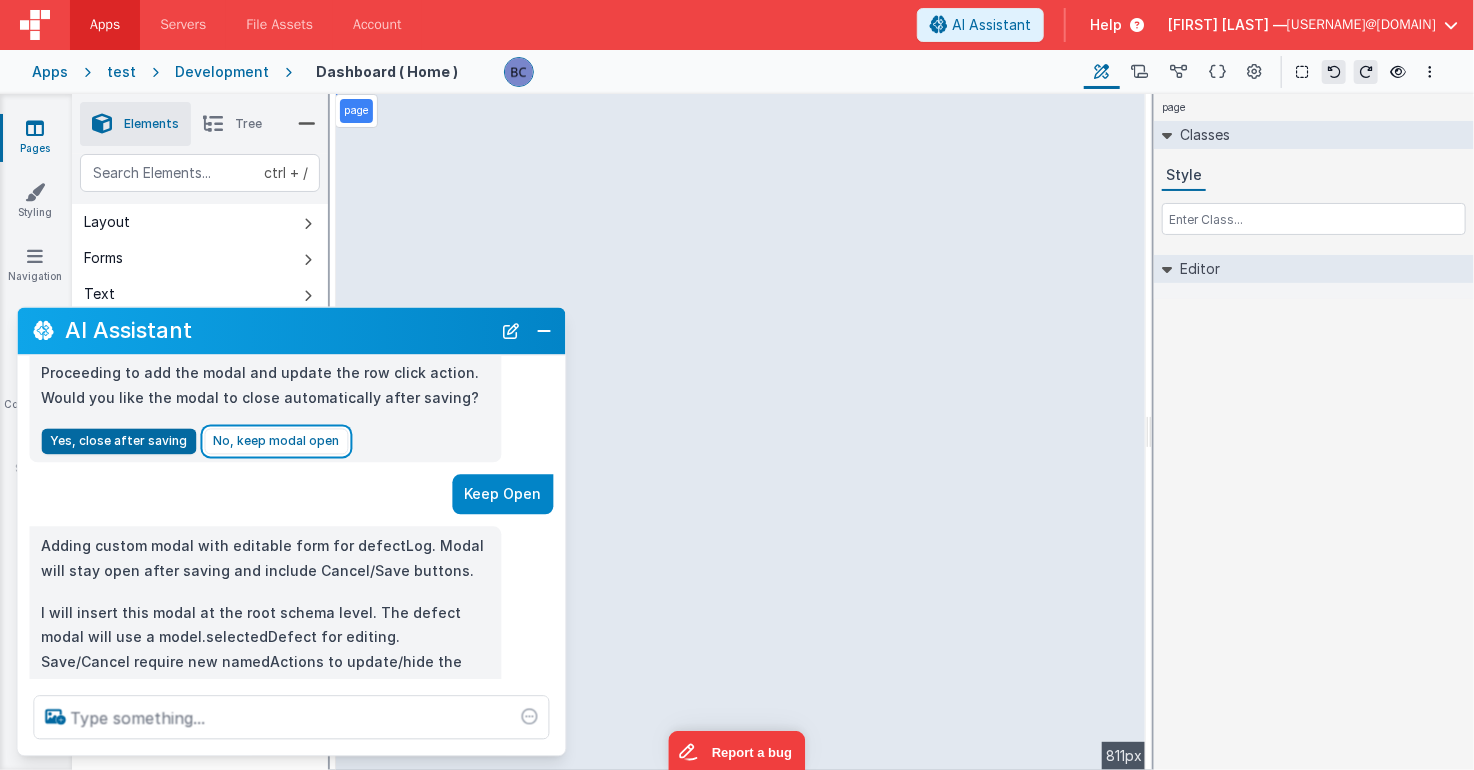 scroll, scrollTop: 1608, scrollLeft: 0, axis: vertical 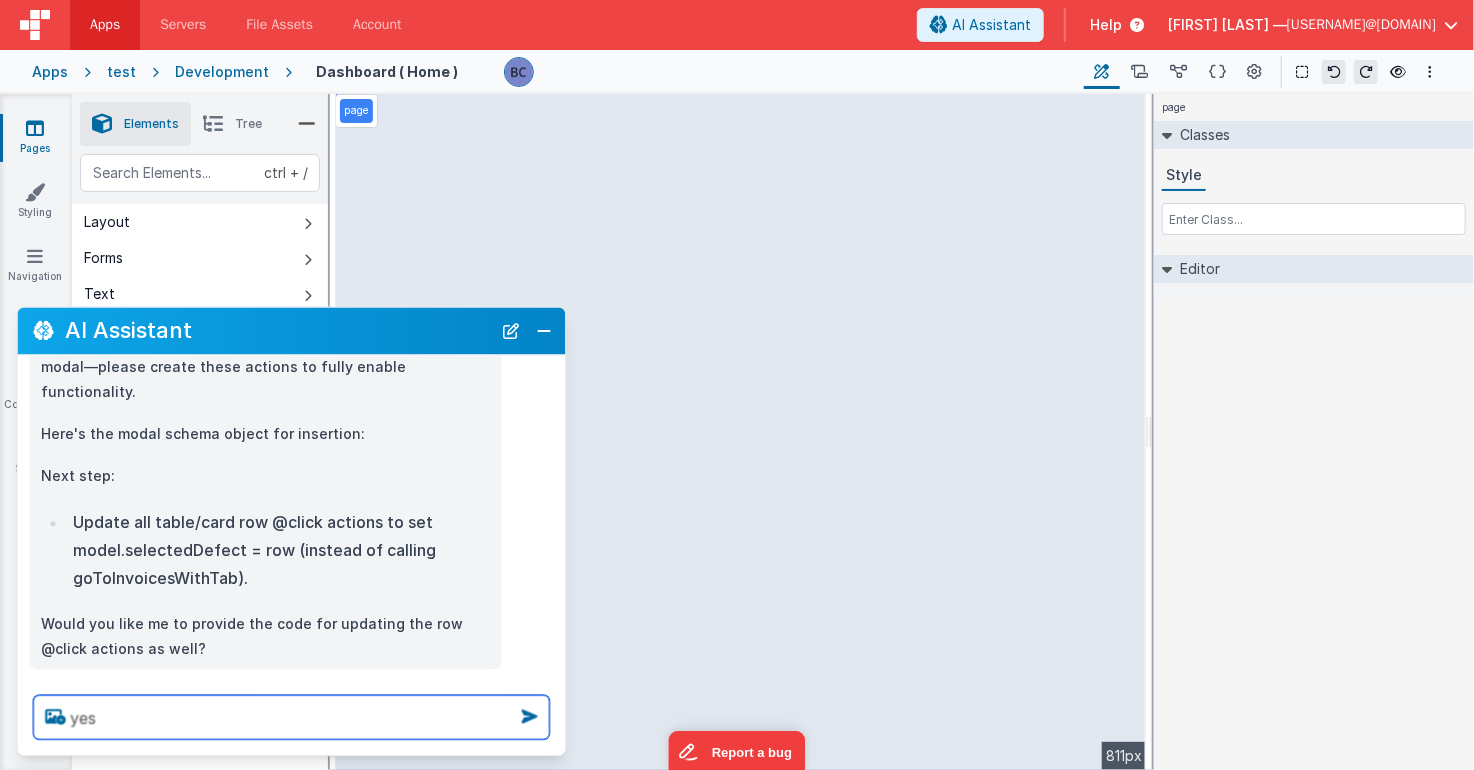 type on "yes" 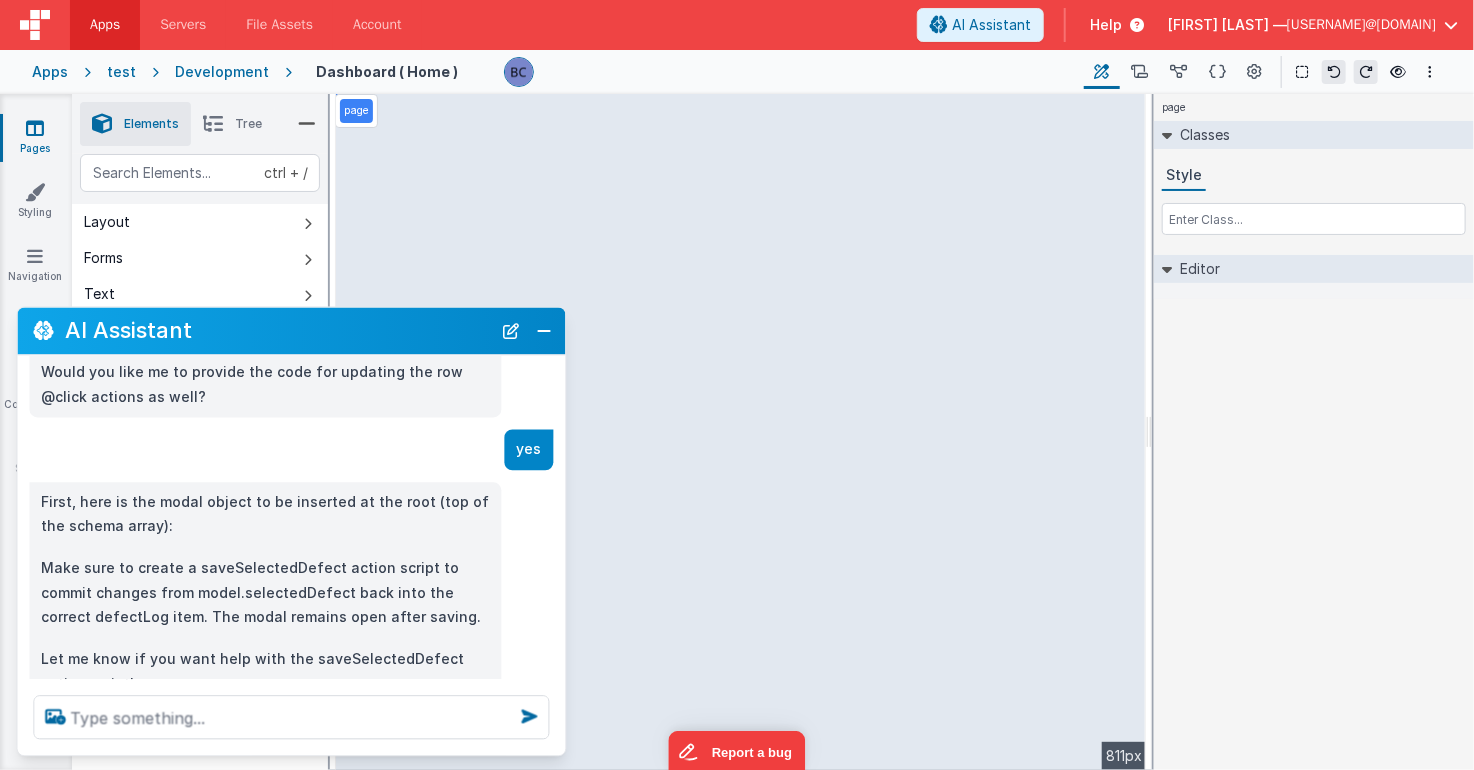 scroll, scrollTop: 2148, scrollLeft: 0, axis: vertical 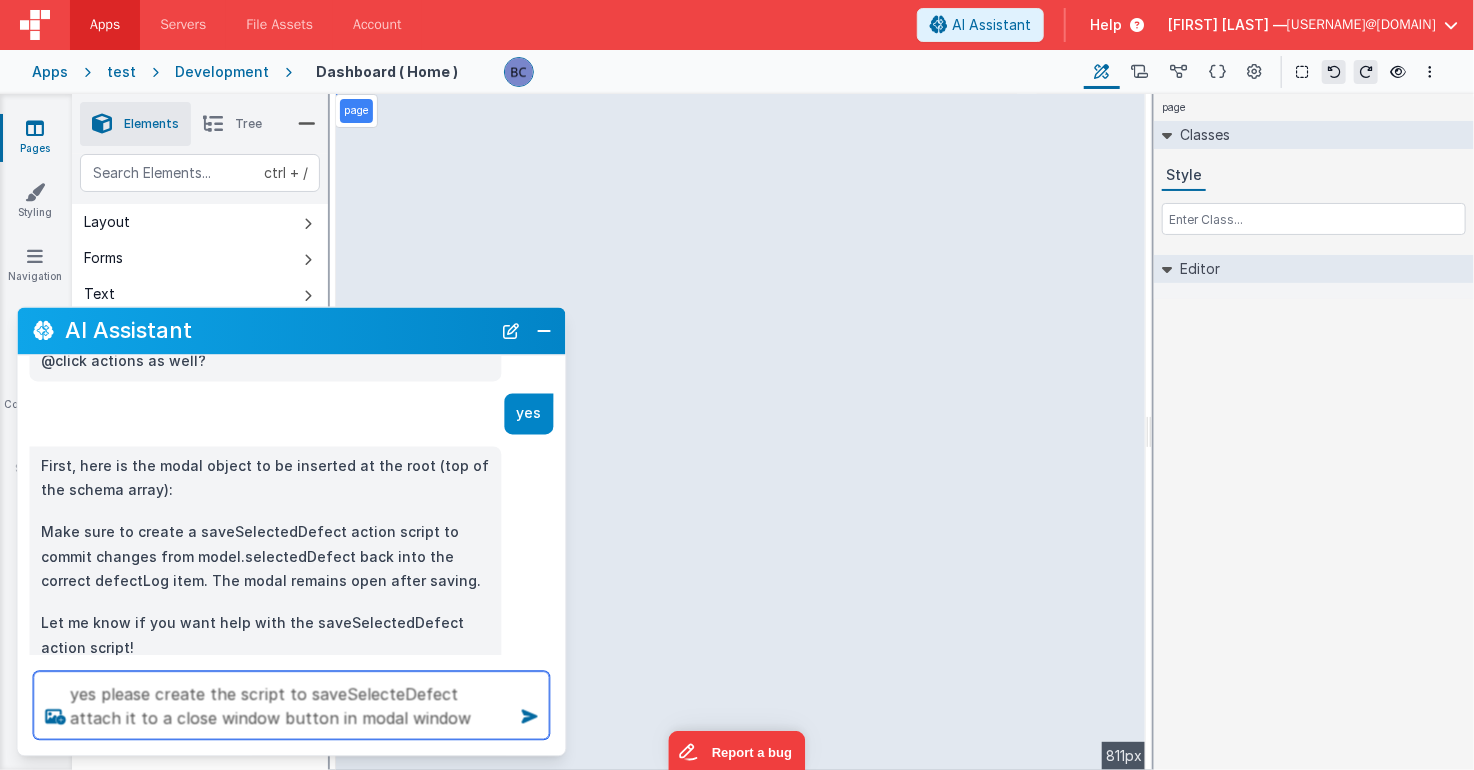 type on "yes please create the script to saveSelecteDefect attach it to a close window button in modal window" 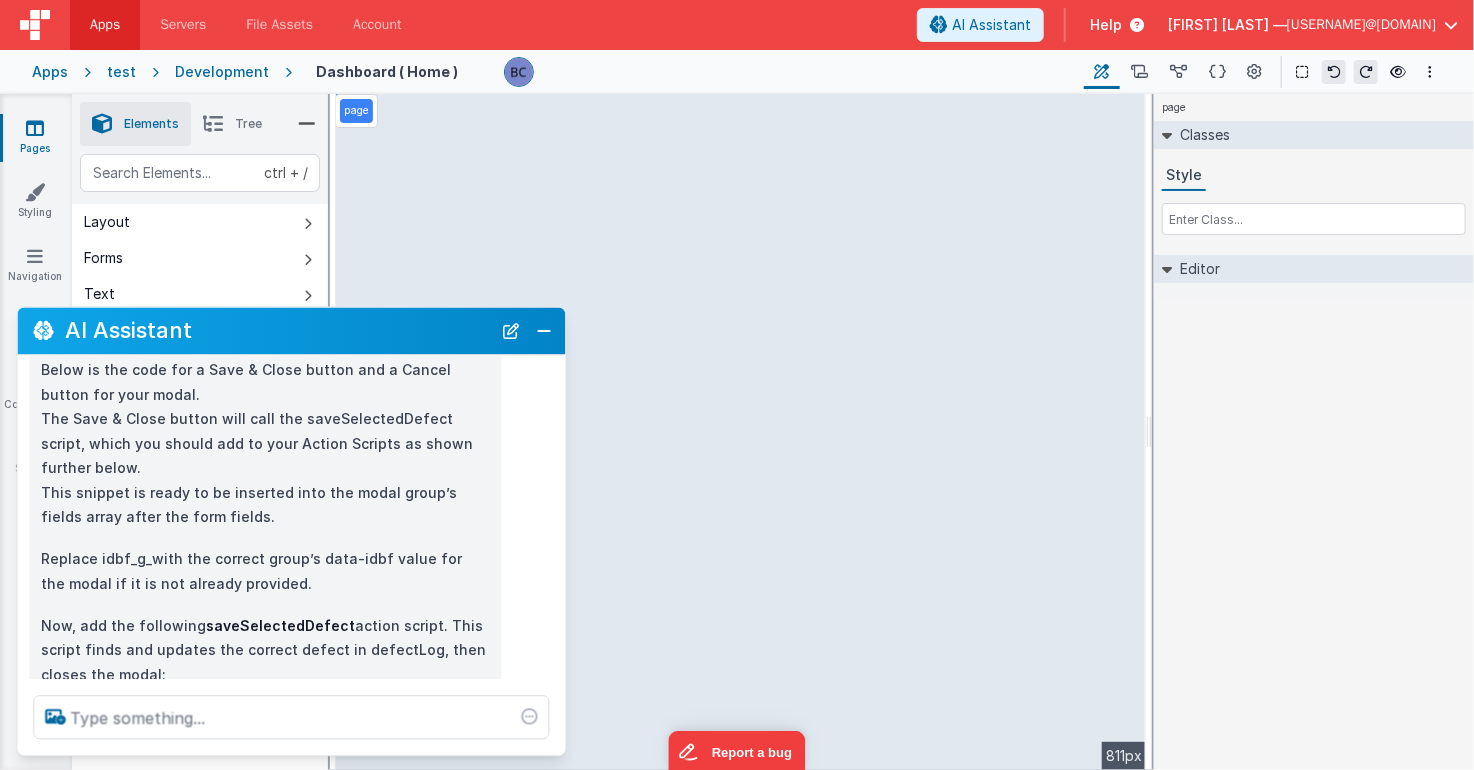 scroll, scrollTop: 2660, scrollLeft: 0, axis: vertical 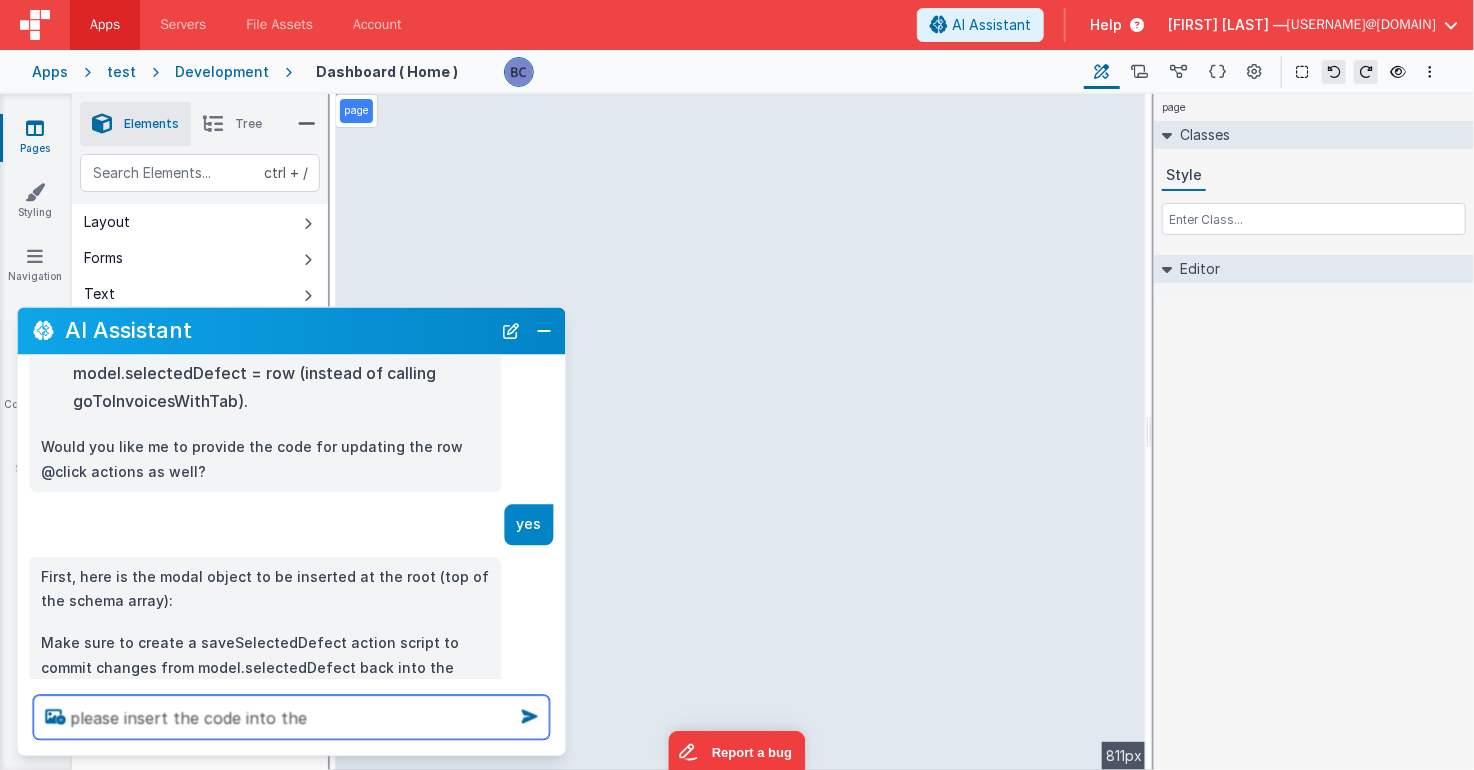 click on "please insert the code into the" at bounding box center (292, 718) 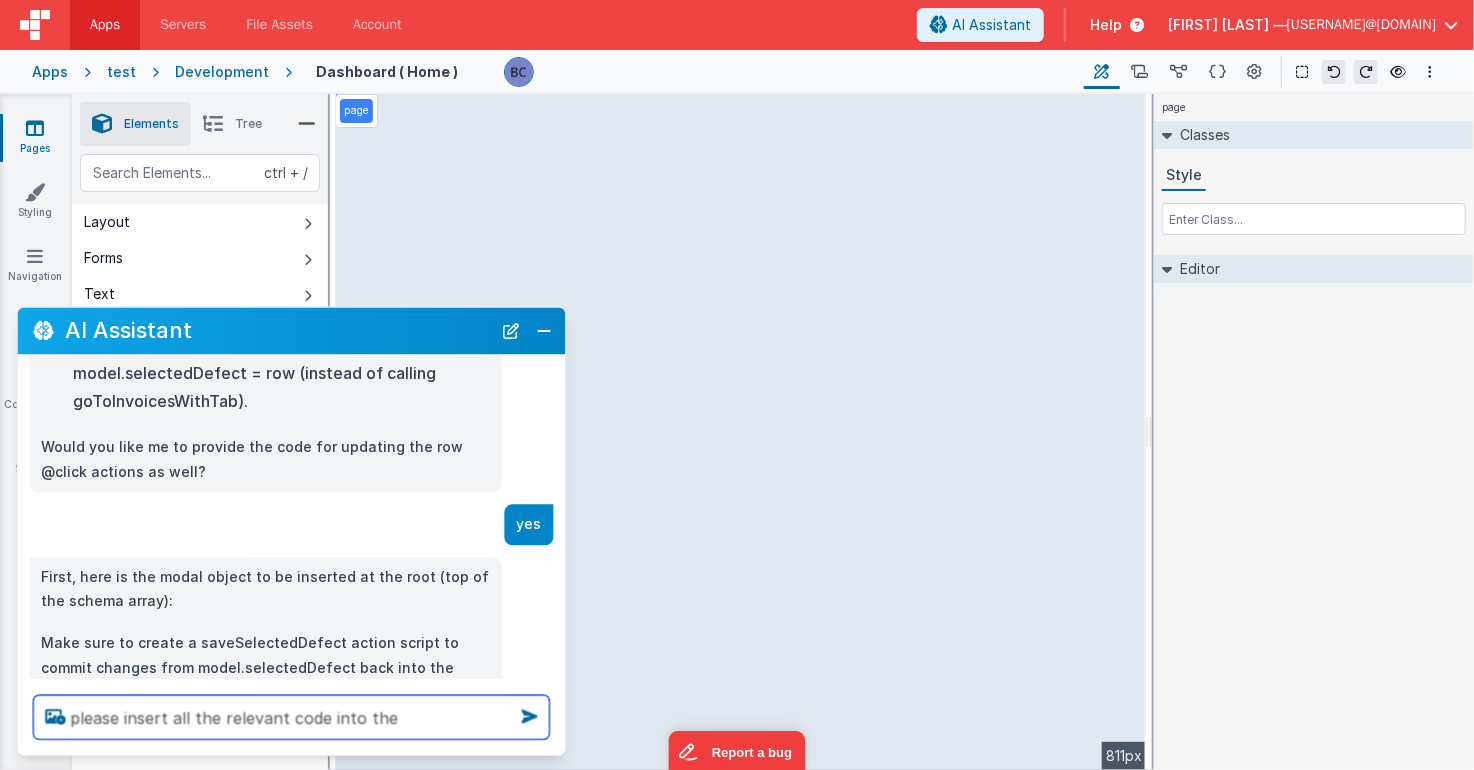 click on "please insert all the relevant code into the" at bounding box center [292, 718] 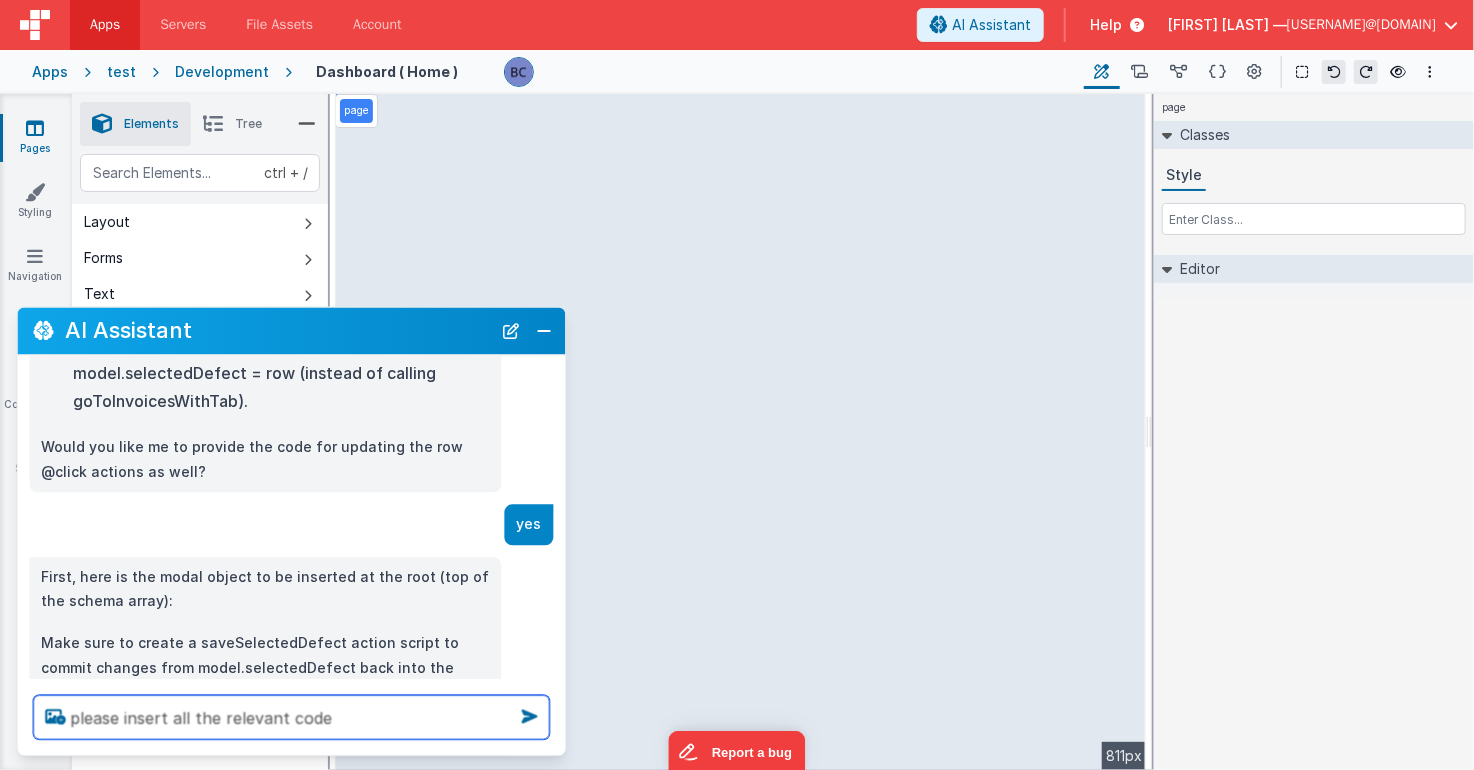type on "please insert all the relevant code" 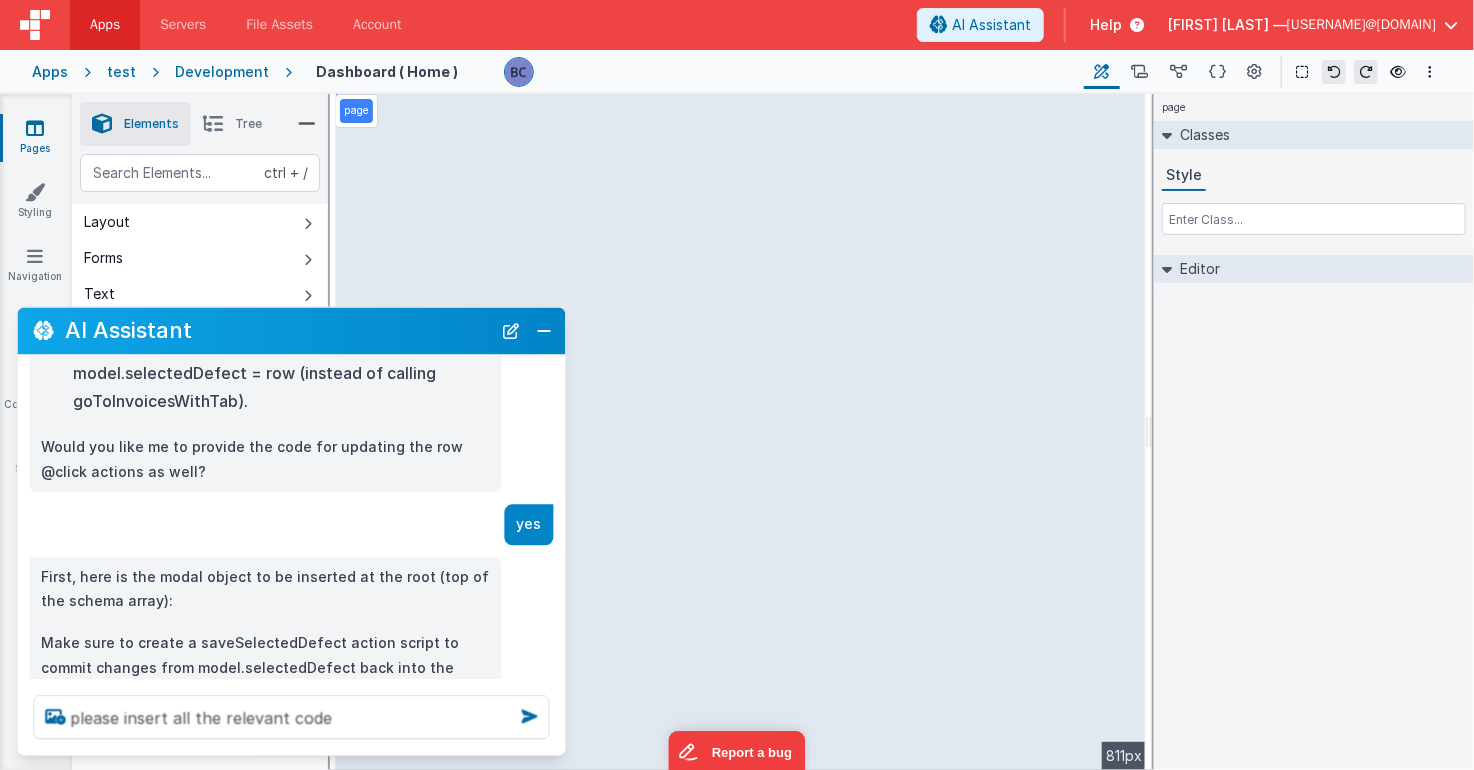 type 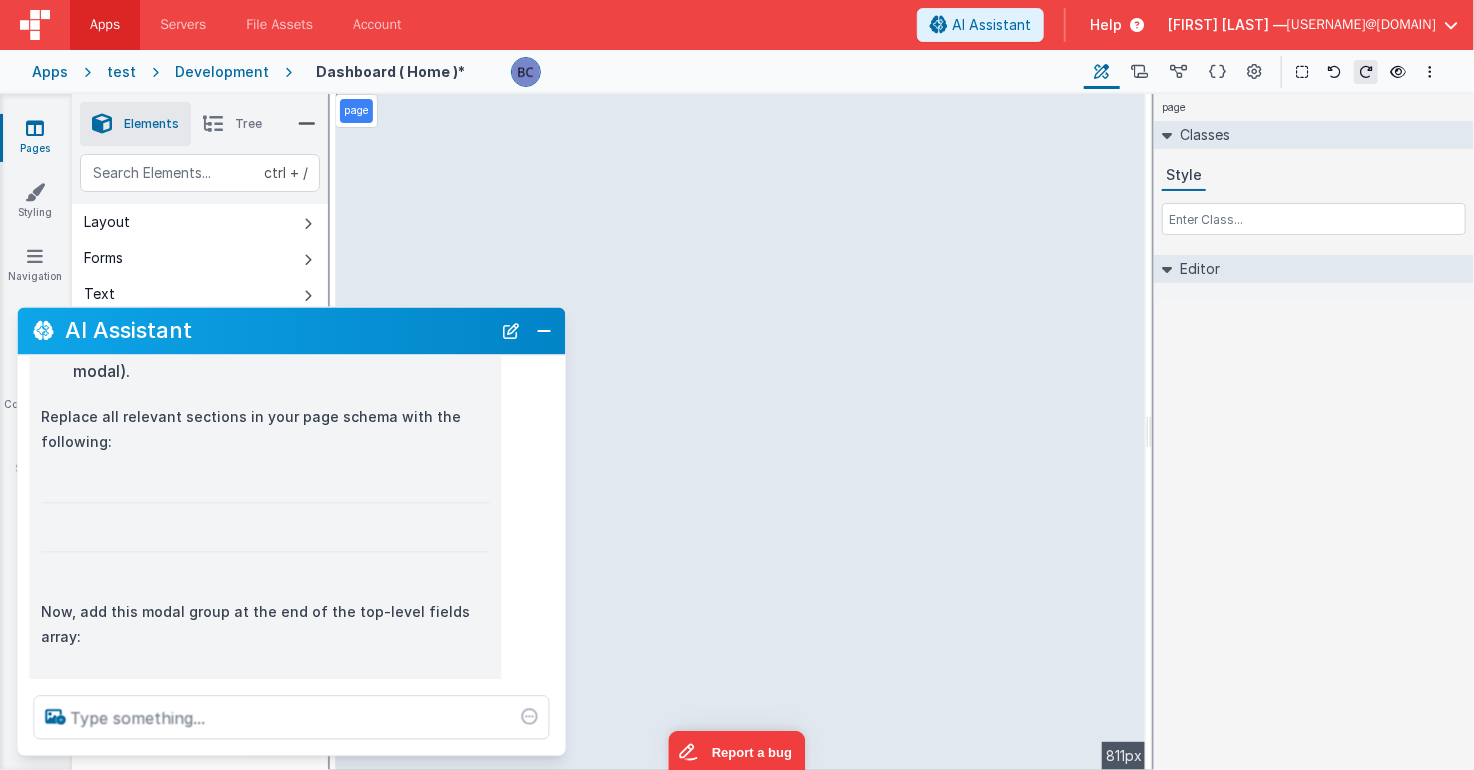 scroll, scrollTop: 3954, scrollLeft: 0, axis: vertical 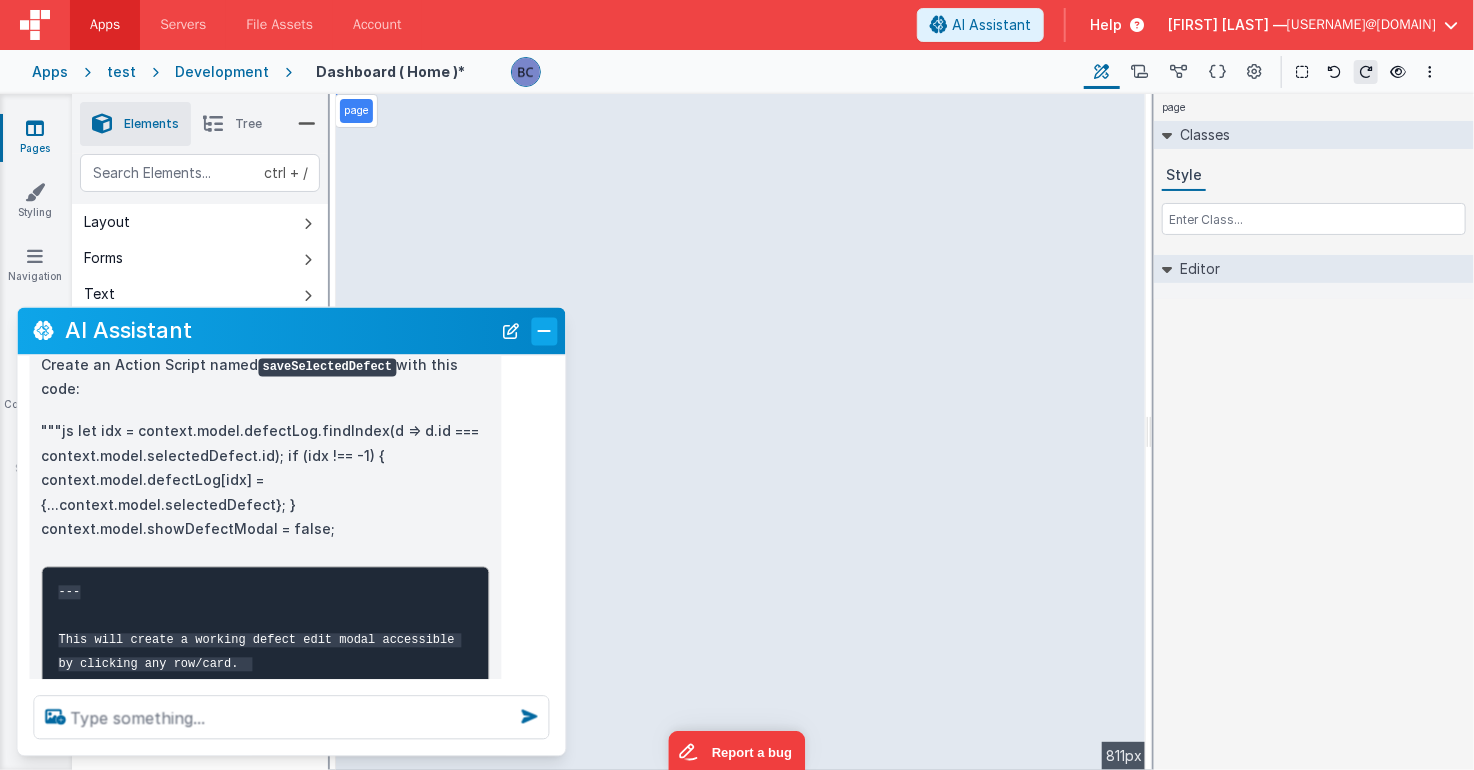 click at bounding box center (545, 331) 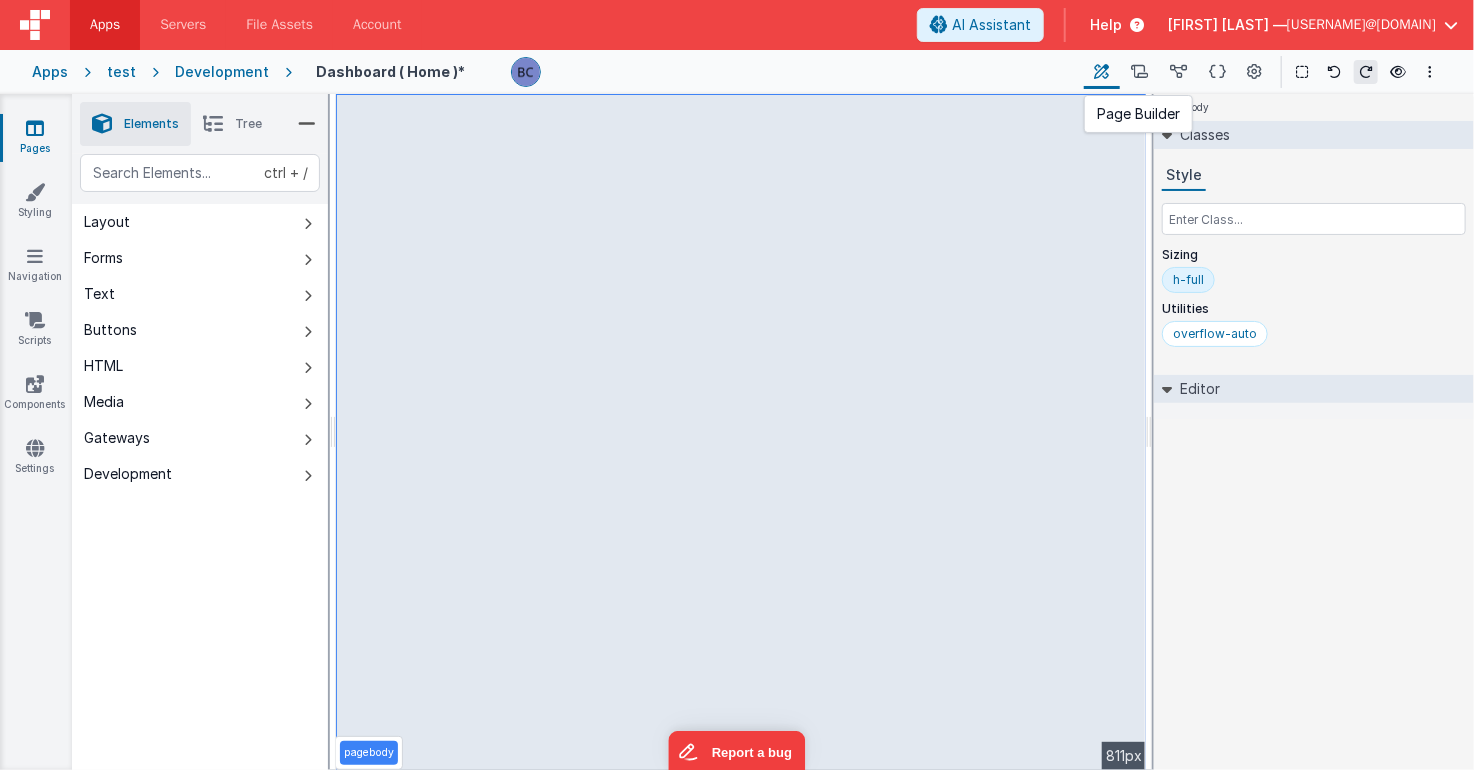 click at bounding box center [1102, 72] 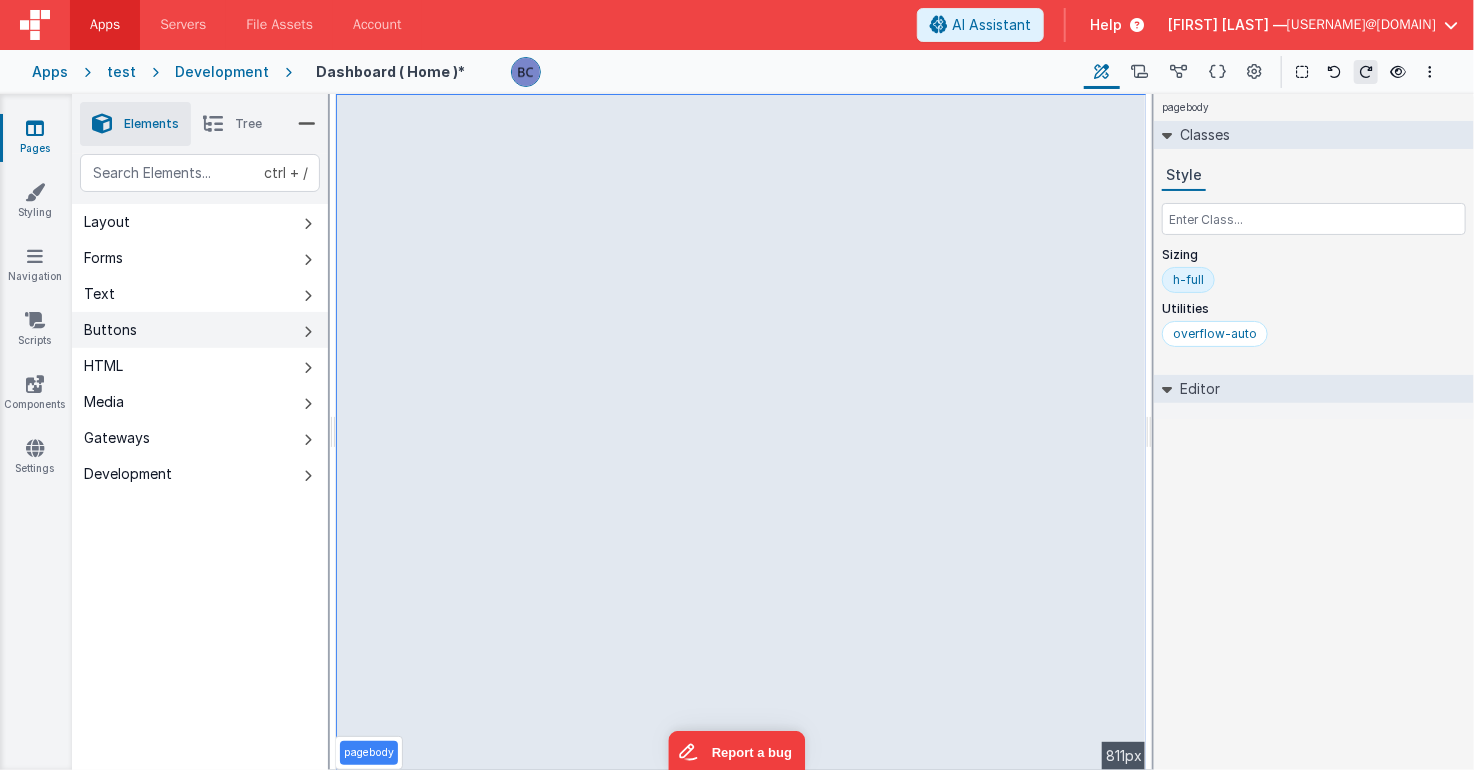 click on "Buttons" at bounding box center (200, 330) 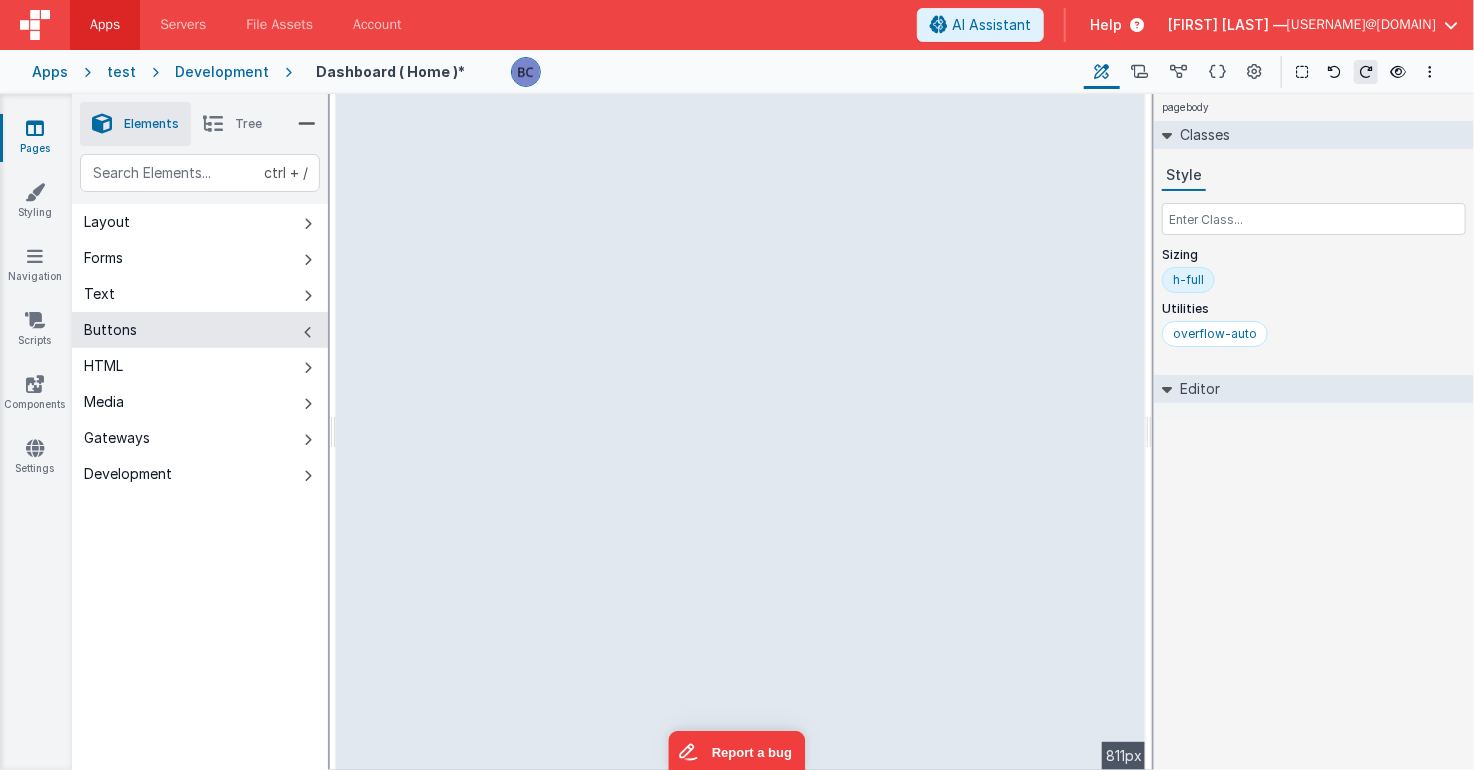 click on "ctrl  + /
Layout   Forms   Text   Buttons   HTML   Media   Gateways   Development
Page
Page Body     group   html   button     group     group   html   html   html     group   html   html" at bounding box center (200, 509) 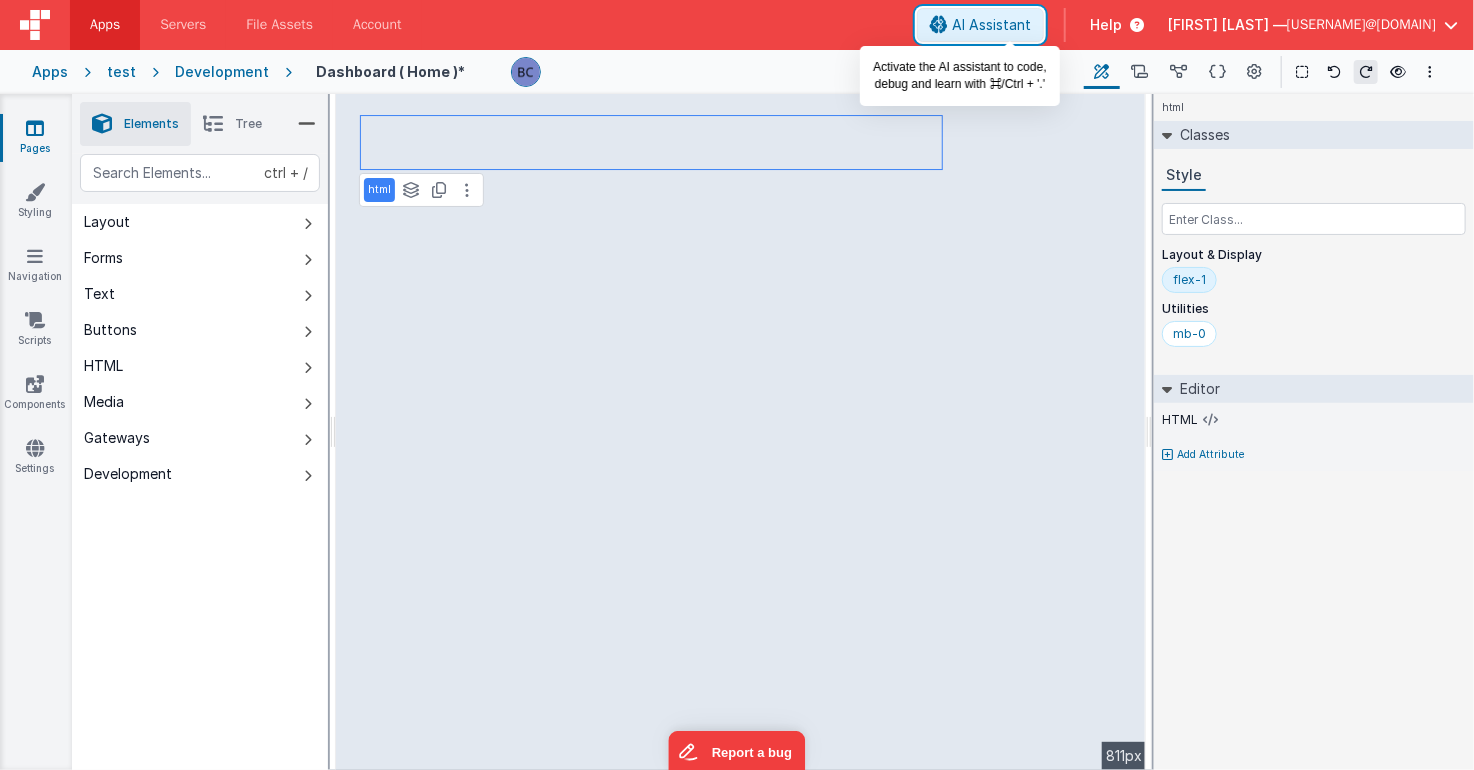 click on "AI Assistant" at bounding box center [991, 25] 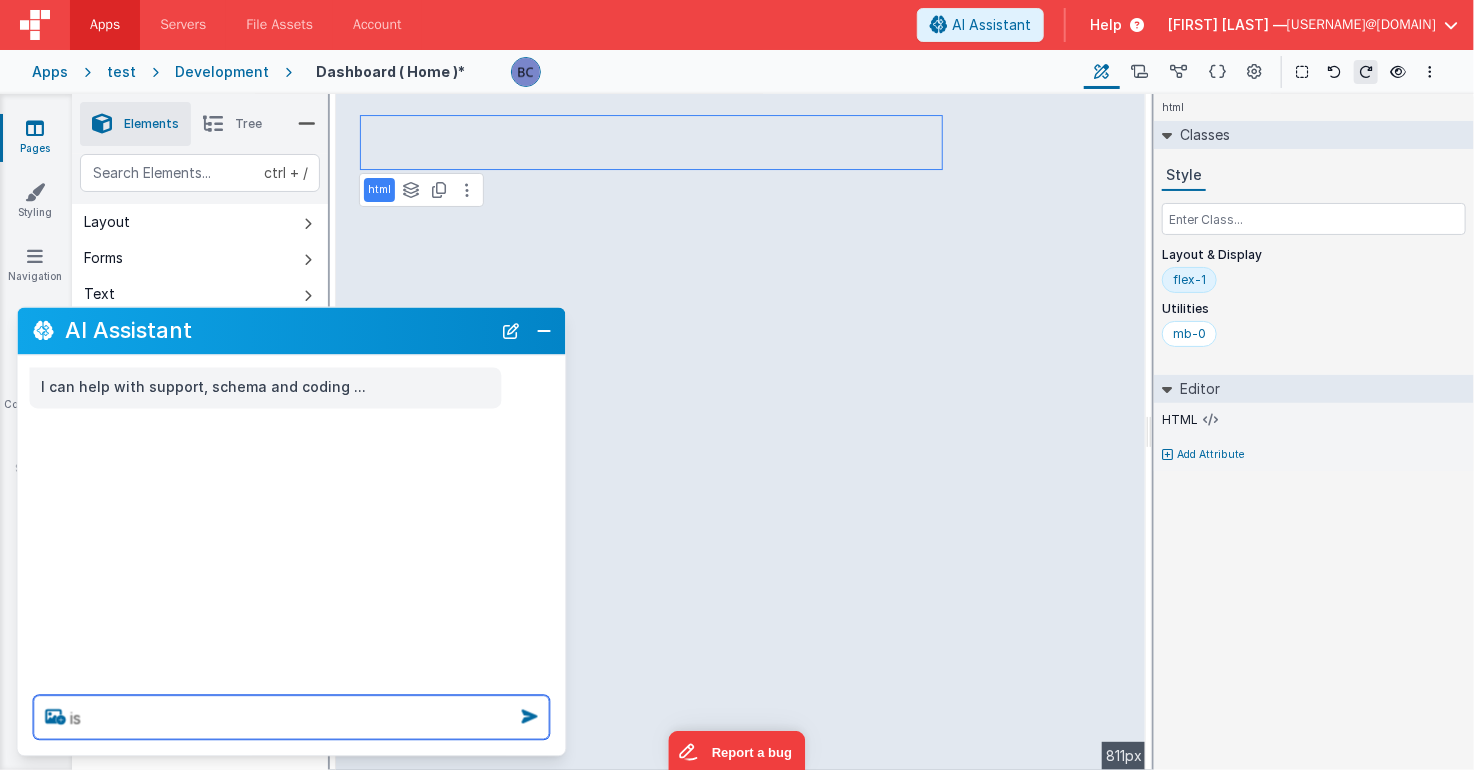 type on "i" 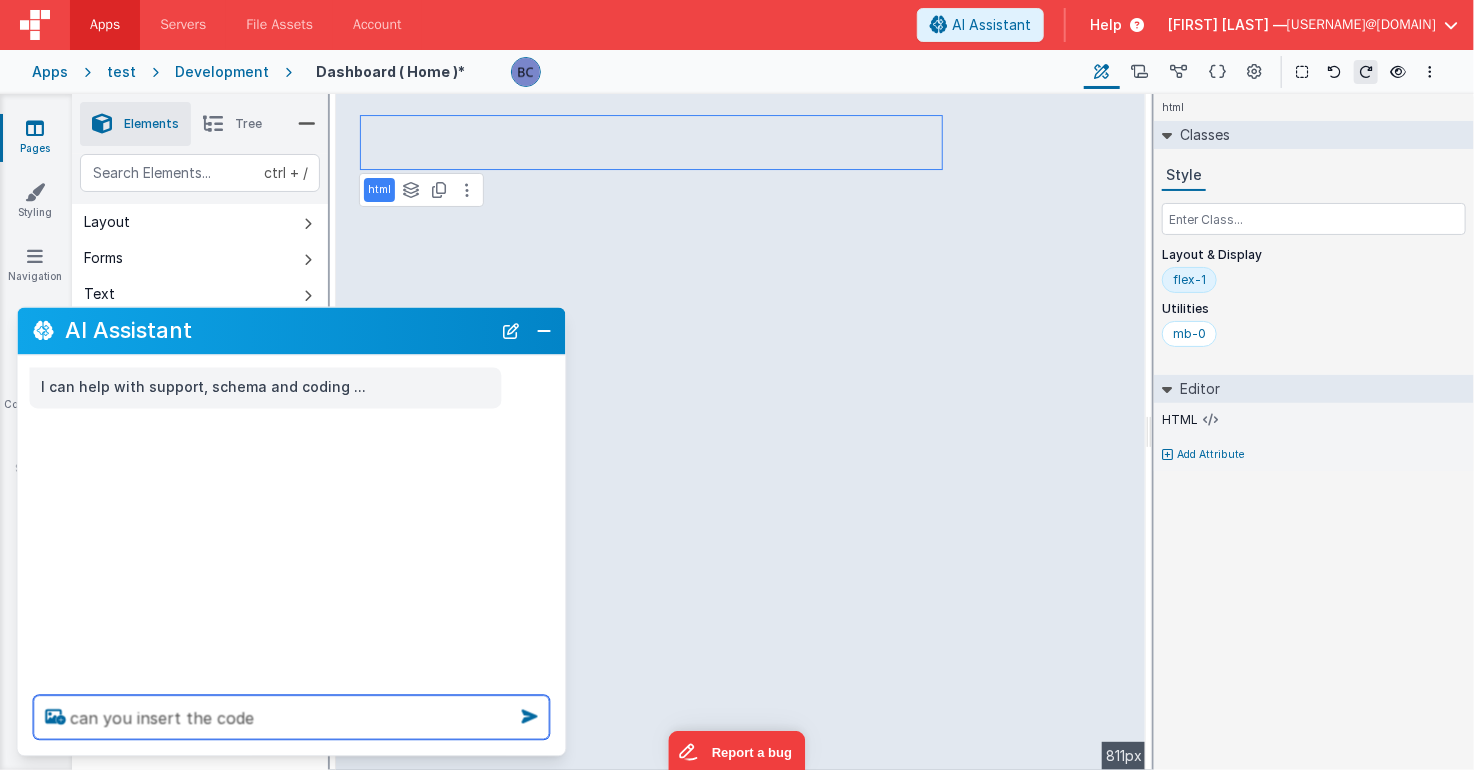 type on "can you insert the code" 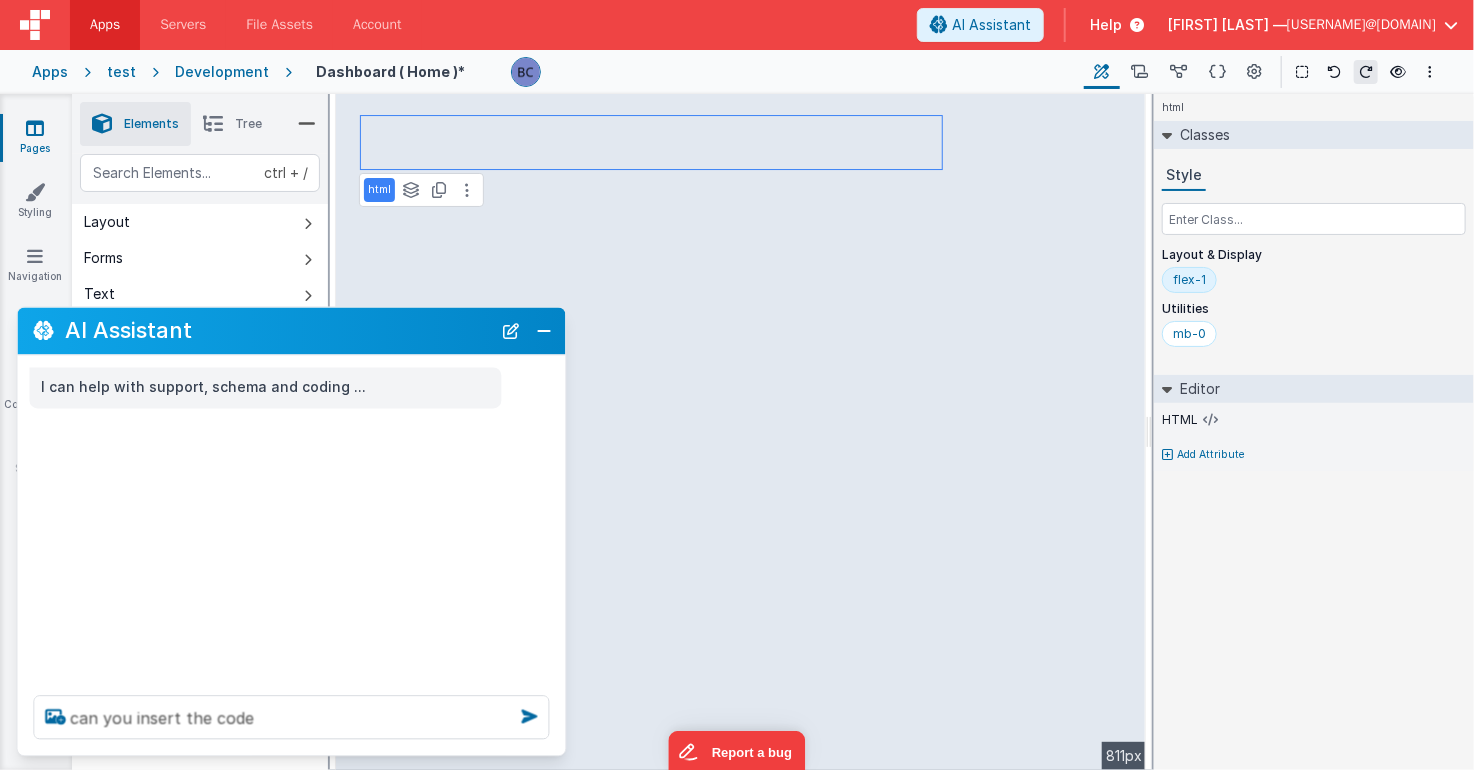 type 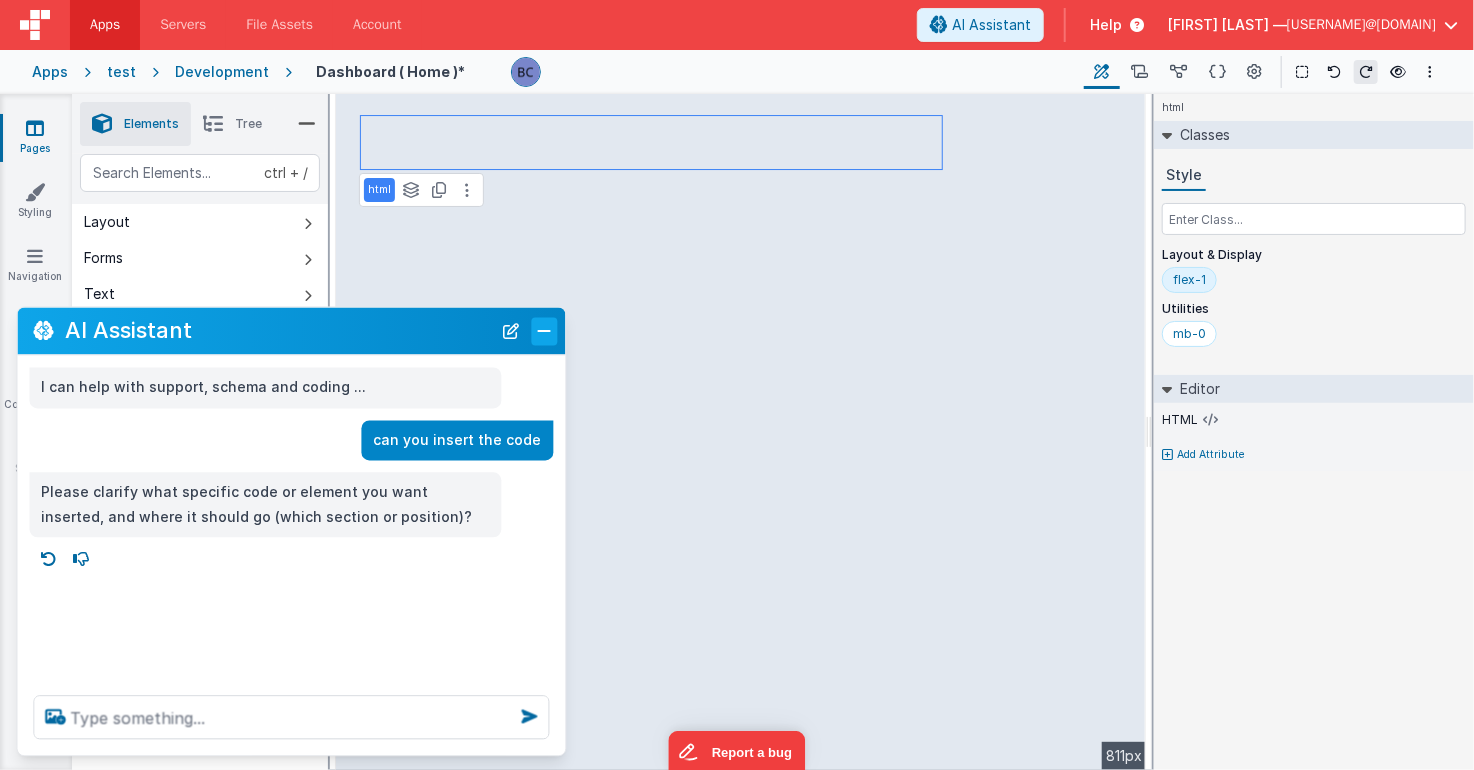 click at bounding box center (545, 331) 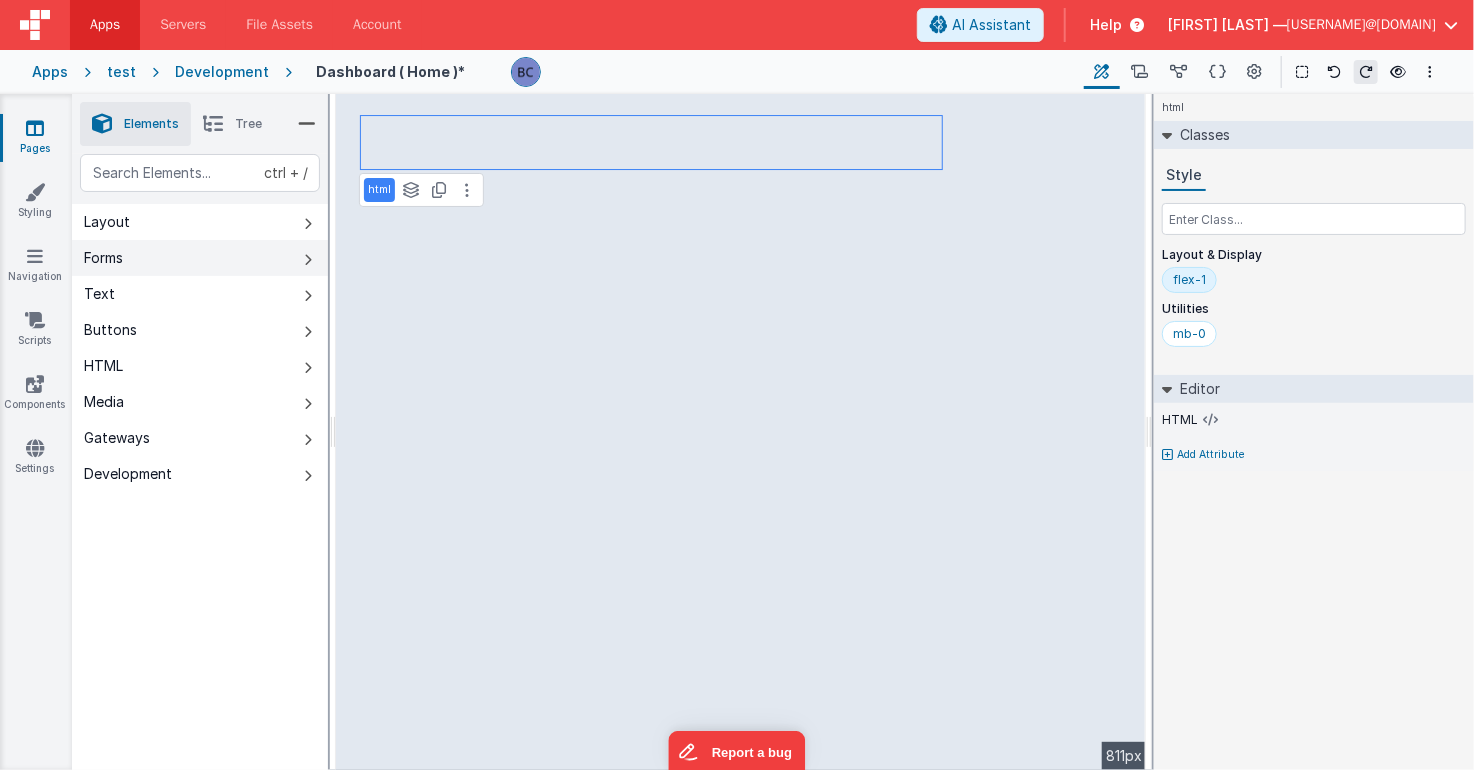click on "Forms" at bounding box center (200, 258) 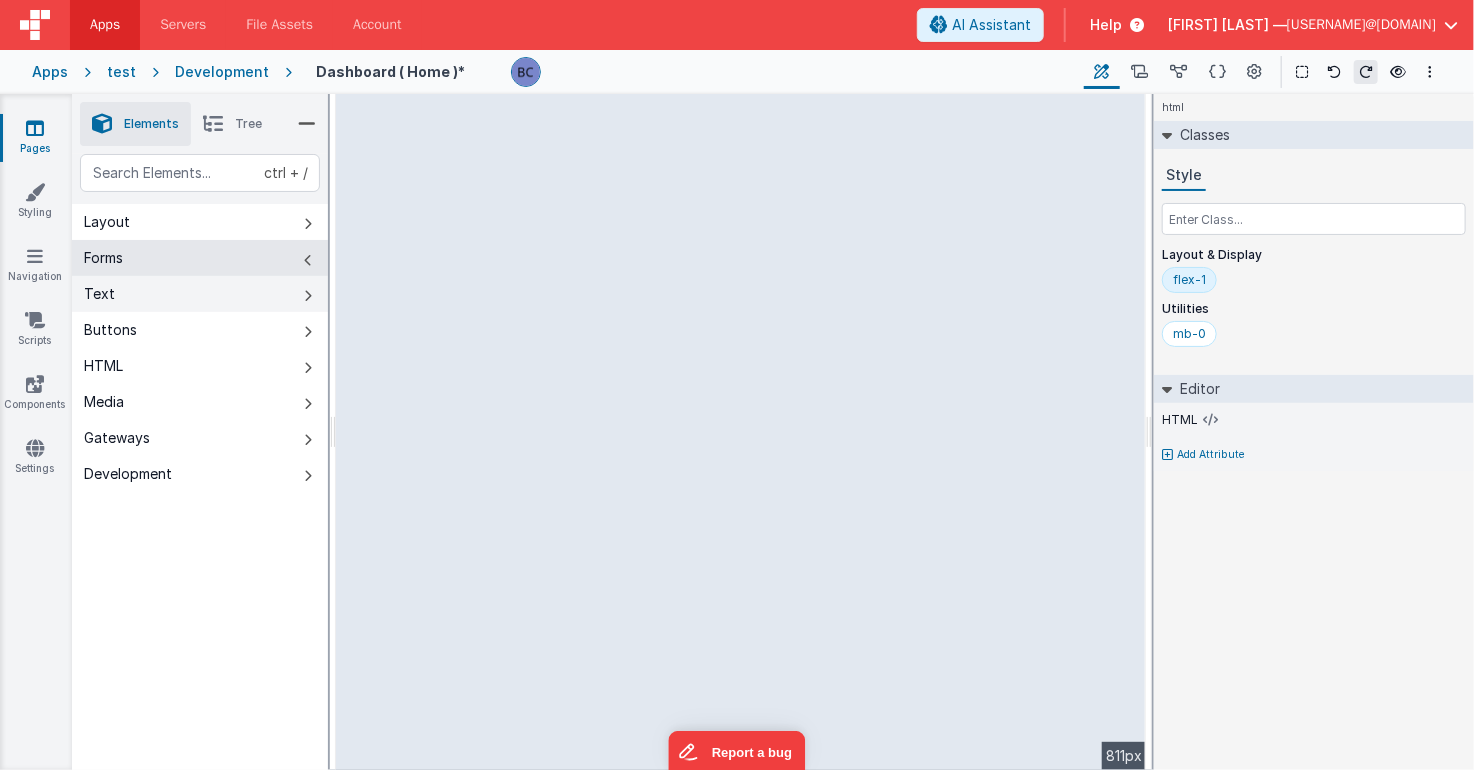 click on "Text" at bounding box center [200, 294] 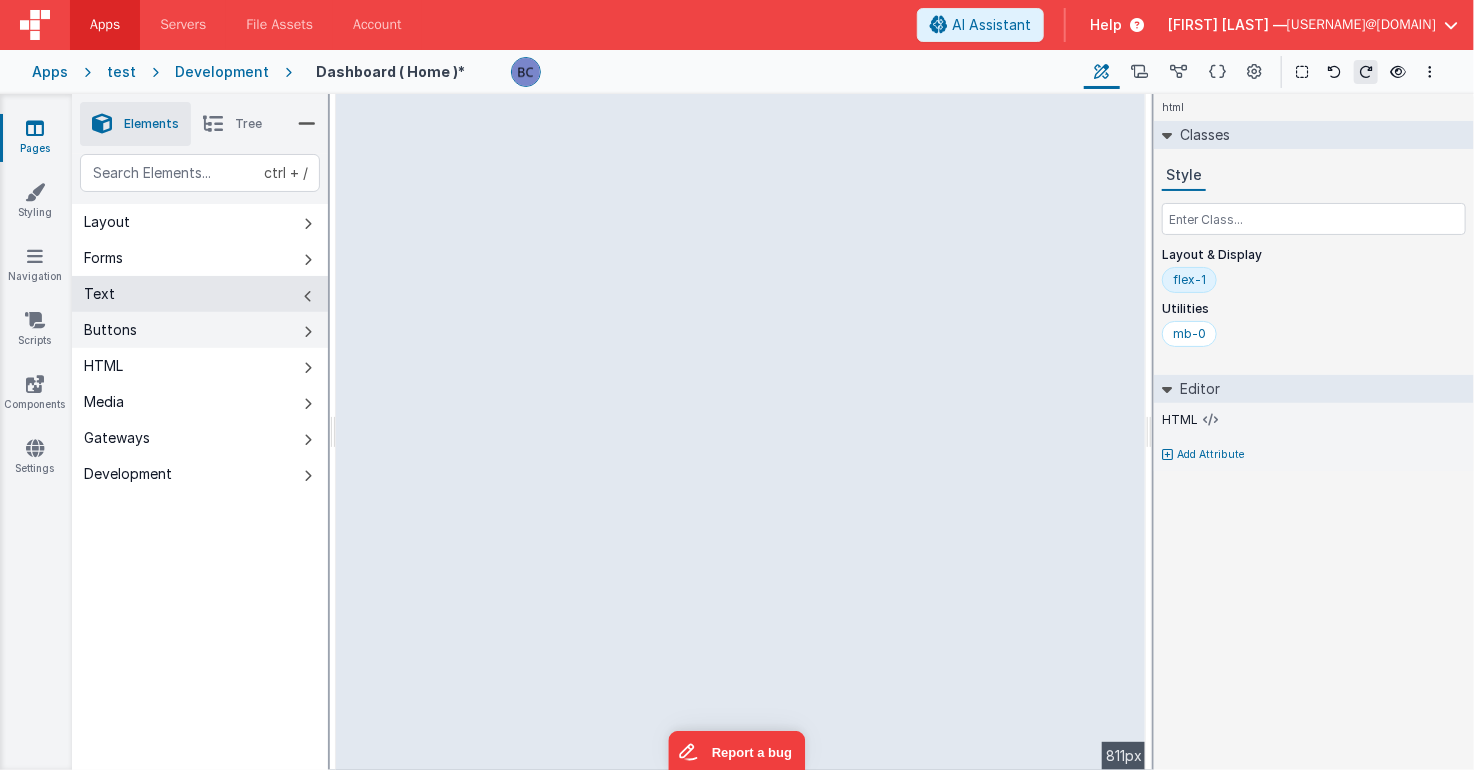 click on "Buttons" at bounding box center [110, 330] 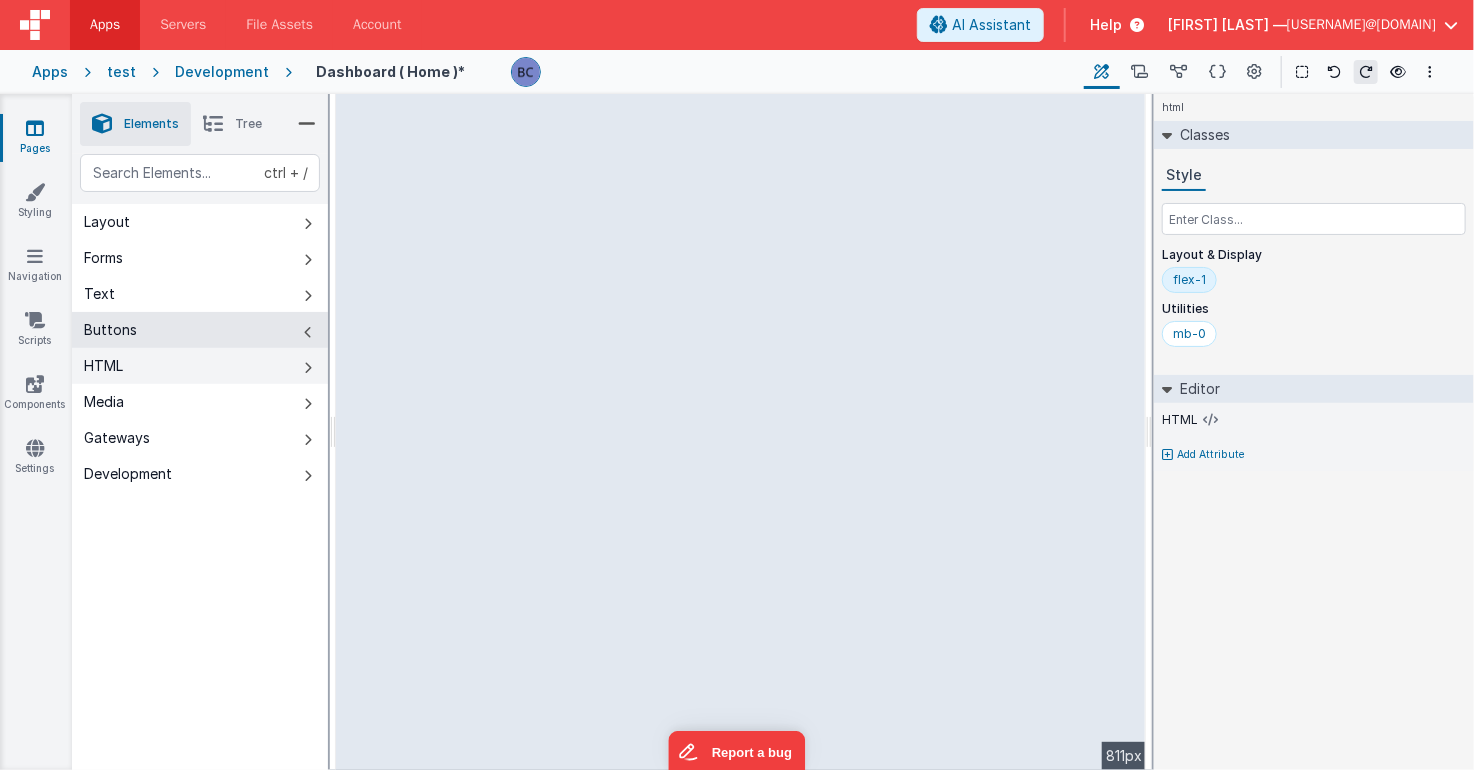 click on "HTML" at bounding box center (200, 366) 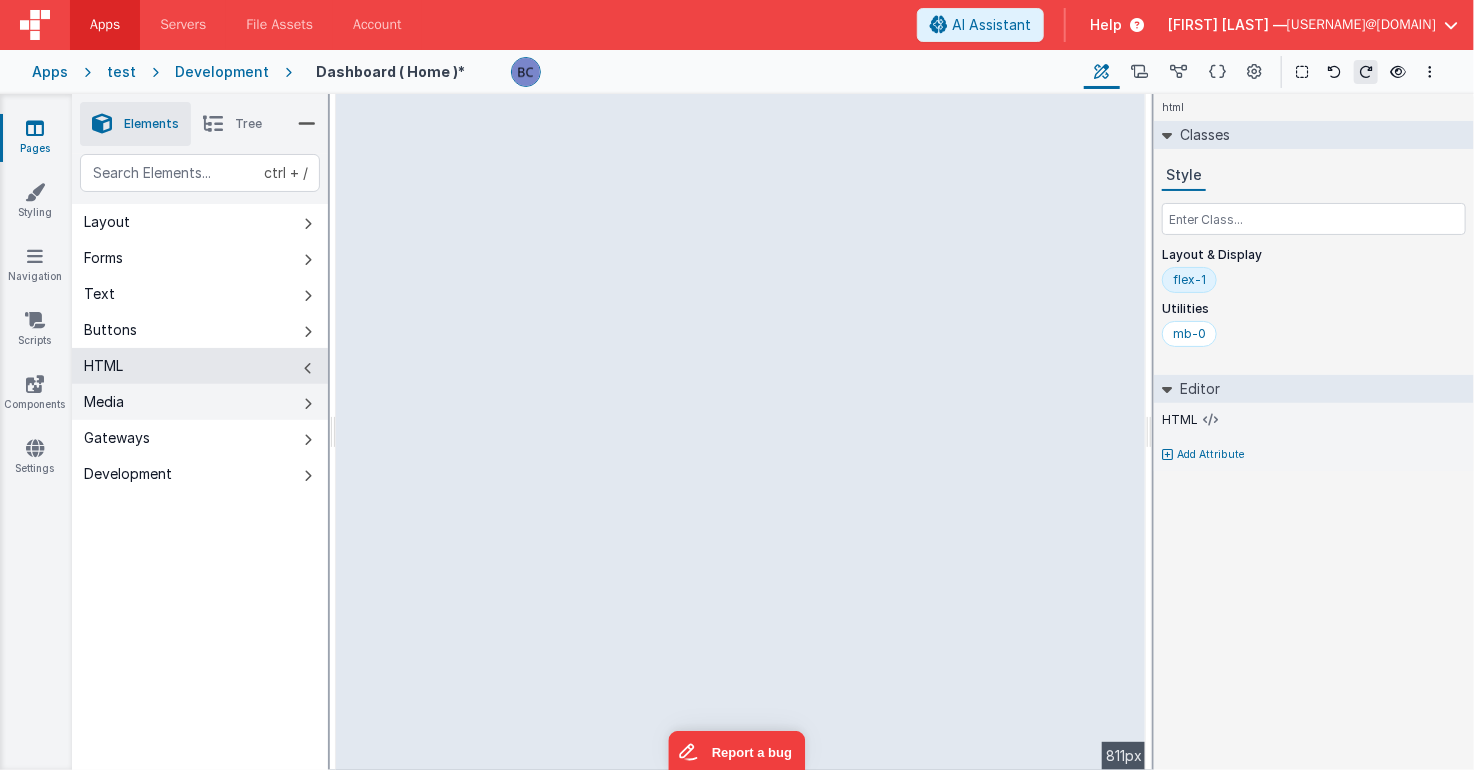 click on "Media" at bounding box center [200, 402] 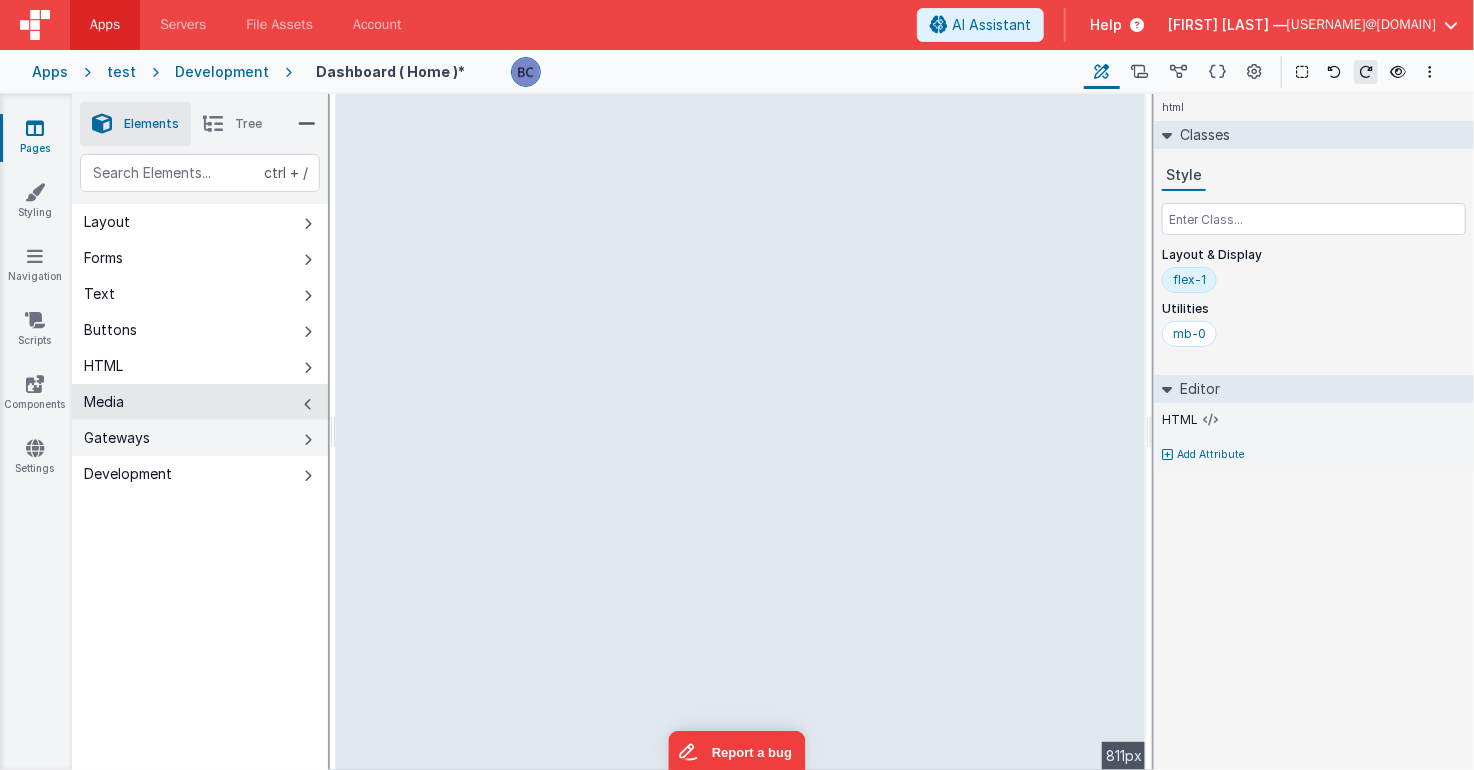 click on "Gateways" at bounding box center (117, 438) 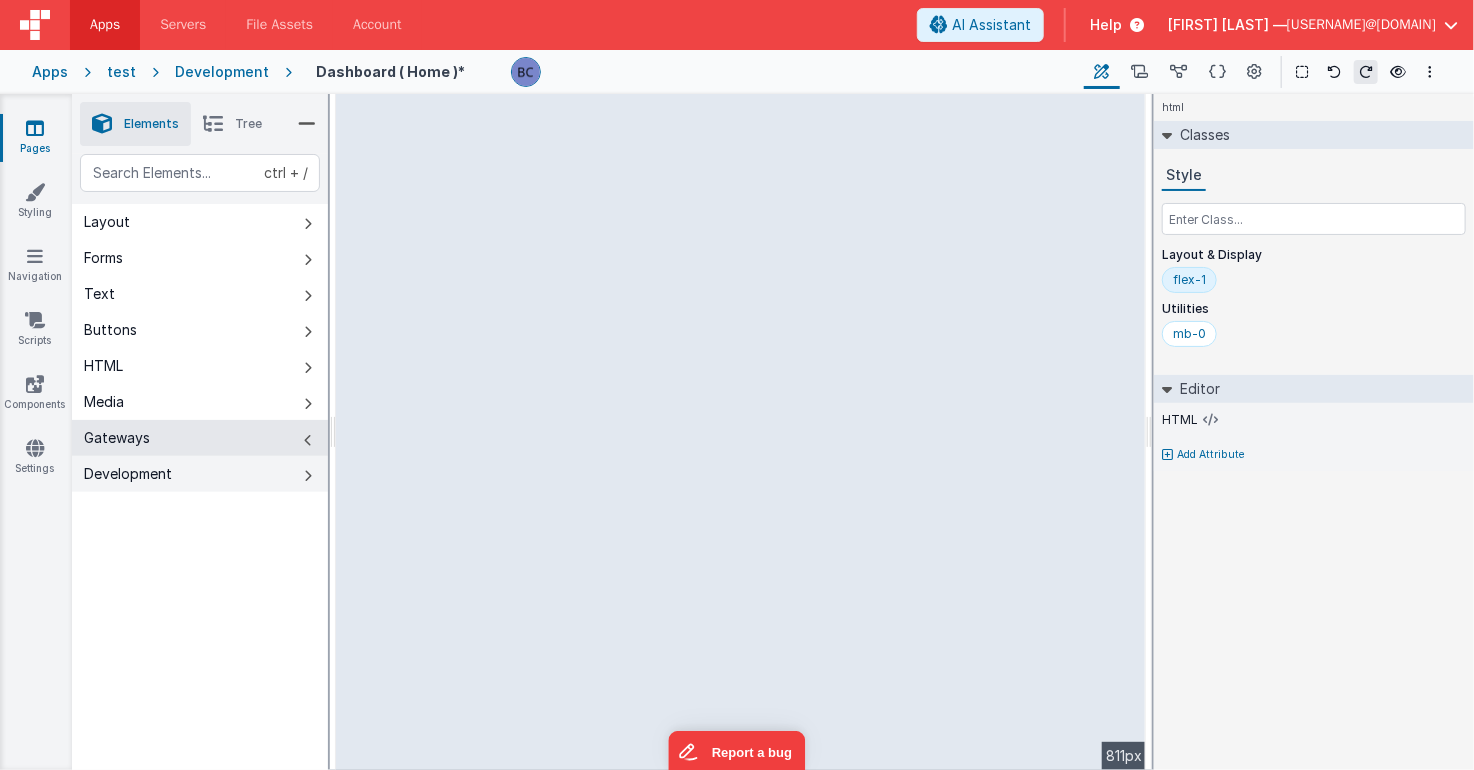 click on "Development" at bounding box center [128, 474] 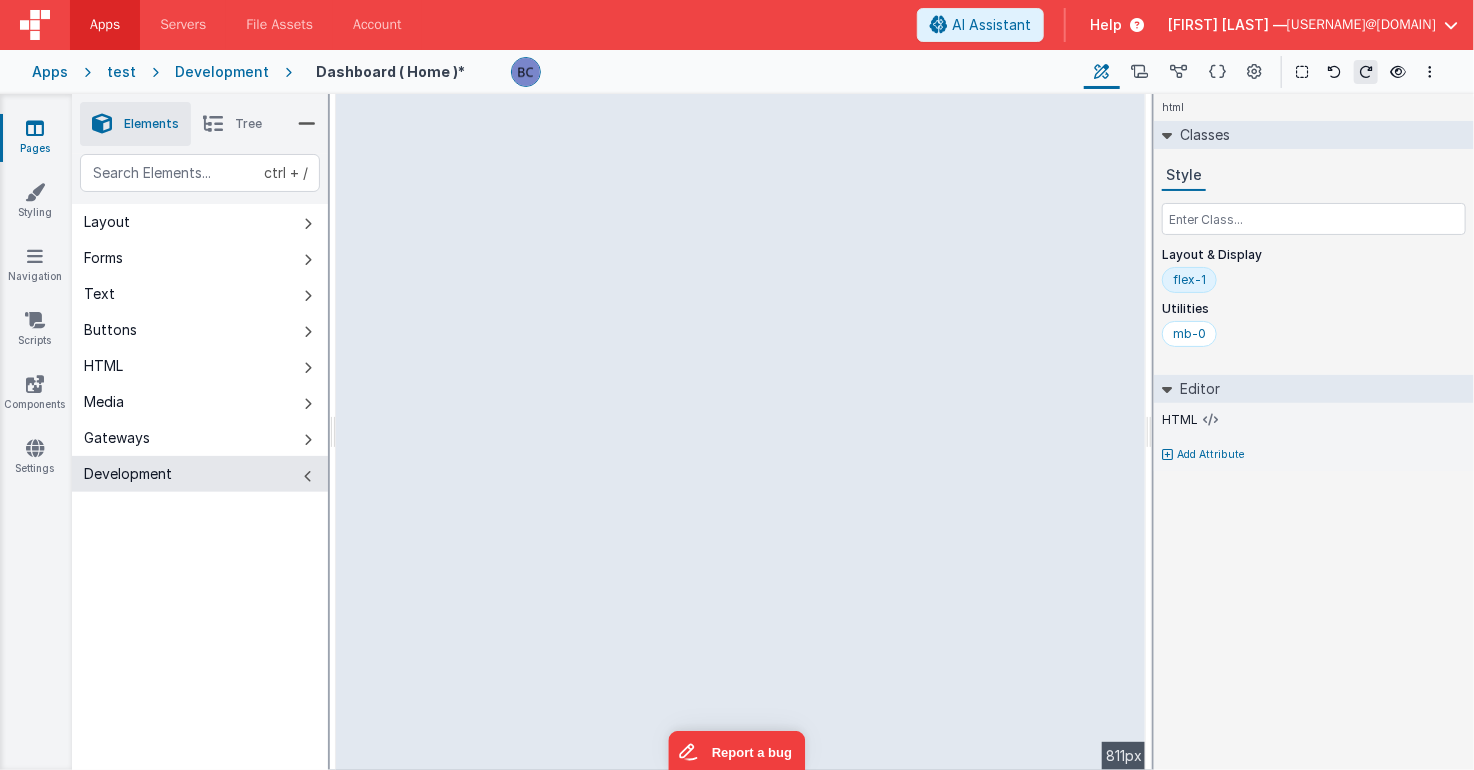 type 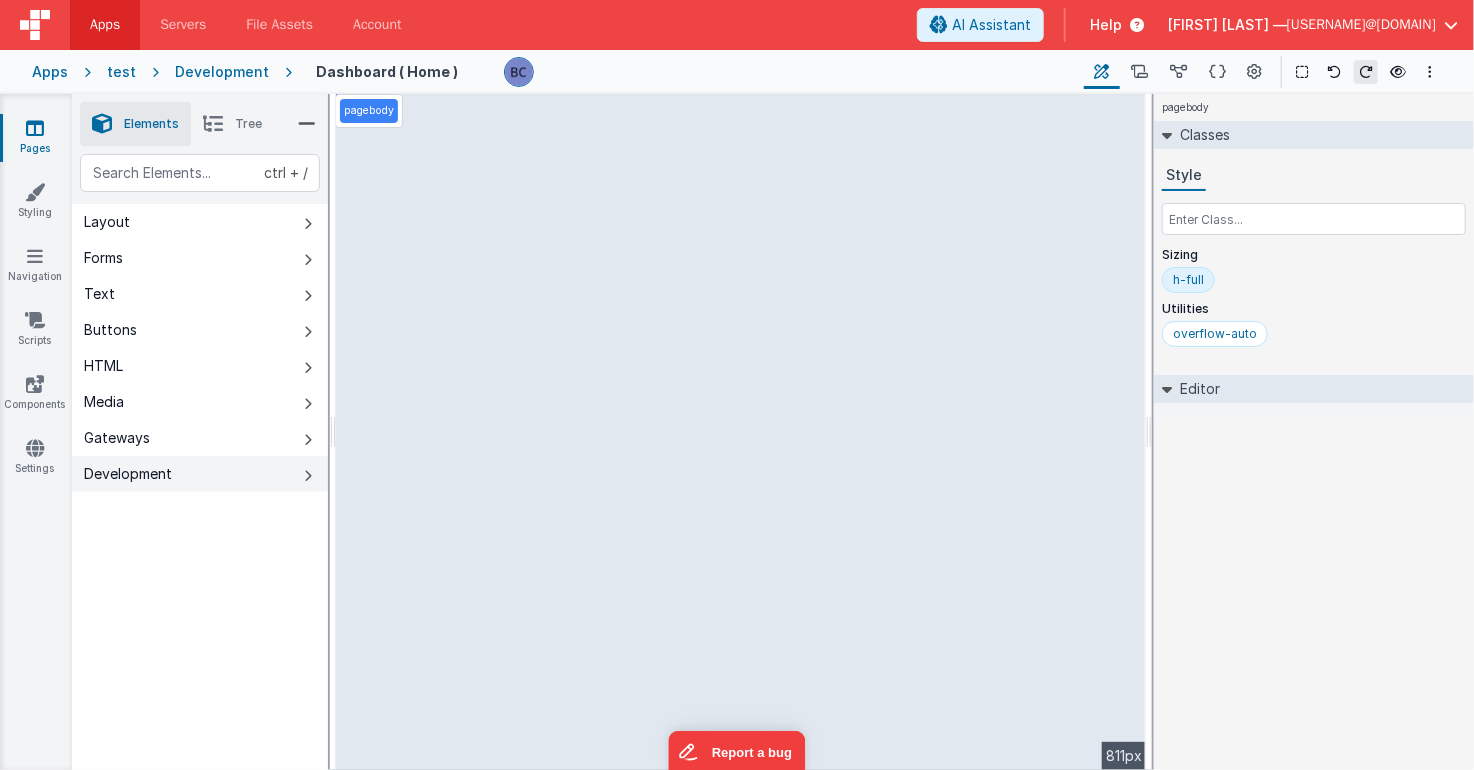click on "Development" at bounding box center [128, 474] 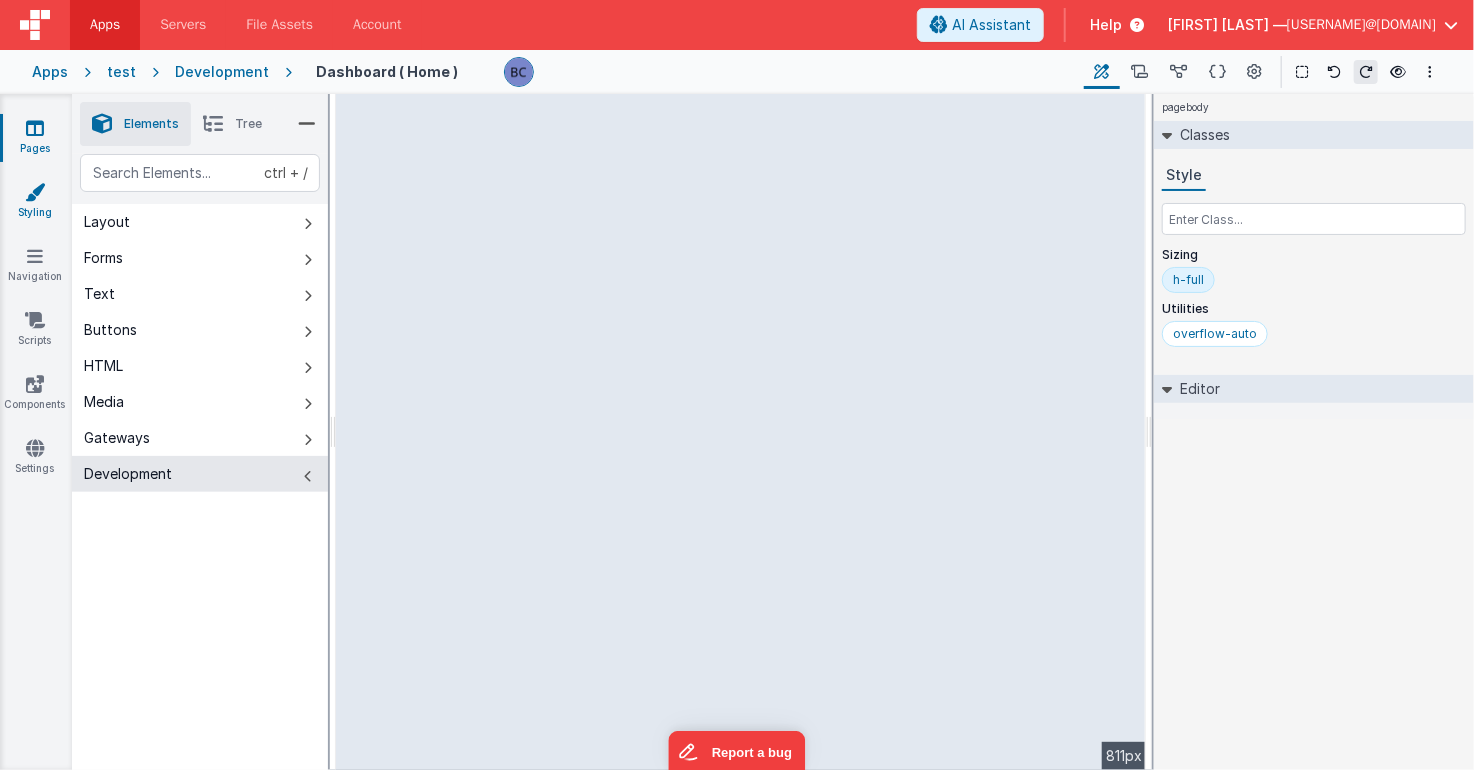 click on "Styling" at bounding box center (35, 202) 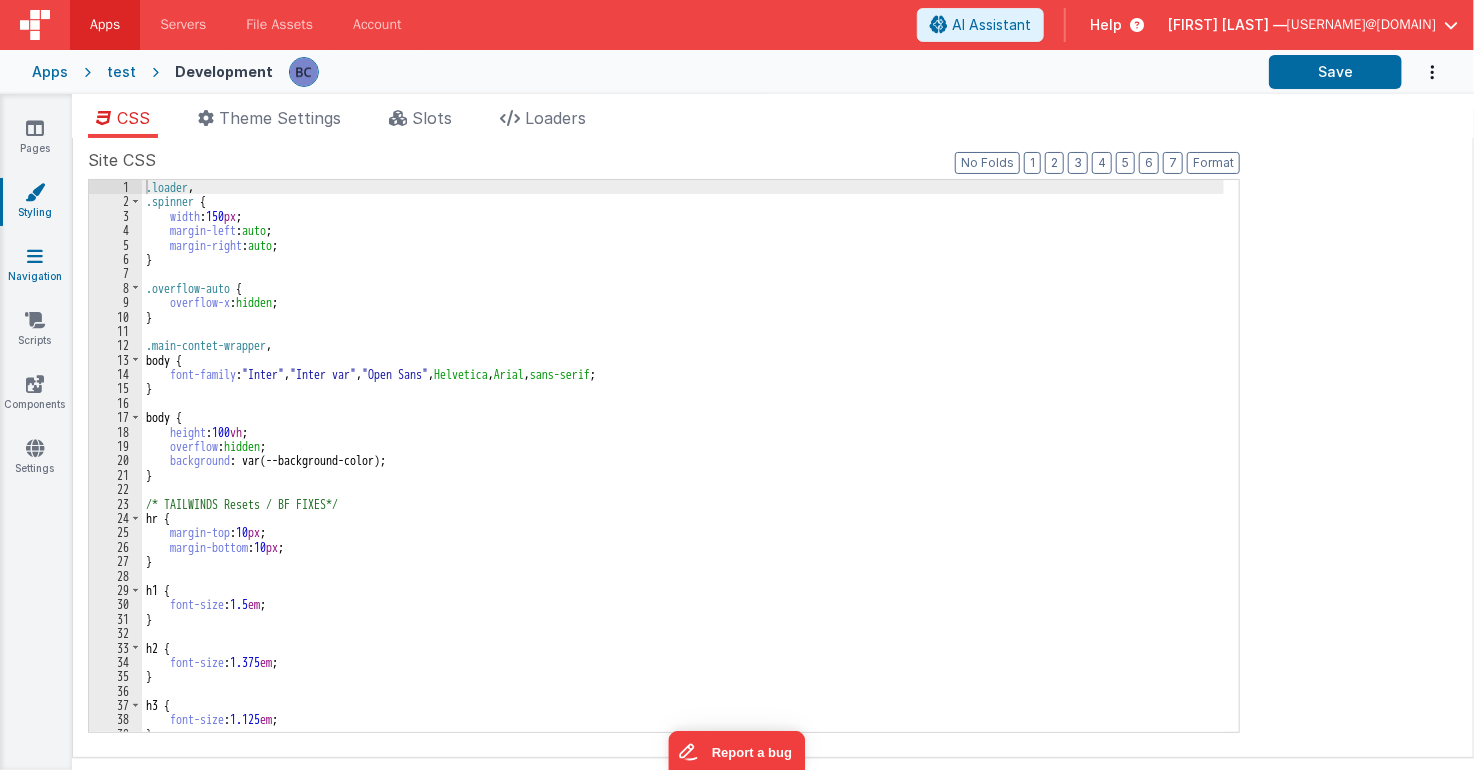 click on "Navigation" at bounding box center (35, 266) 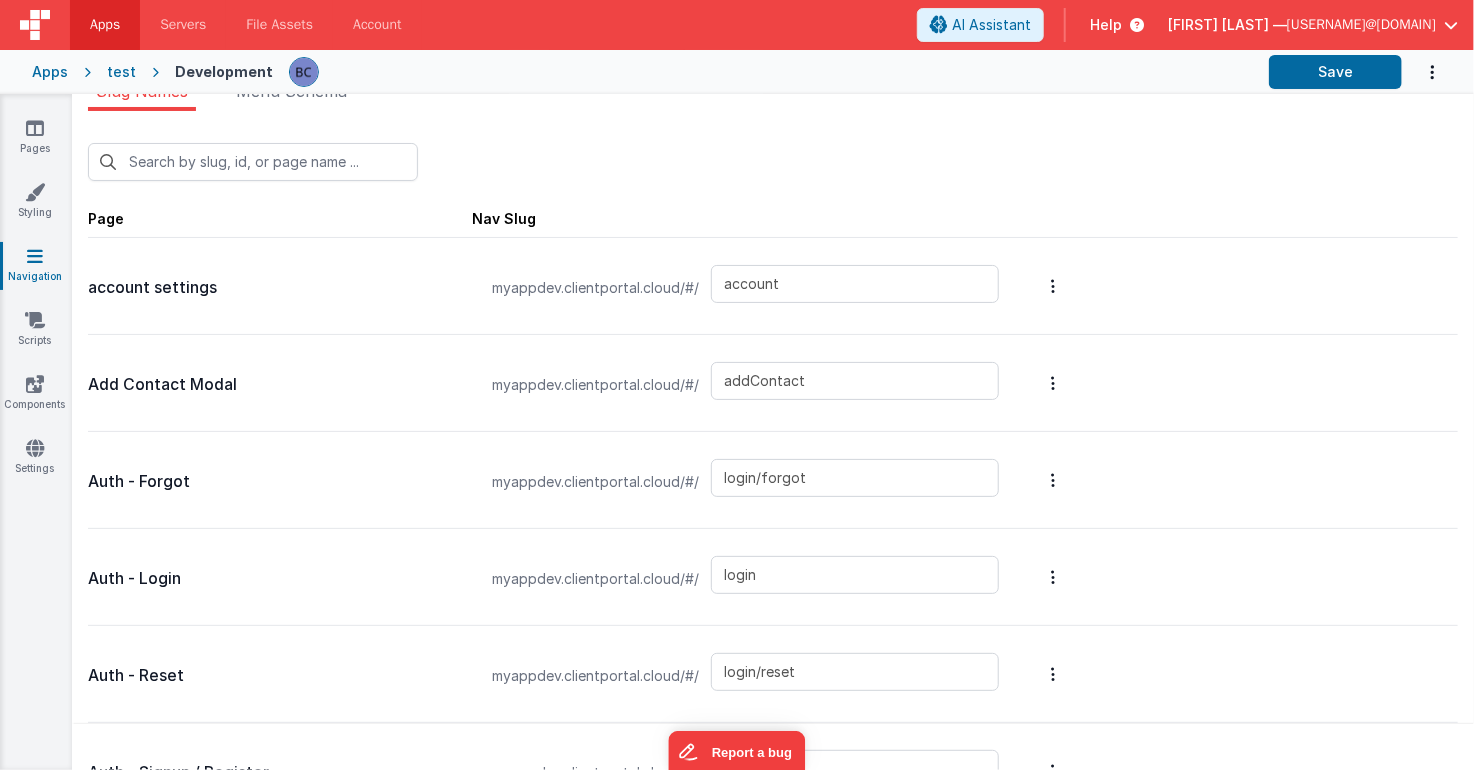 scroll, scrollTop: 0, scrollLeft: 0, axis: both 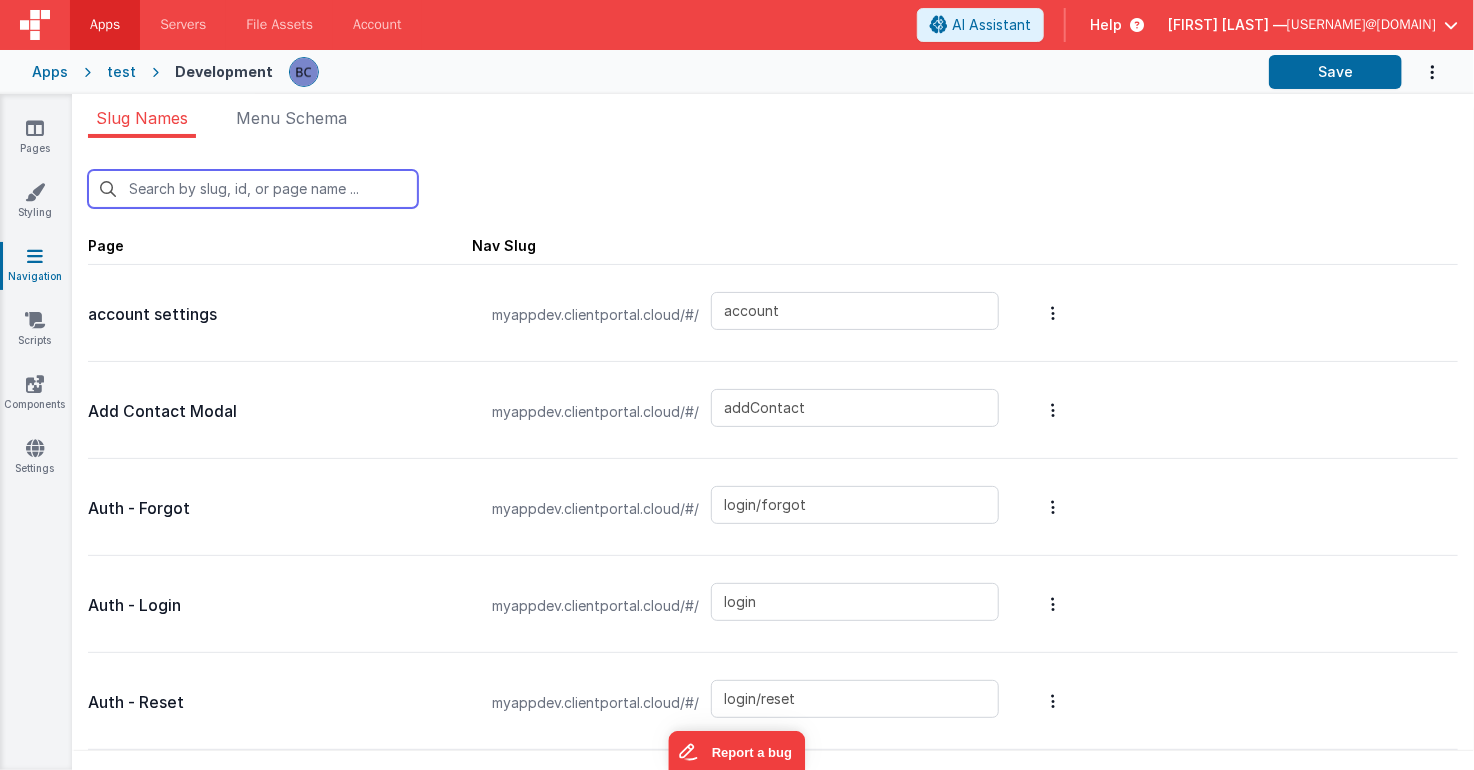 click at bounding box center (253, 189) 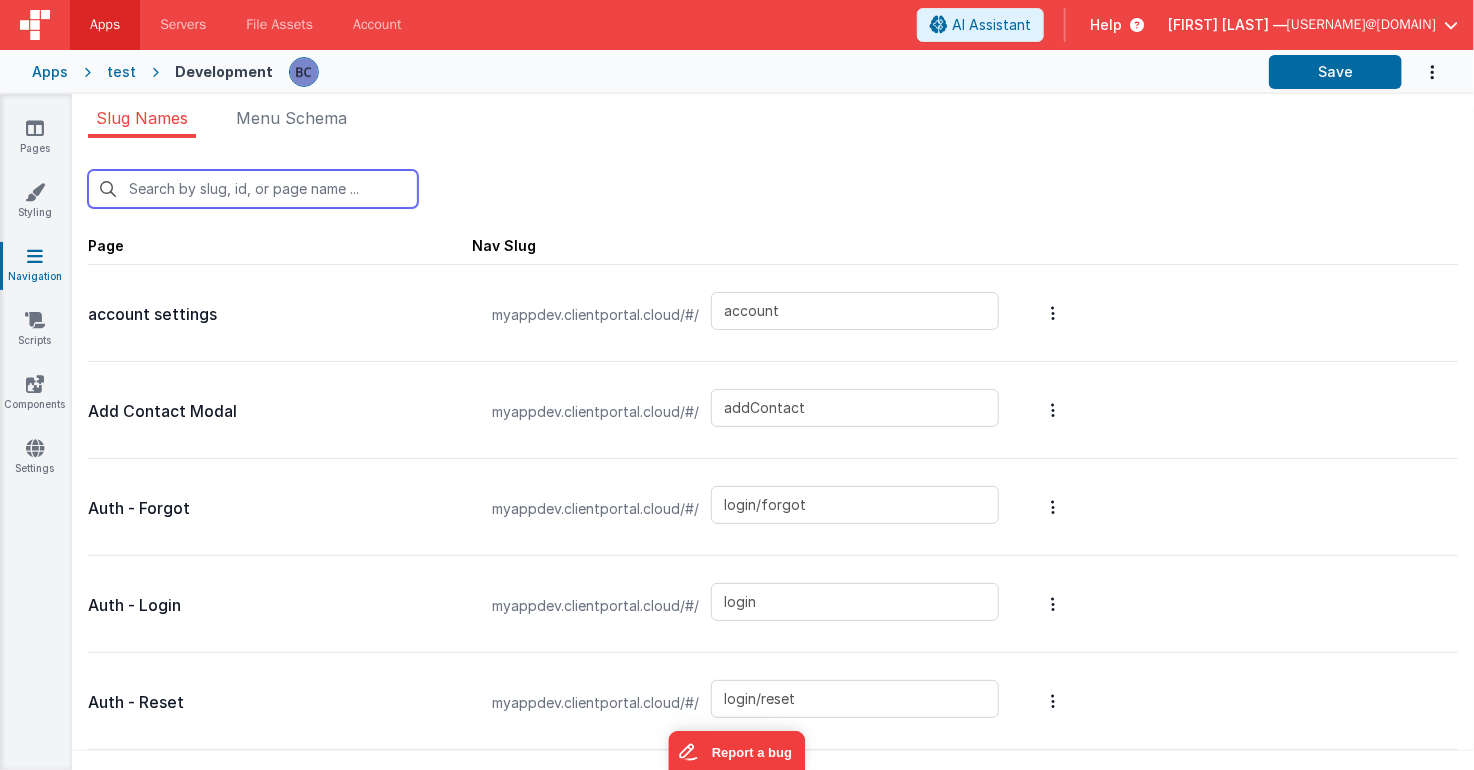 type on "m" 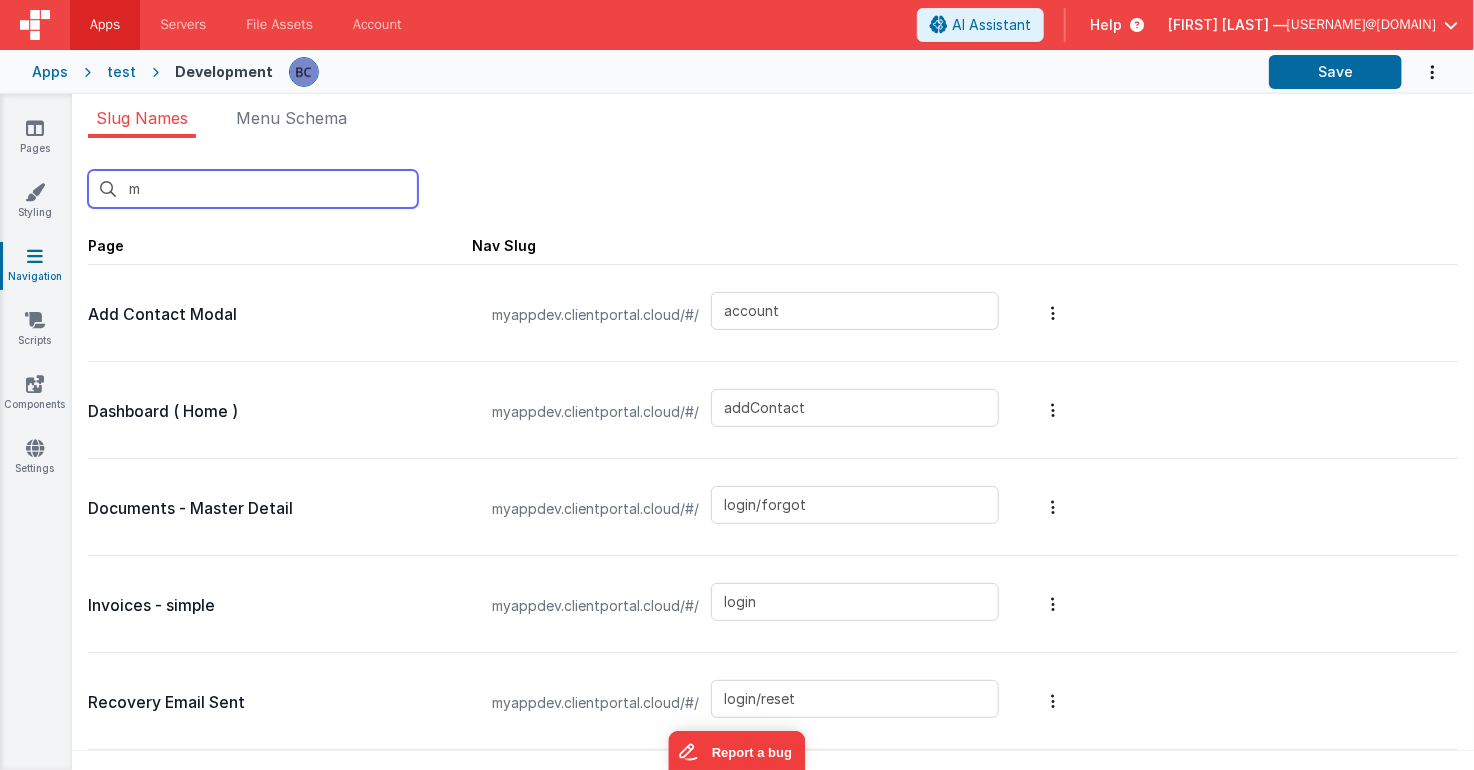 type on "addContact" 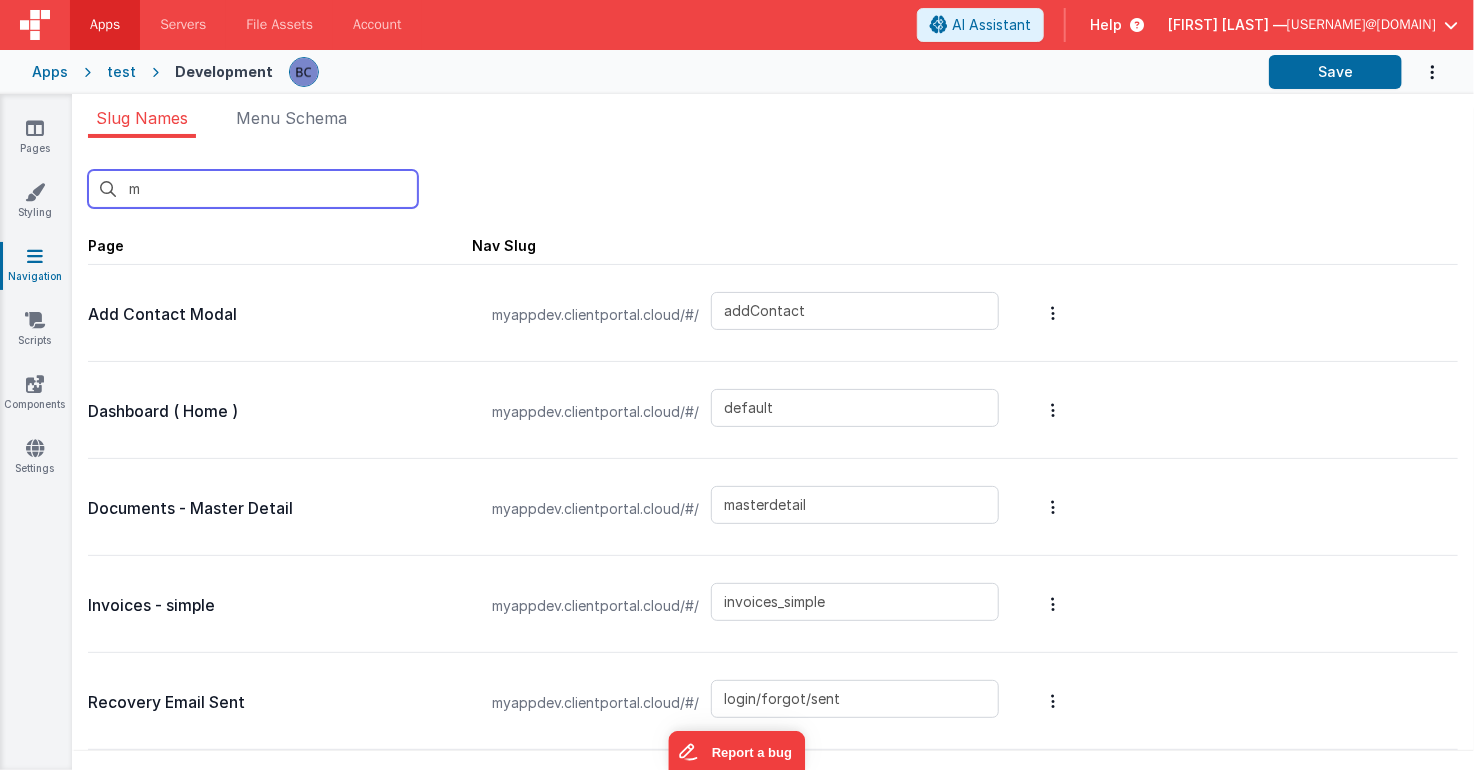 type on "mo" 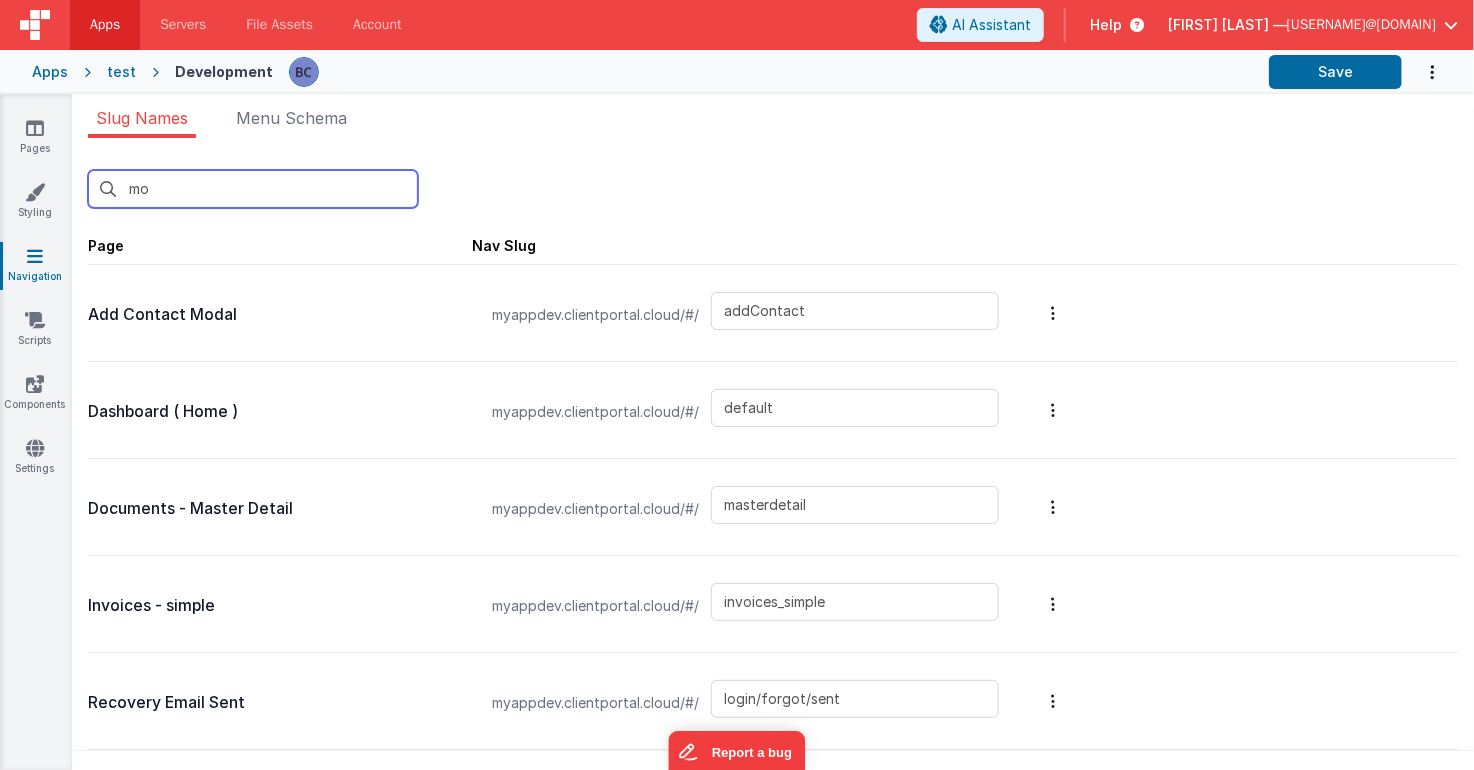type on "upload" 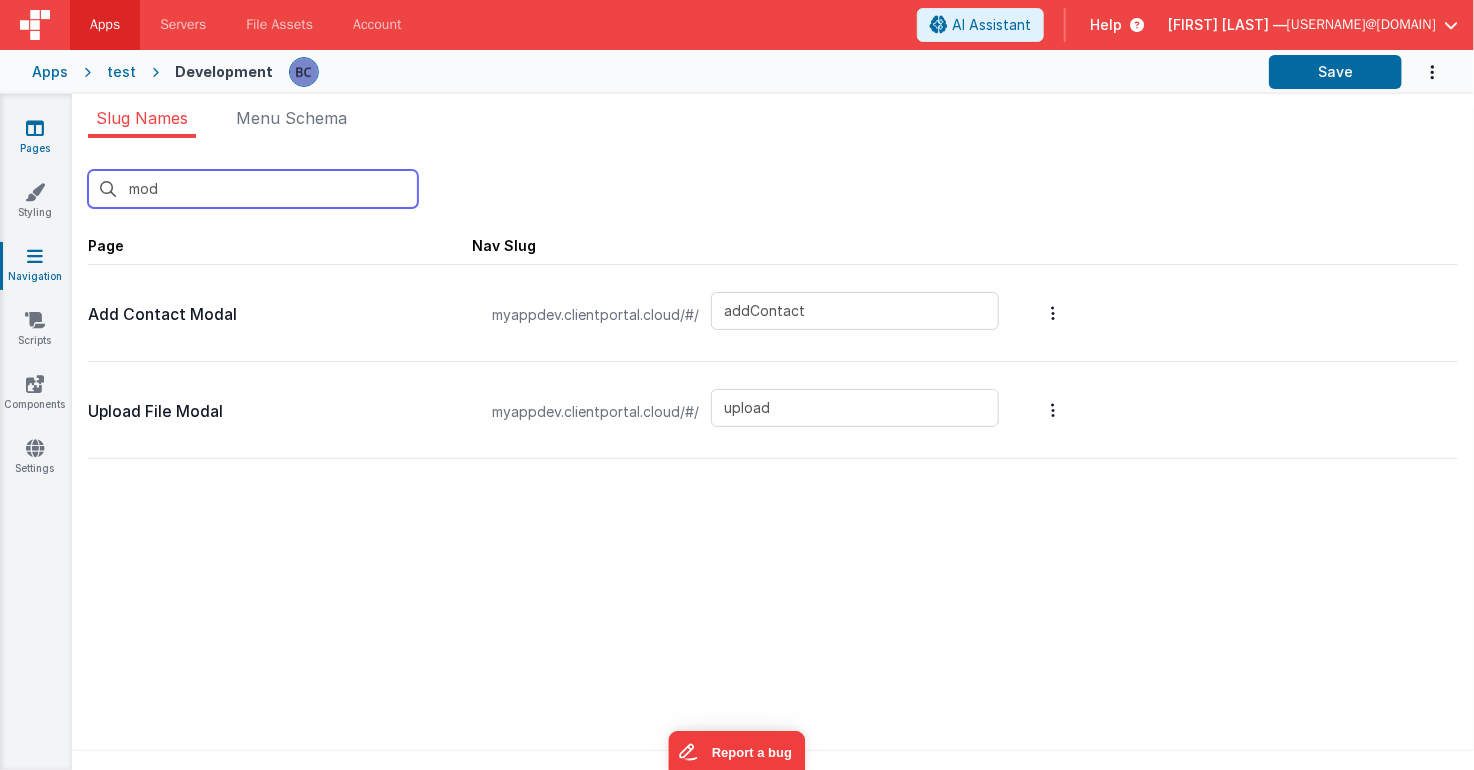 type on "mod" 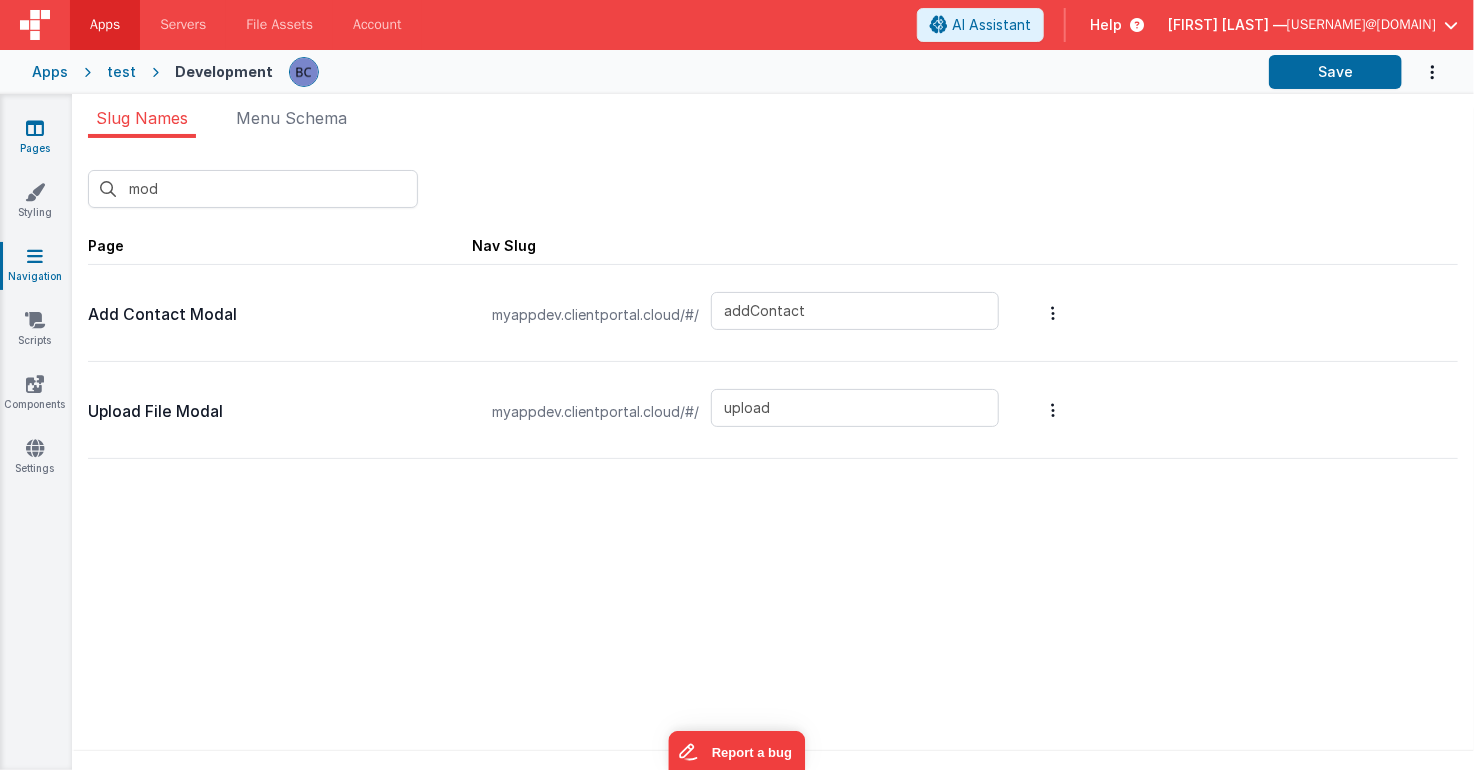 click at bounding box center [35, 128] 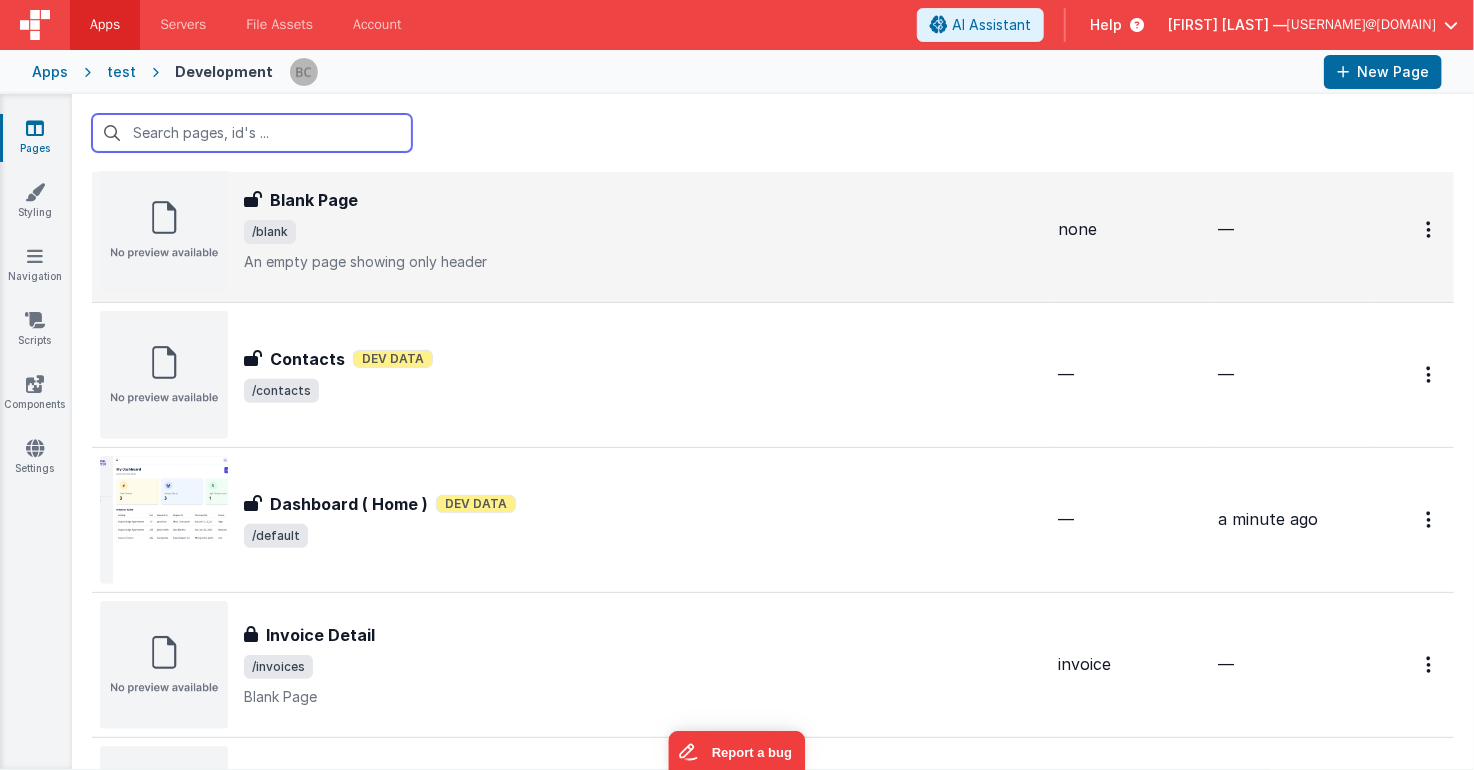 scroll, scrollTop: 348, scrollLeft: 0, axis: vertical 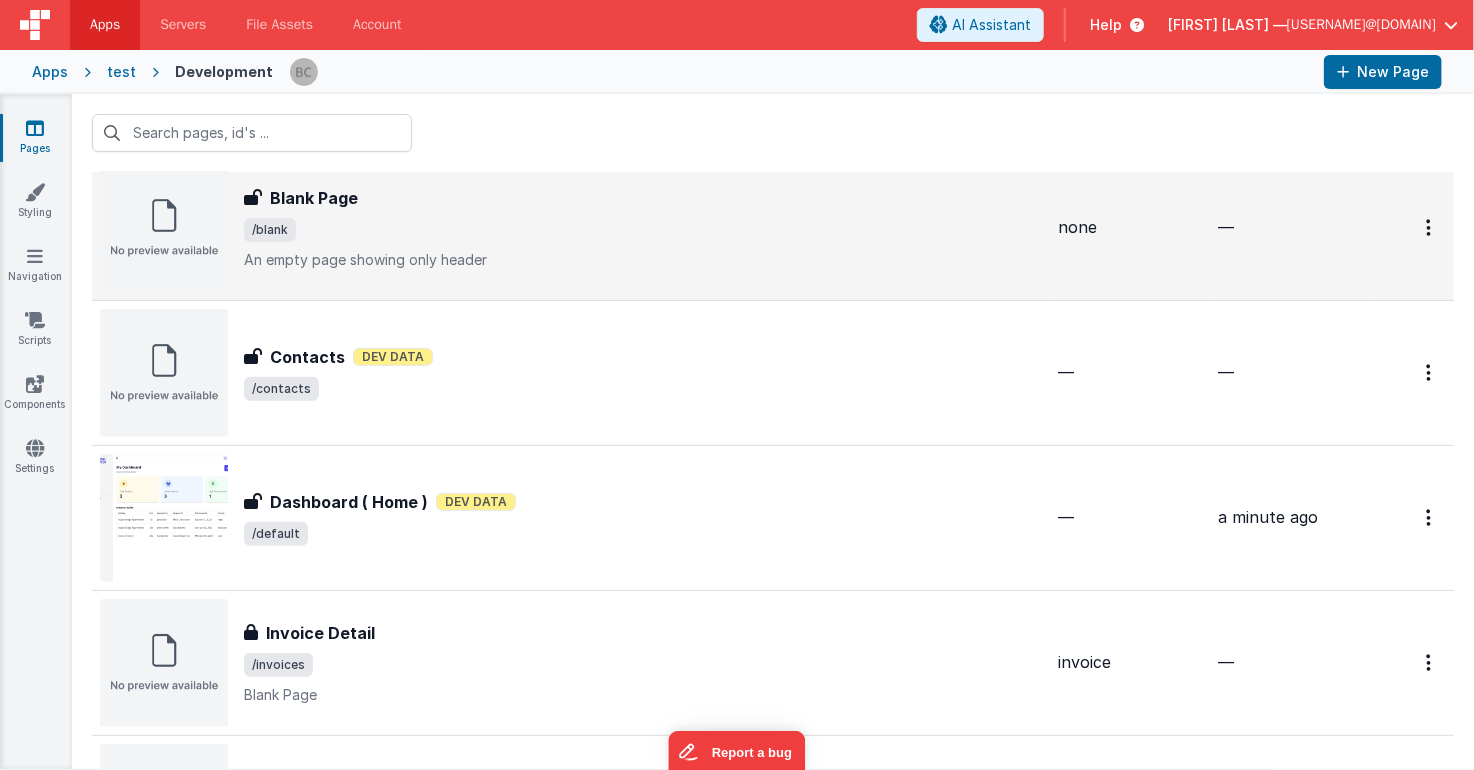 click at bounding box center (164, 518) 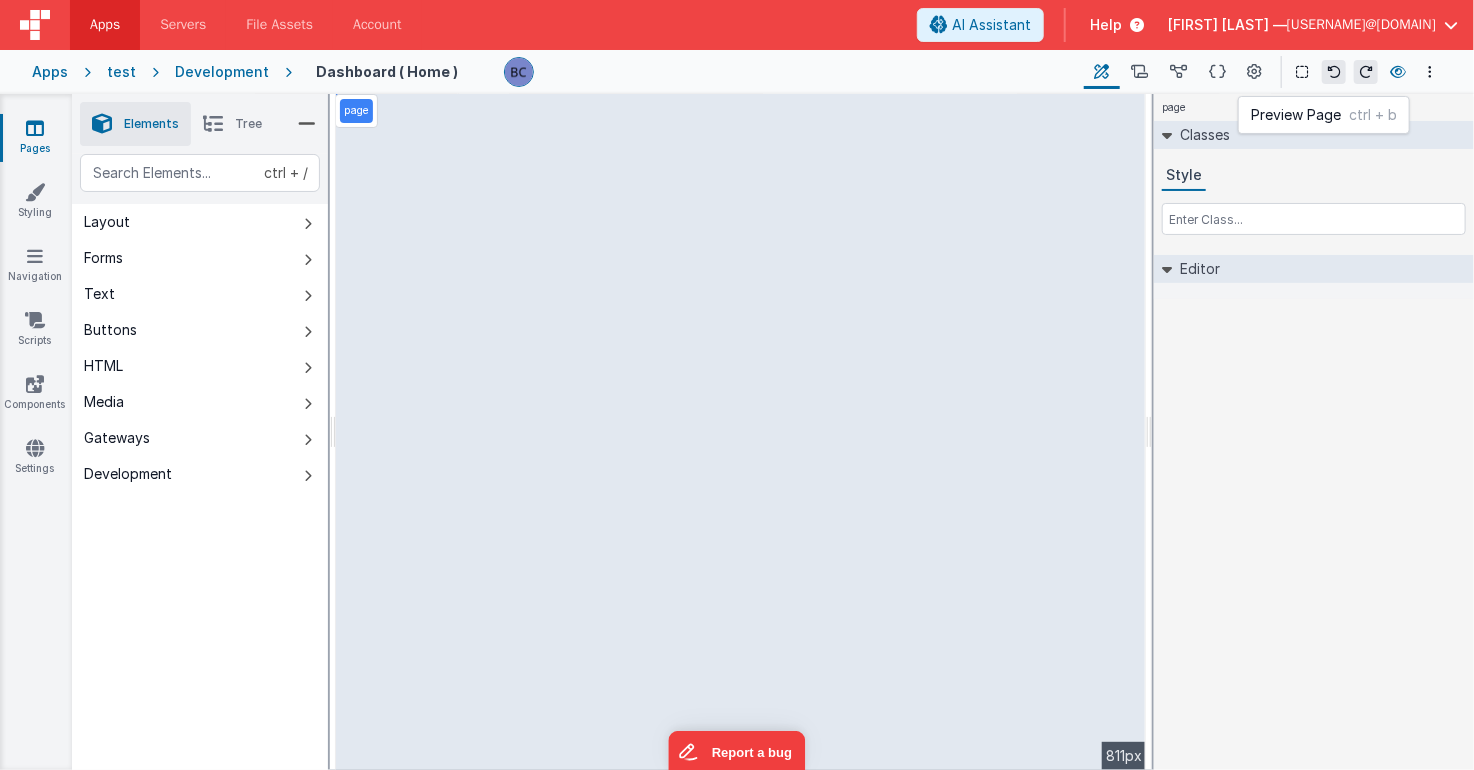 click at bounding box center [1398, 72] 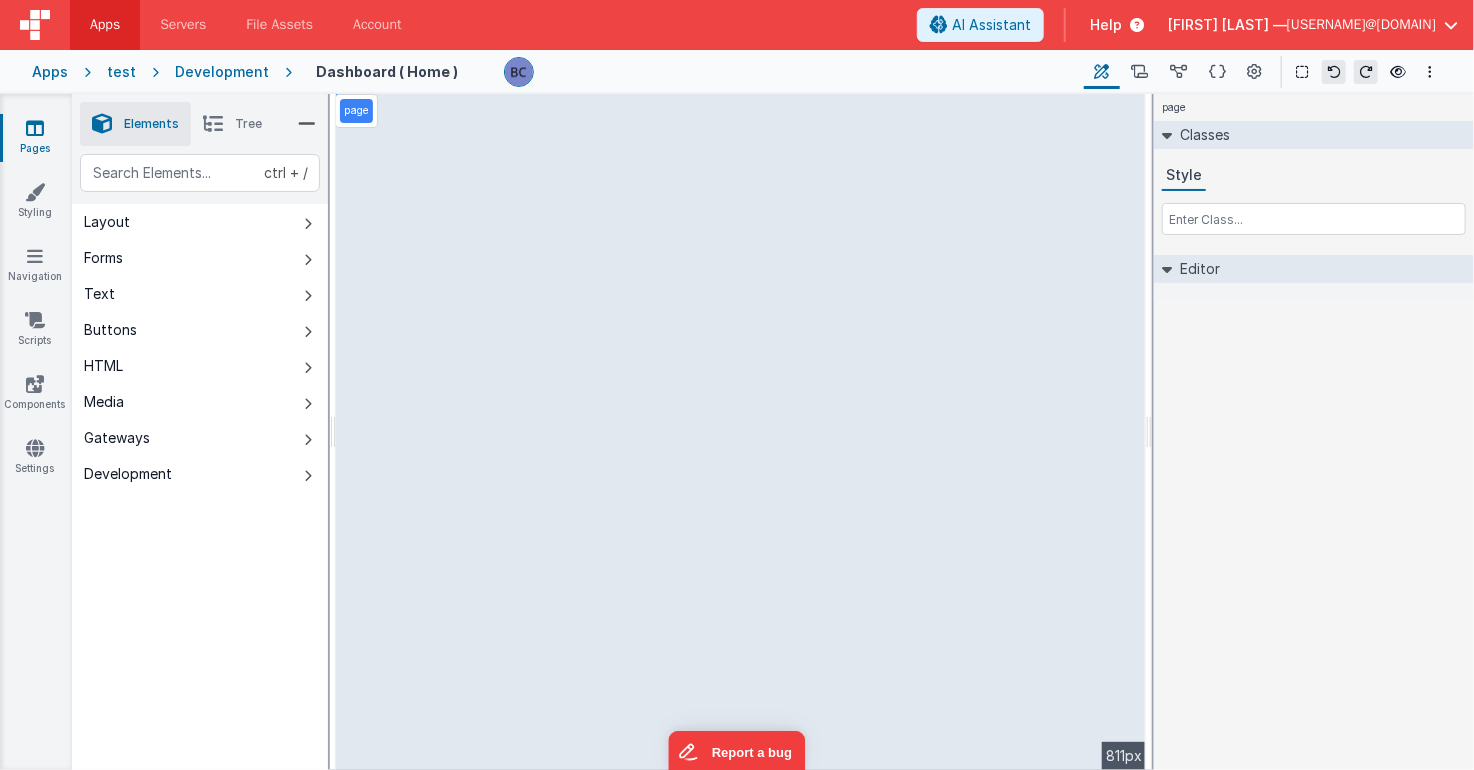 click at bounding box center [213, 124] 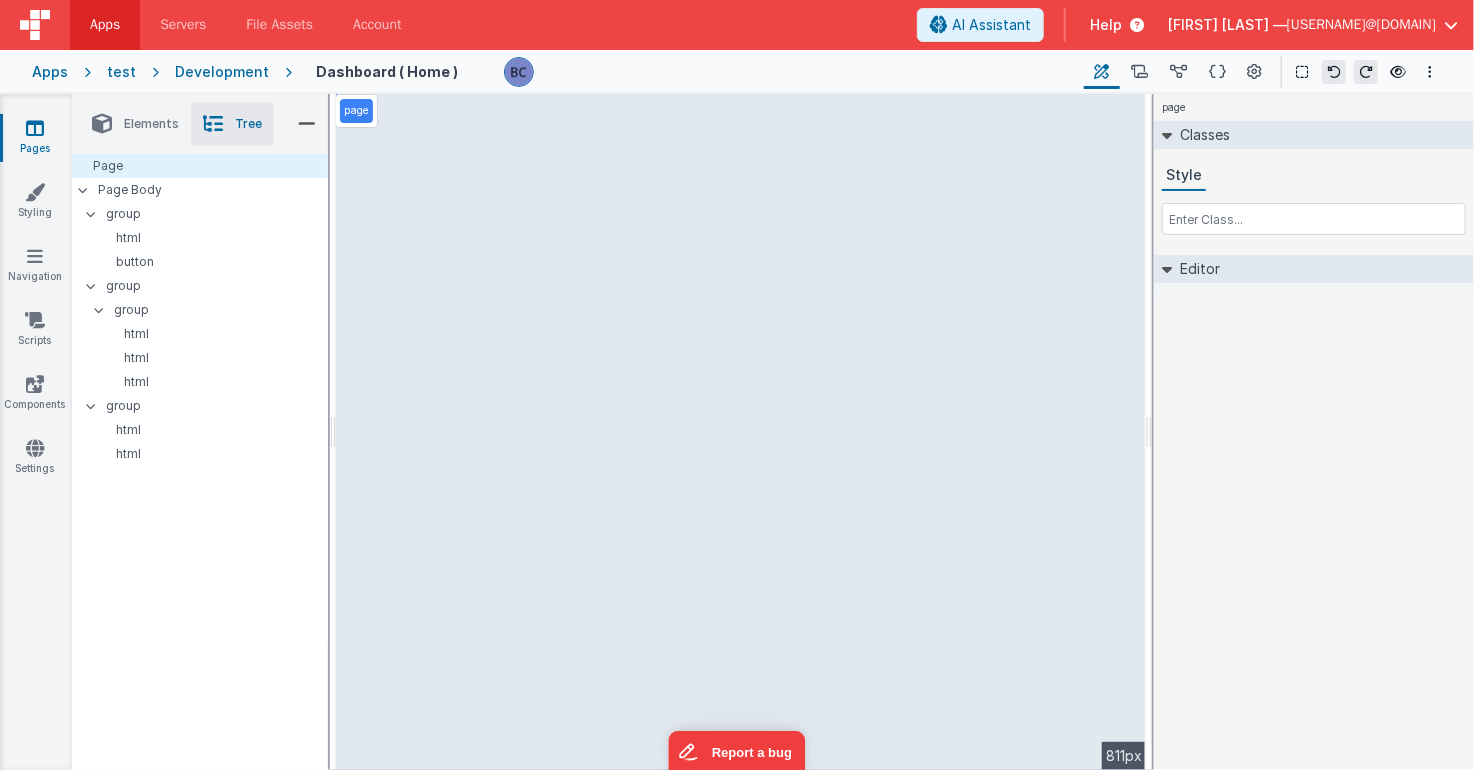 click on "Elements" at bounding box center (135, 124) 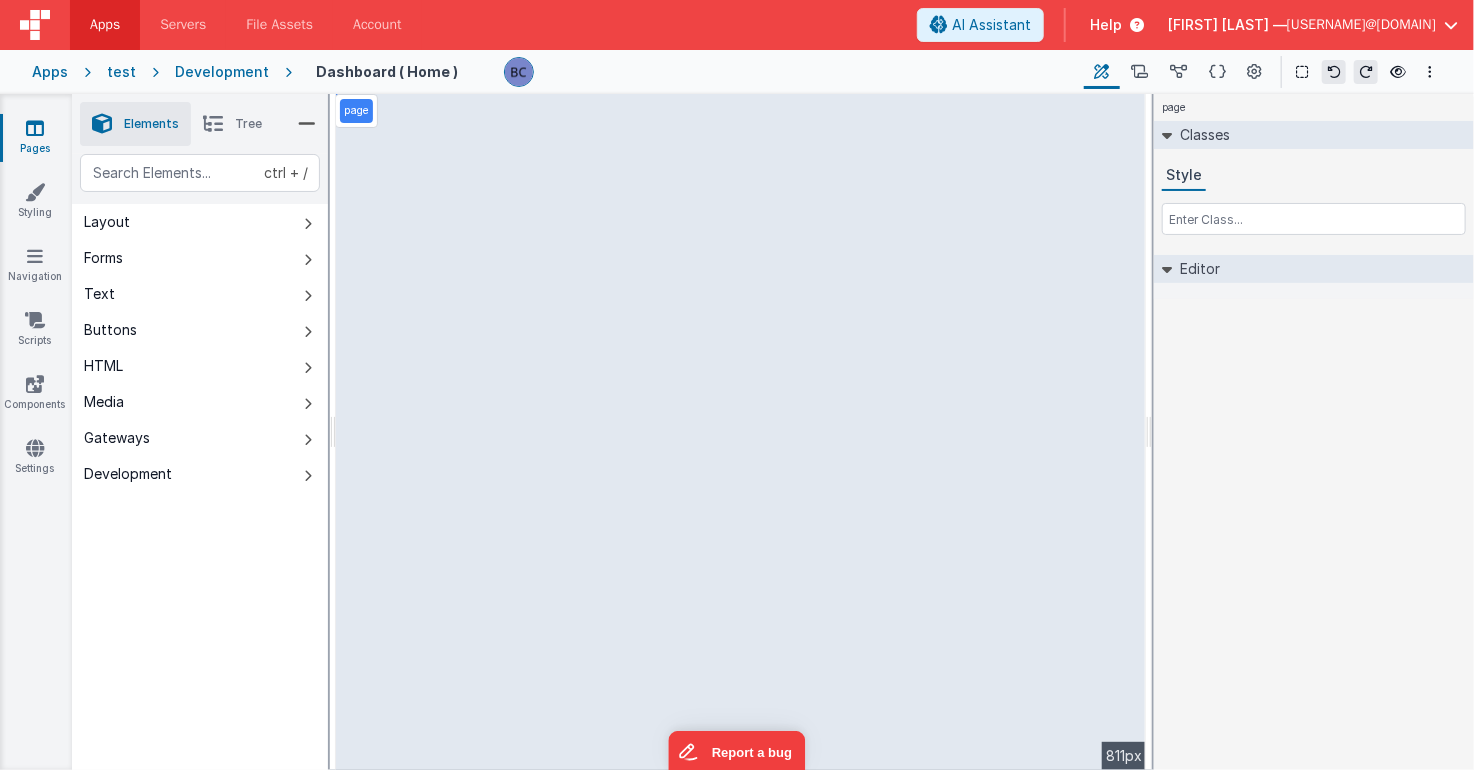 click on "Apps" at bounding box center (50, 72) 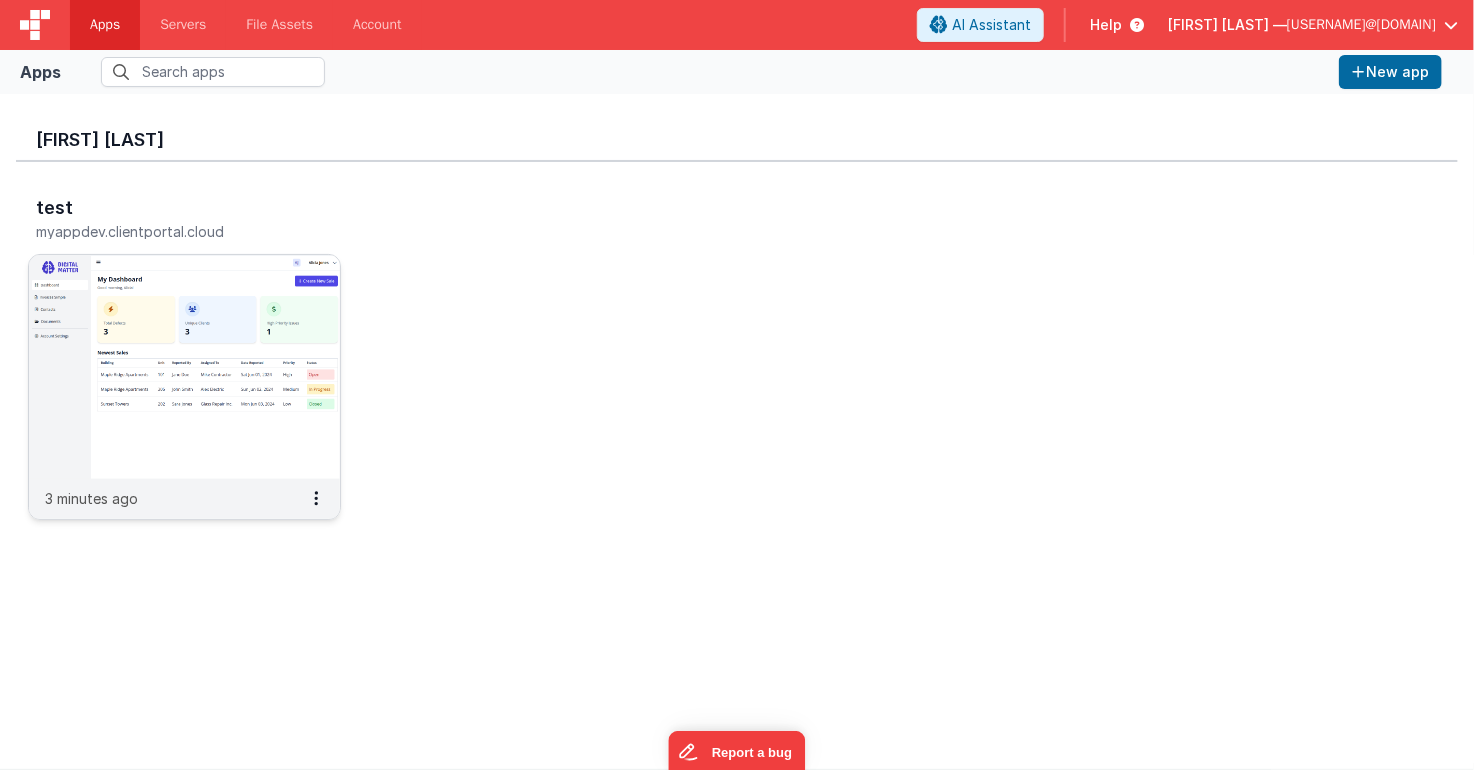 click at bounding box center [184, 367] 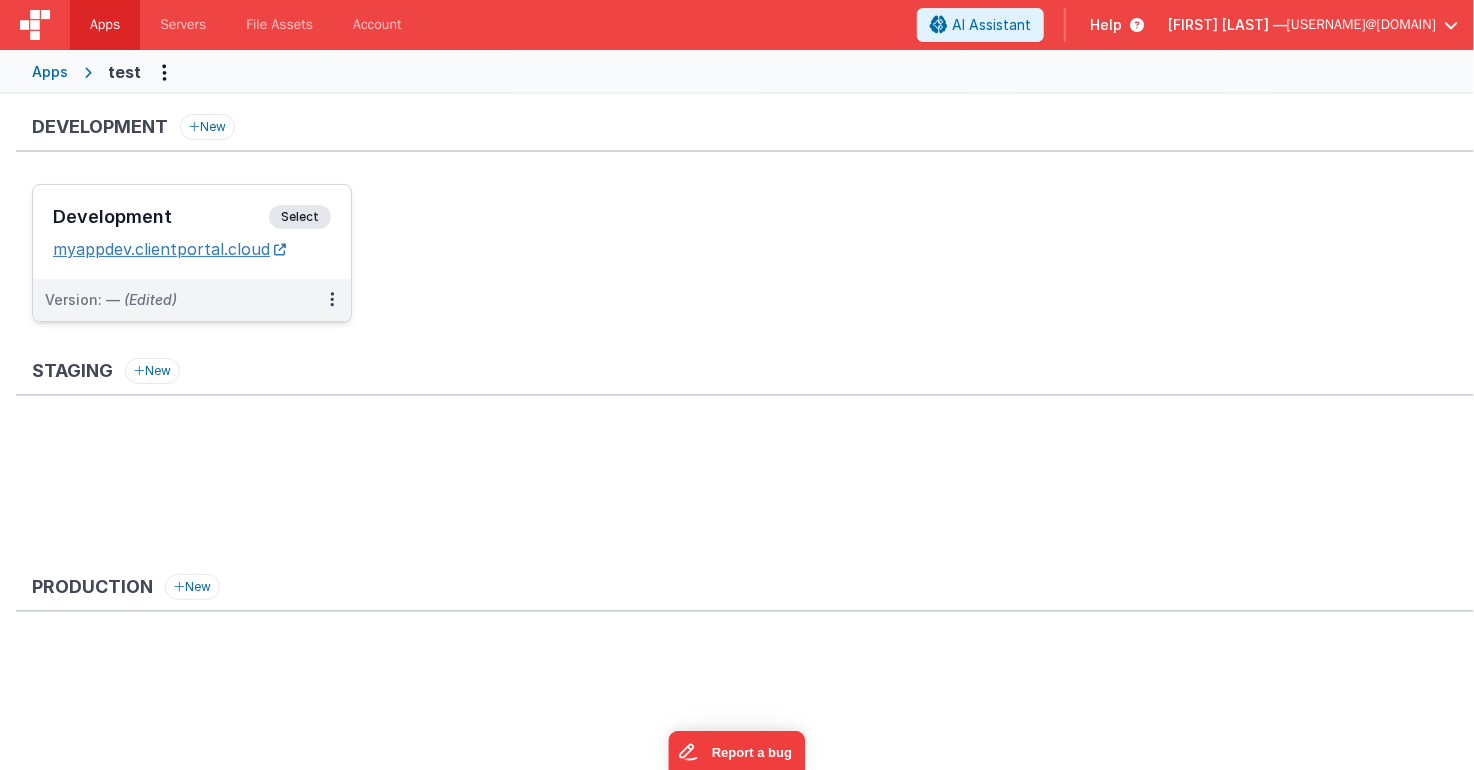 click on "myappdev.clientportal.cloud" at bounding box center [169, 249] 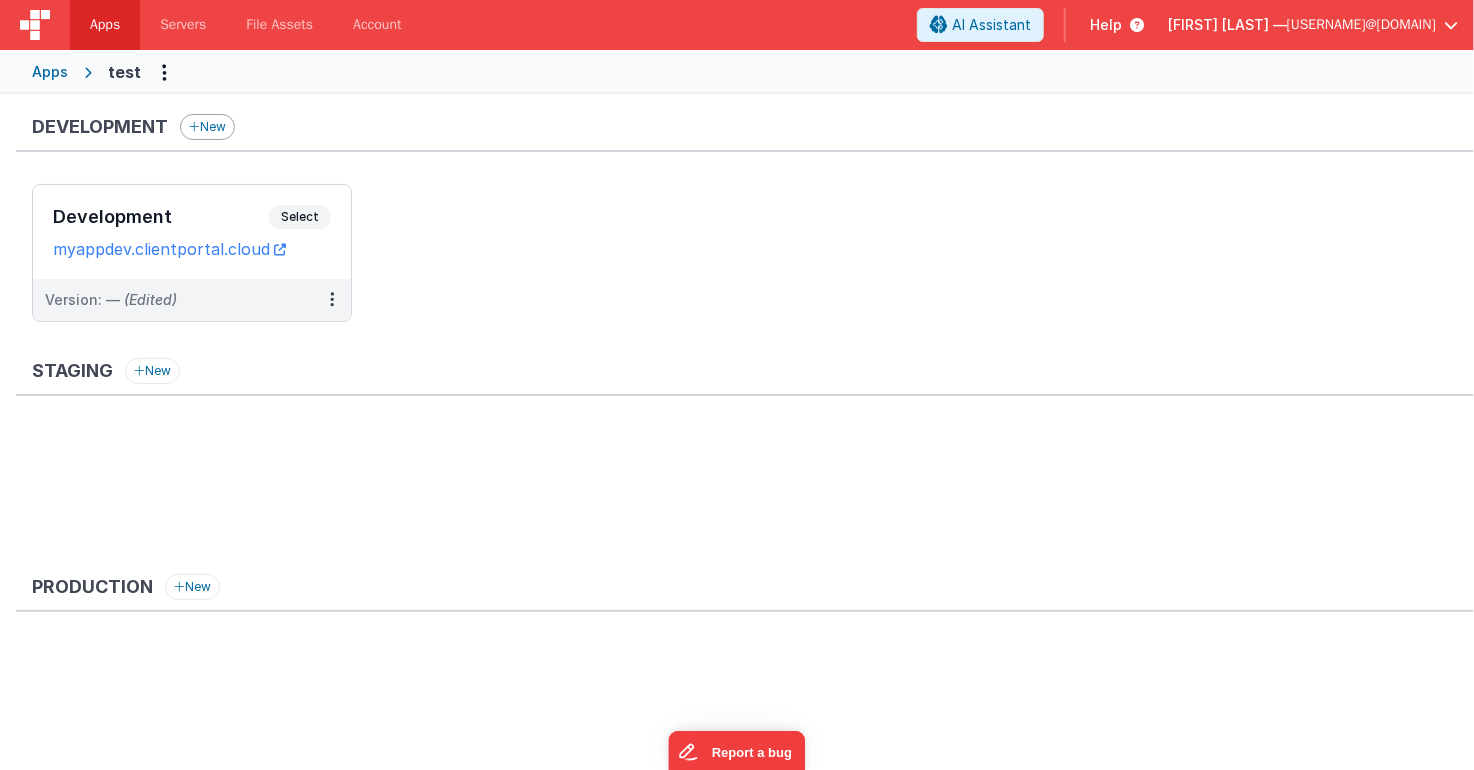 click on "New" at bounding box center (207, 127) 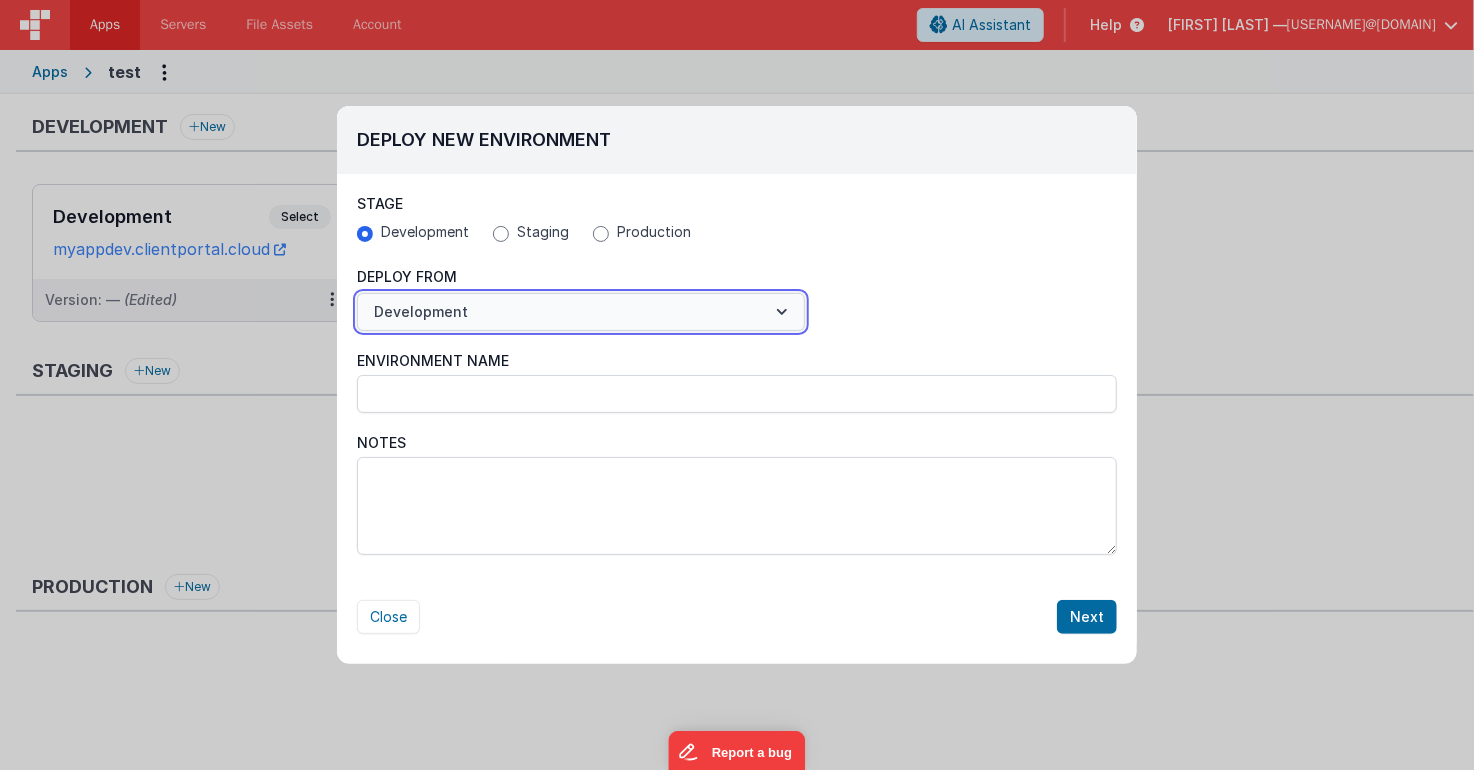 click on "Development" at bounding box center [581, 312] 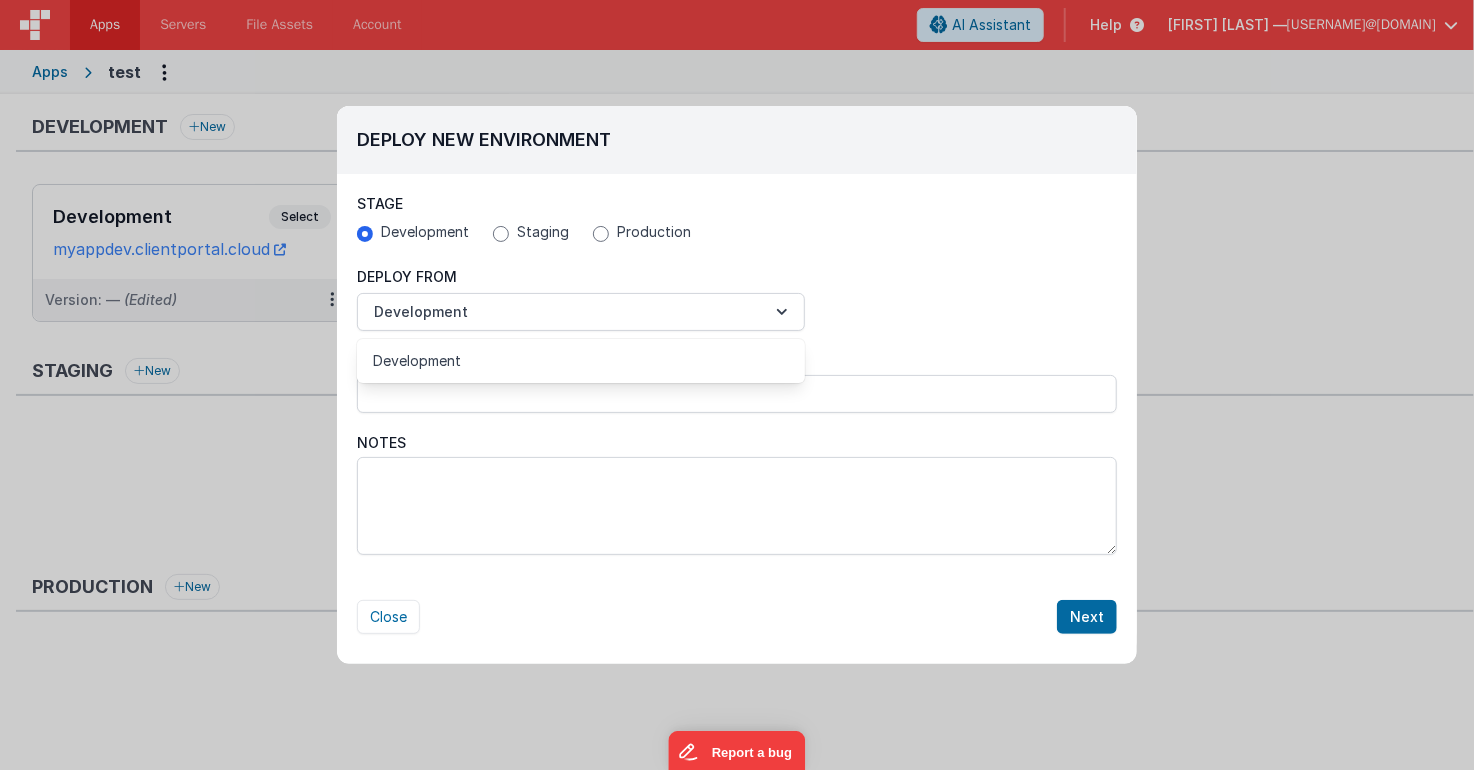 click at bounding box center (737, 385) 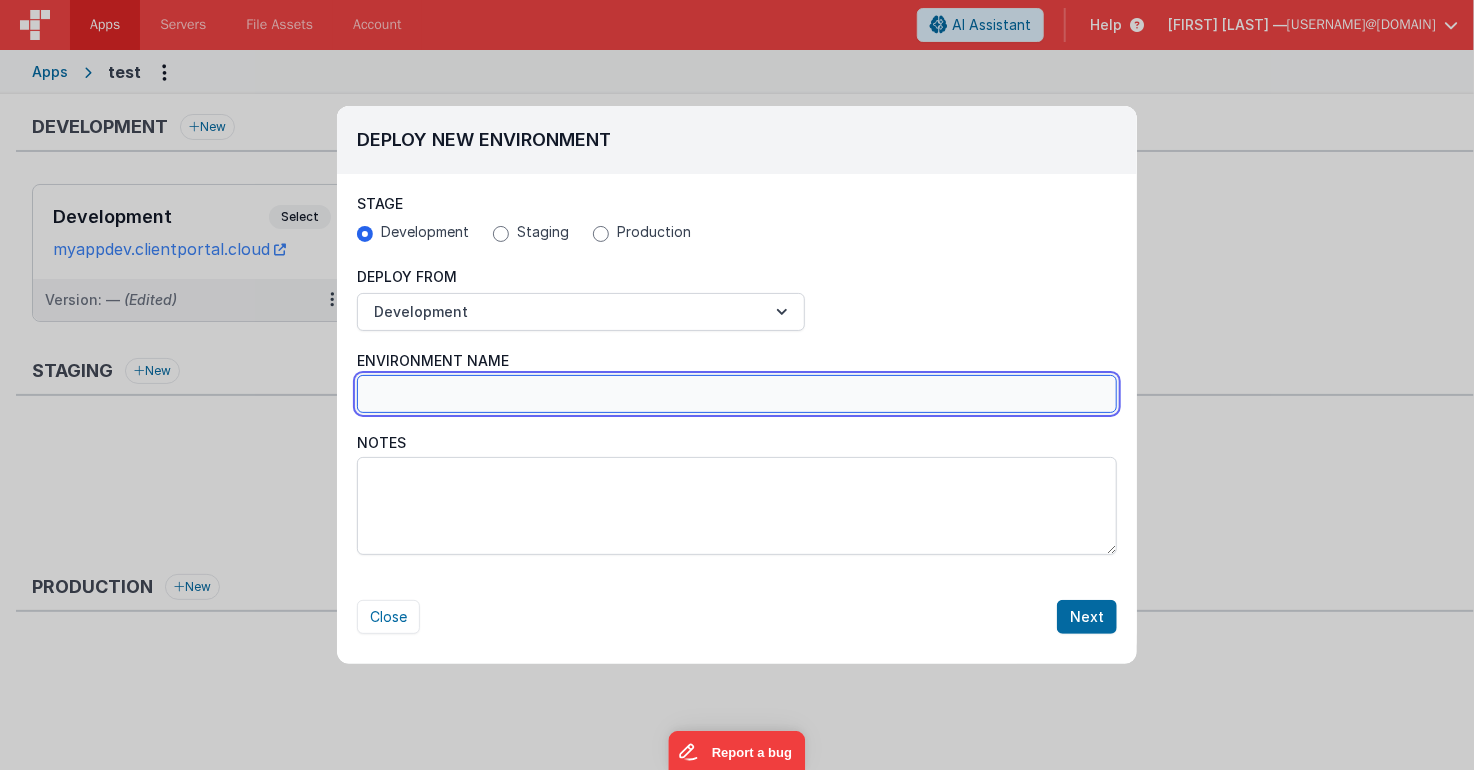 click on "Environment Name" at bounding box center [737, 394] 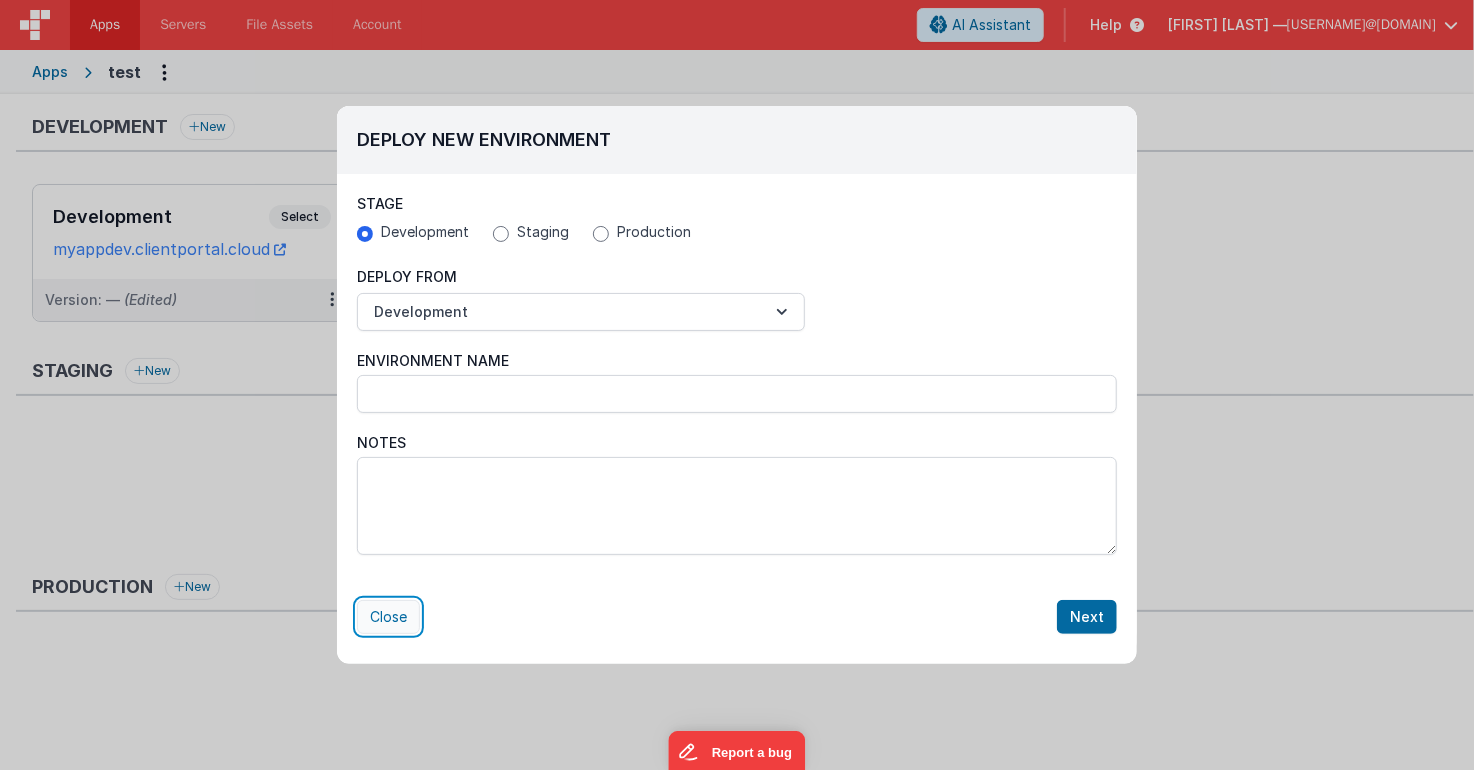click on "Close" at bounding box center [388, 617] 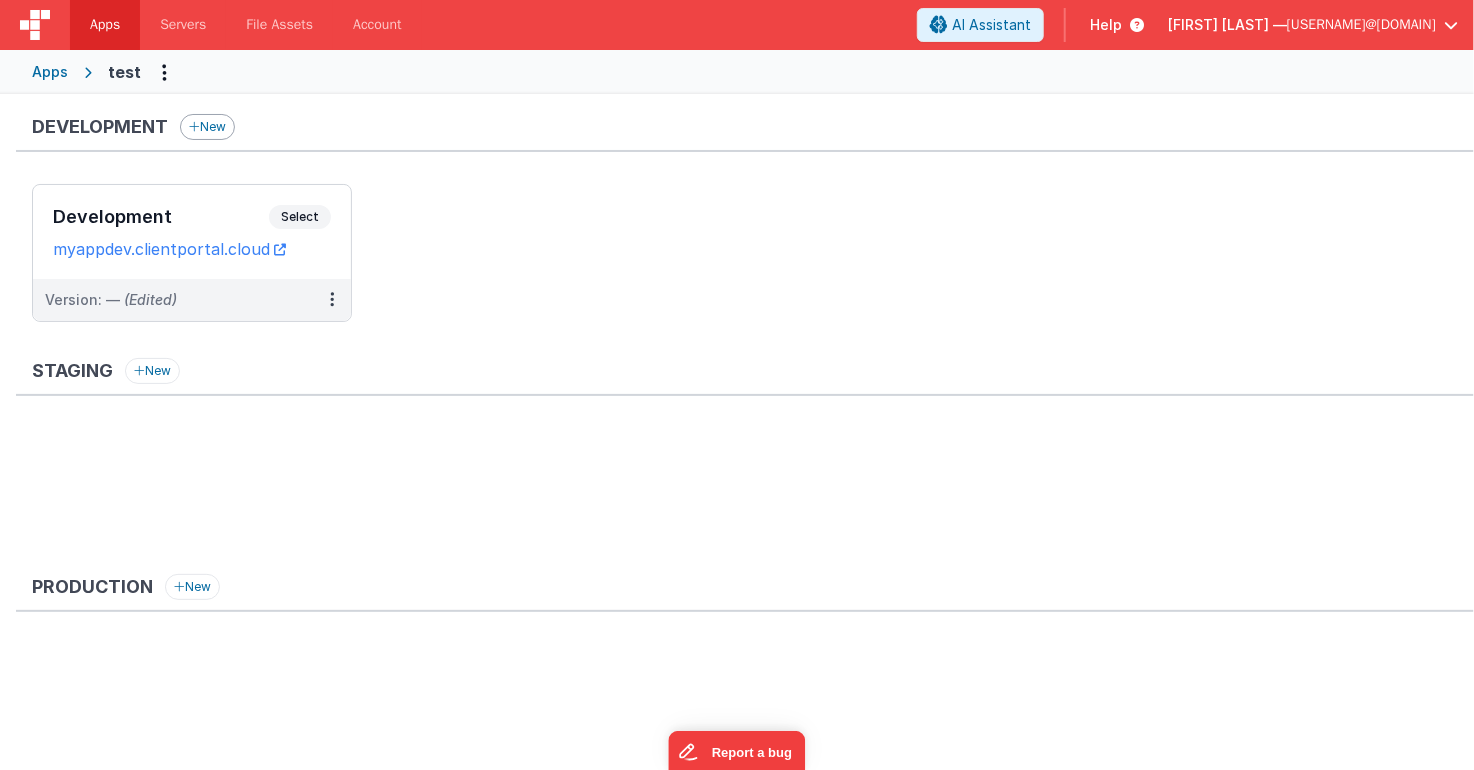 click on "New" at bounding box center (207, 127) 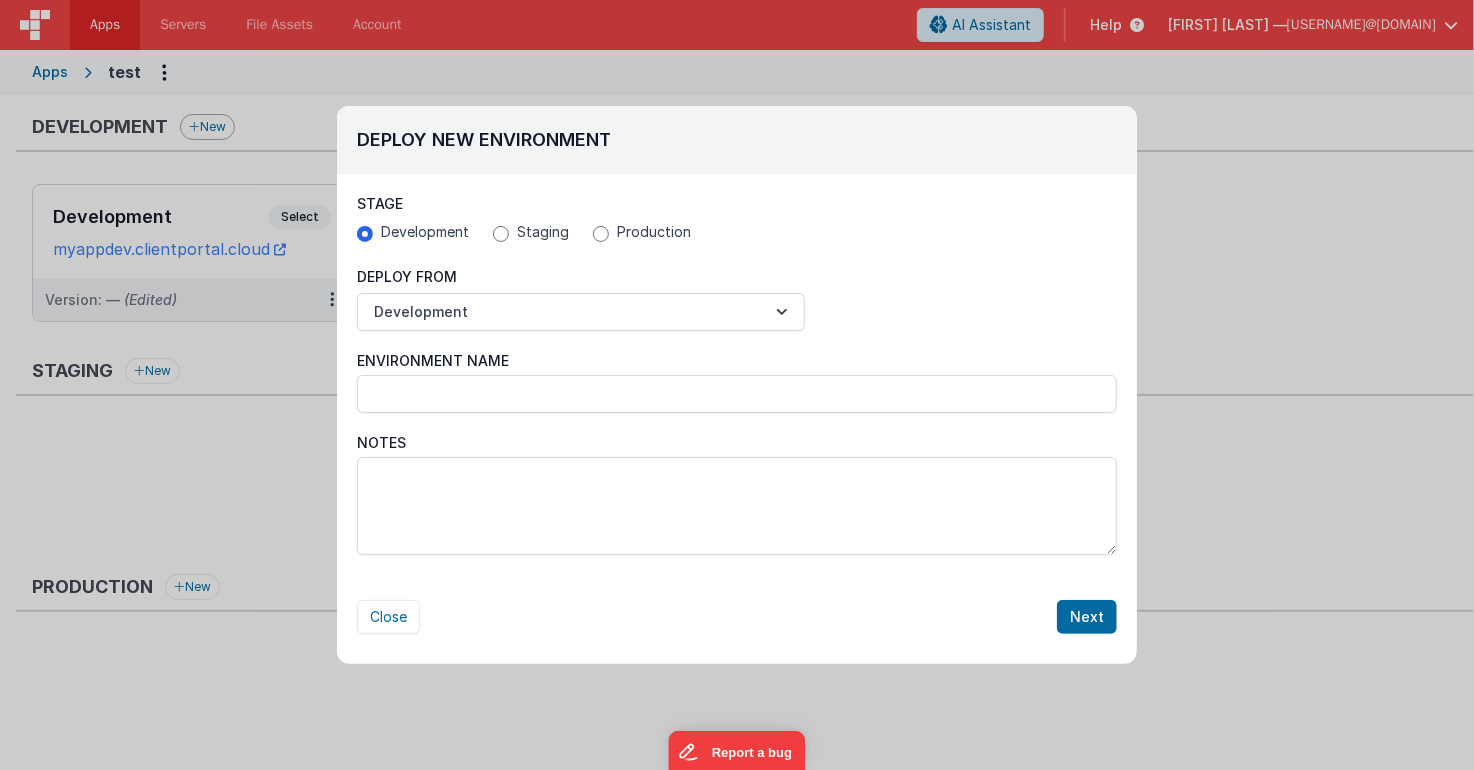 click on "Deploy New Environment Stage     Development   Staging   Production     Deploy From
Development
Environment Name     Notes
All pages and site settings from  Development  will be copied to  .
All environment settings of   will remain the same (domains, server, credentials, etc.)
10%
Development  has been deployed to  ! Your app has been created   Your app has been deployed into a  Development Environment.  When it’s ready to go live, deploy it to the  Production Environment.     Pages   Add and edit the pages in your app. Create pages from scratch or use pre-built templates.     Styling   Make changes to your apps theme and overall look.     Navigation   Edit your nav slugs and page schema.     Scripts   Create and edit action scripts.     Components   Create and modify components used in your app.     Settings   Make changes to app level settings and DOM Header Insertions.
Close" at bounding box center (737, 385) 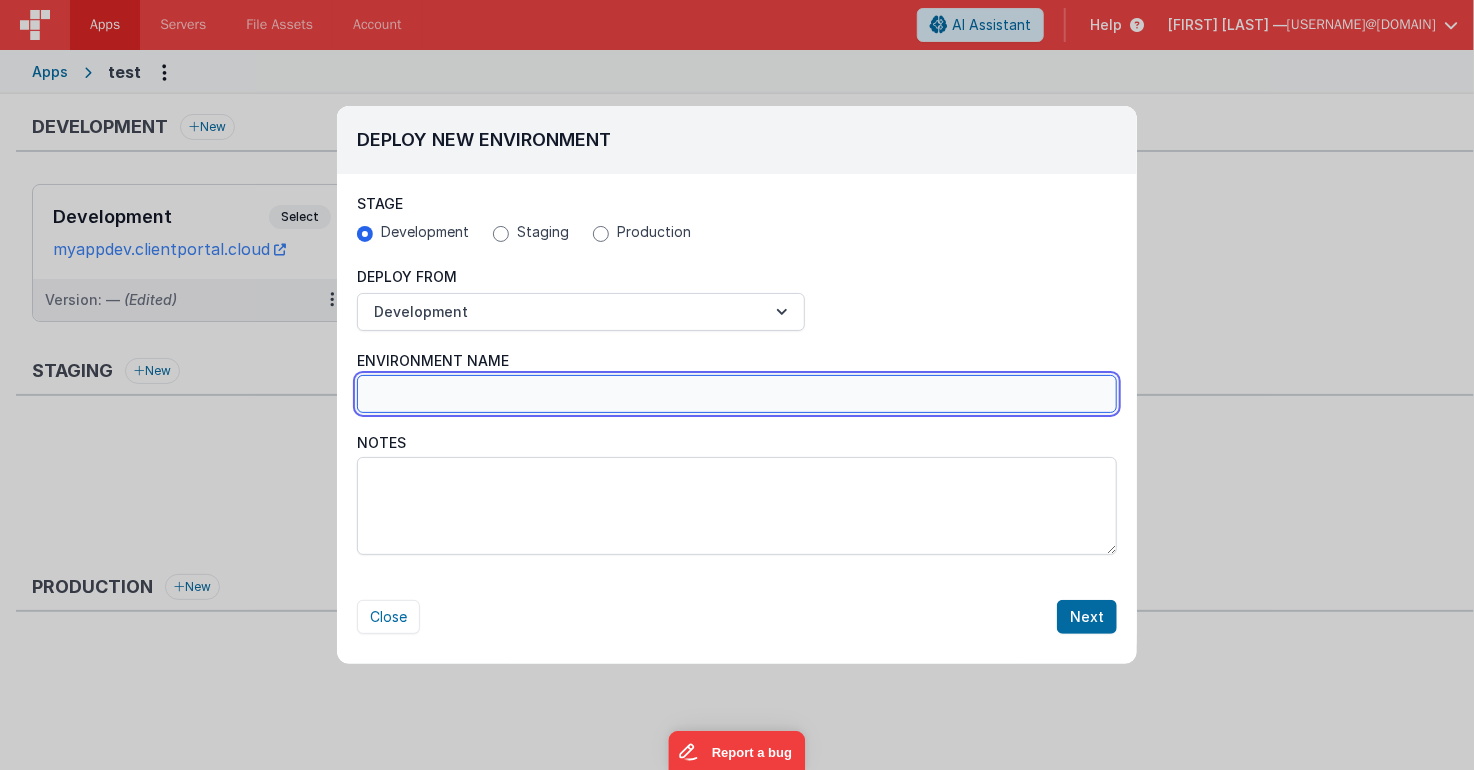 click on "Environment Name" at bounding box center (737, 394) 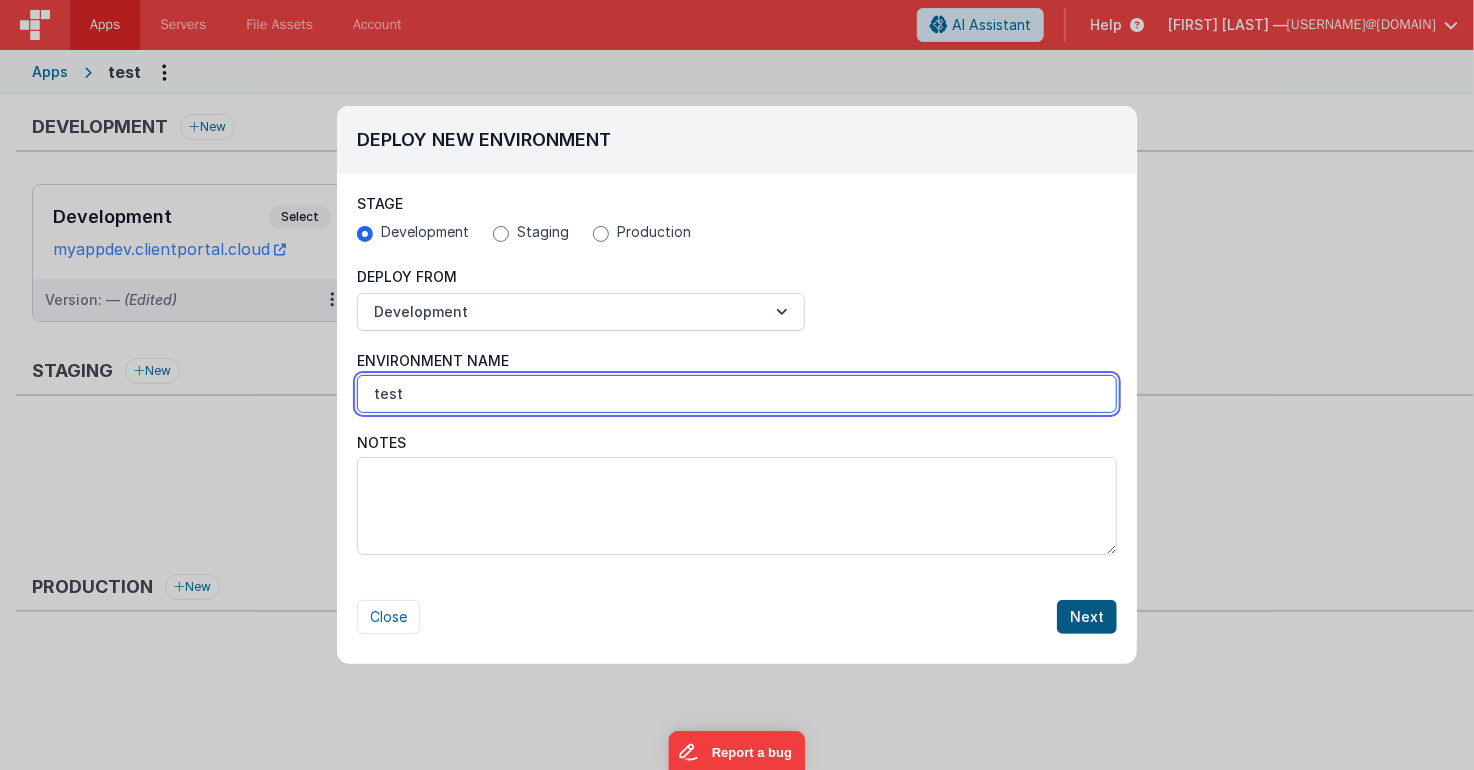 type on "test" 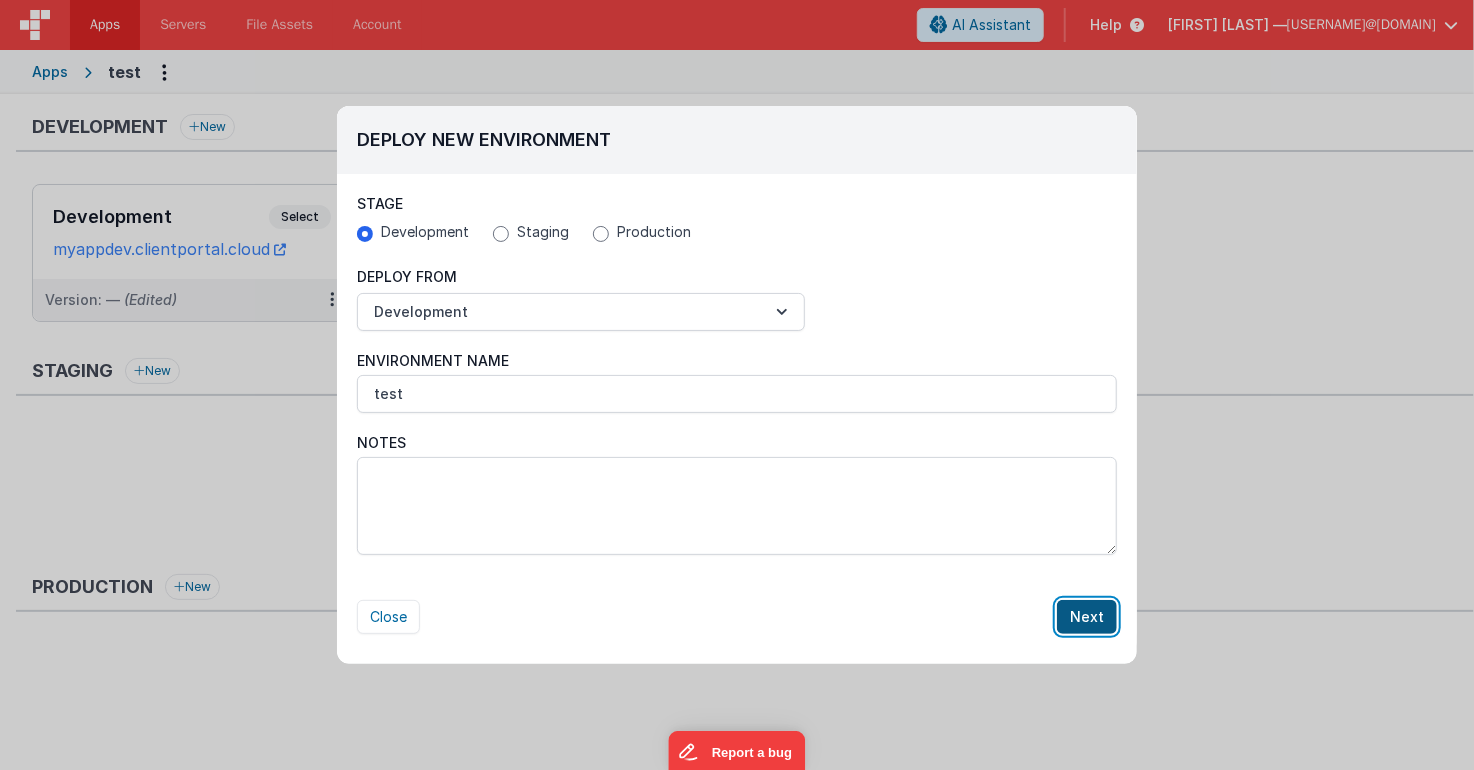 click on "Next" at bounding box center [1087, 617] 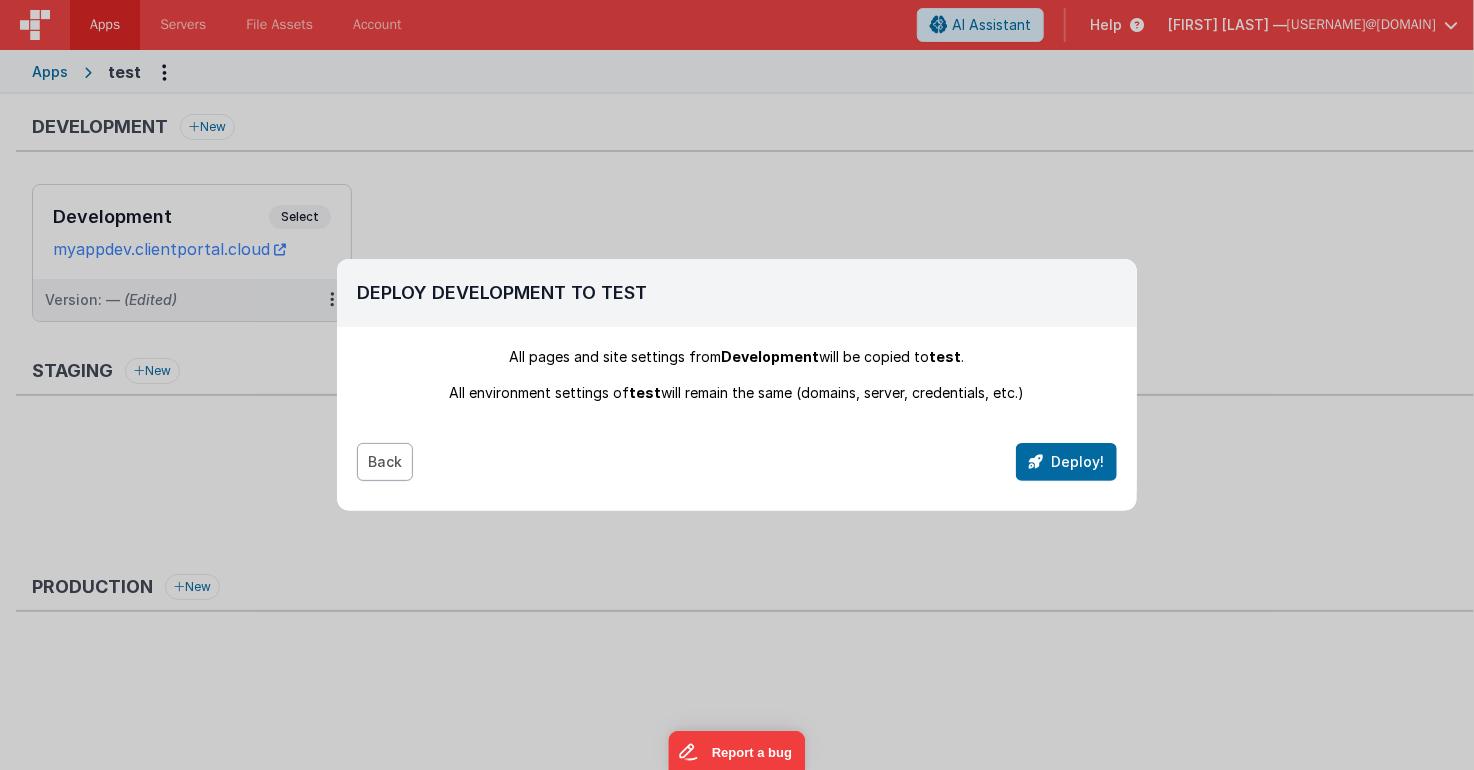 click on "Back" at bounding box center [385, 462] 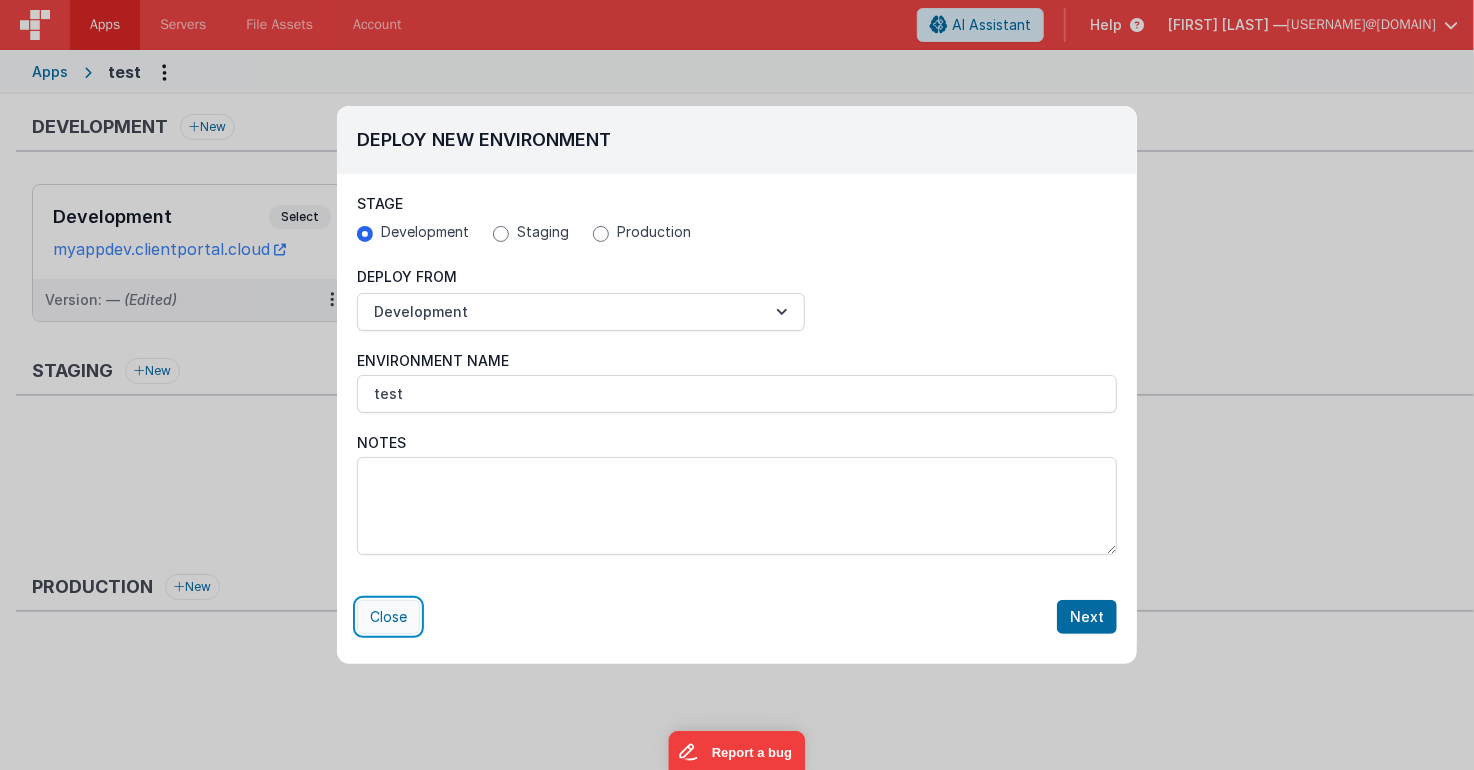 click on "Close" at bounding box center [388, 617] 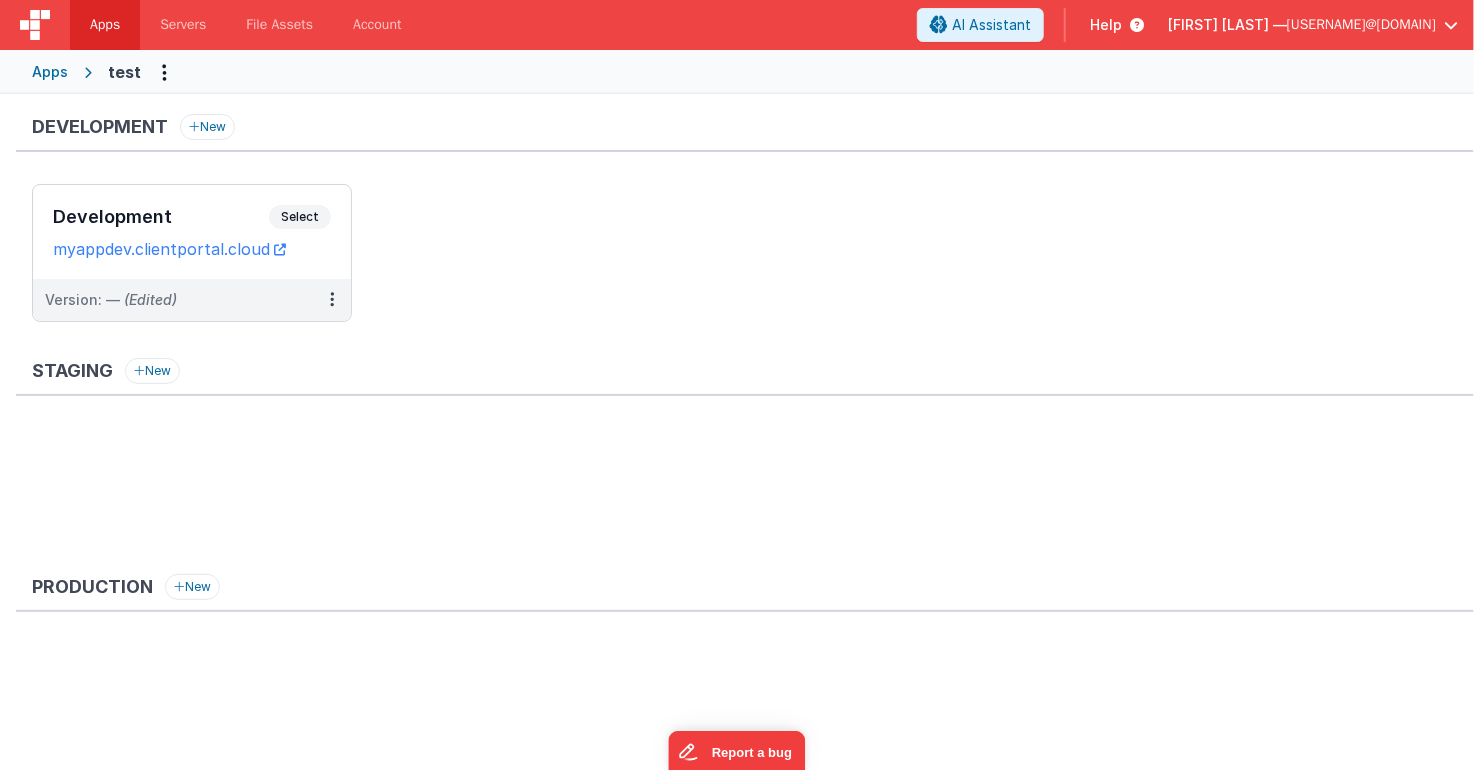 click on "Apps" at bounding box center [50, 72] 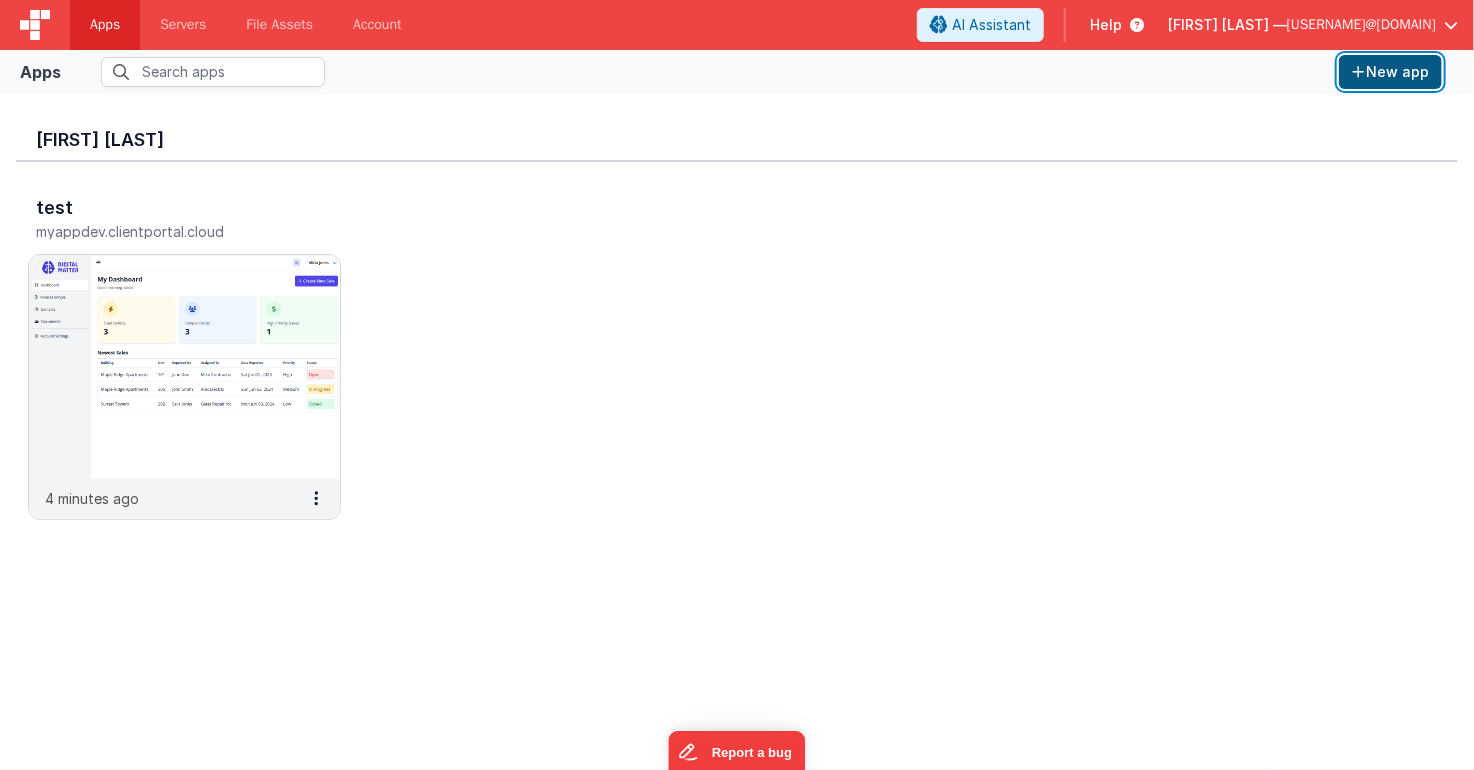 click on "New app" at bounding box center [1390, 72] 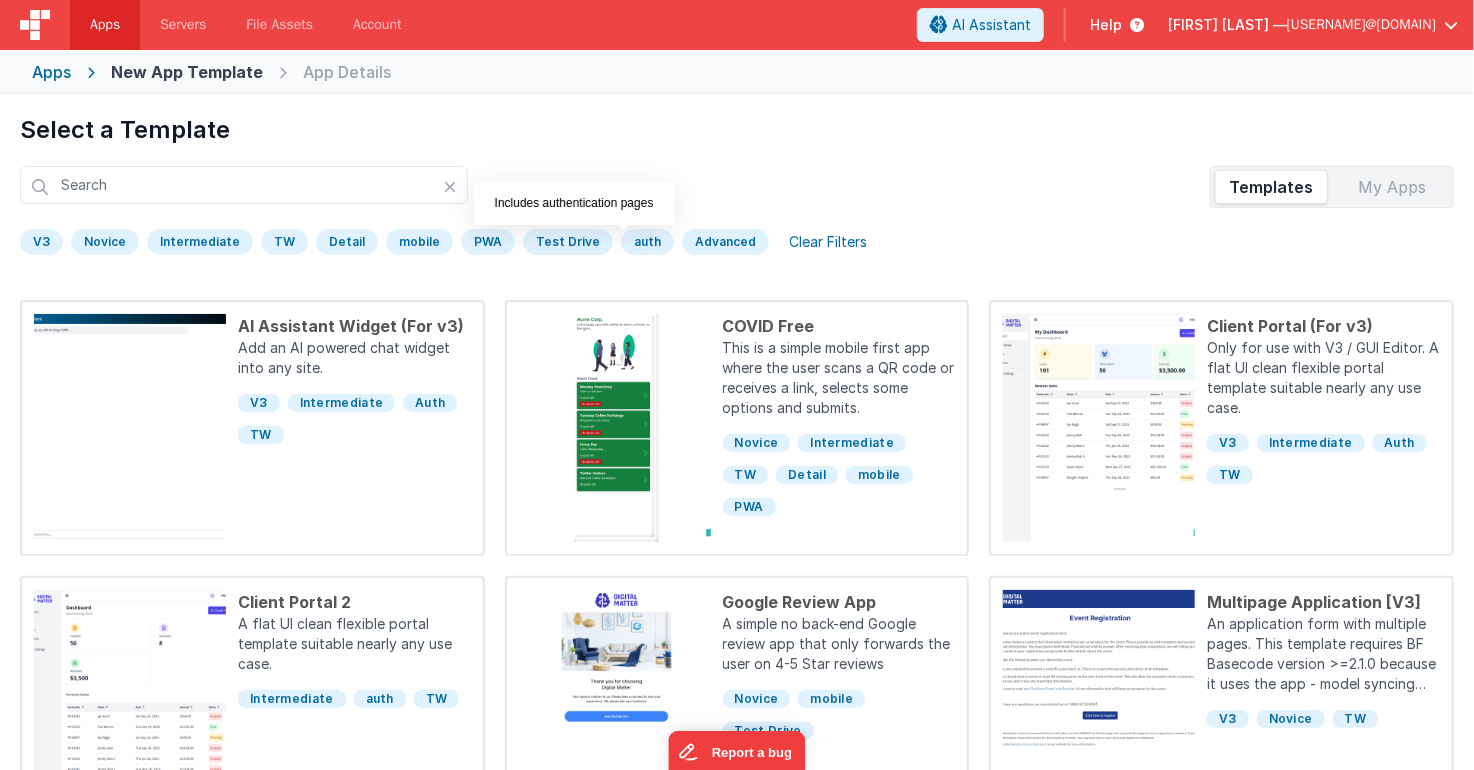 click on "auth" at bounding box center [647, 242] 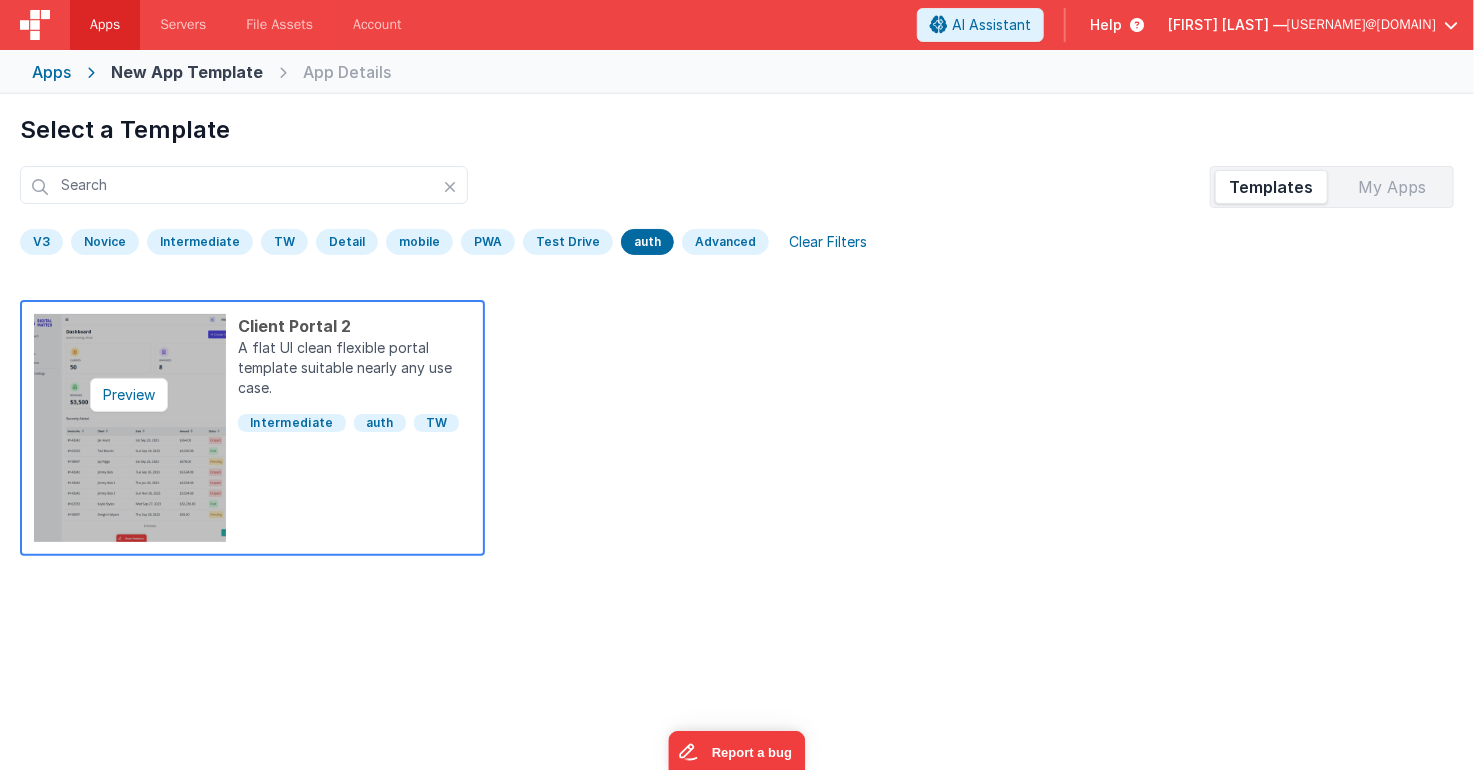 click at bounding box center [130, 428] 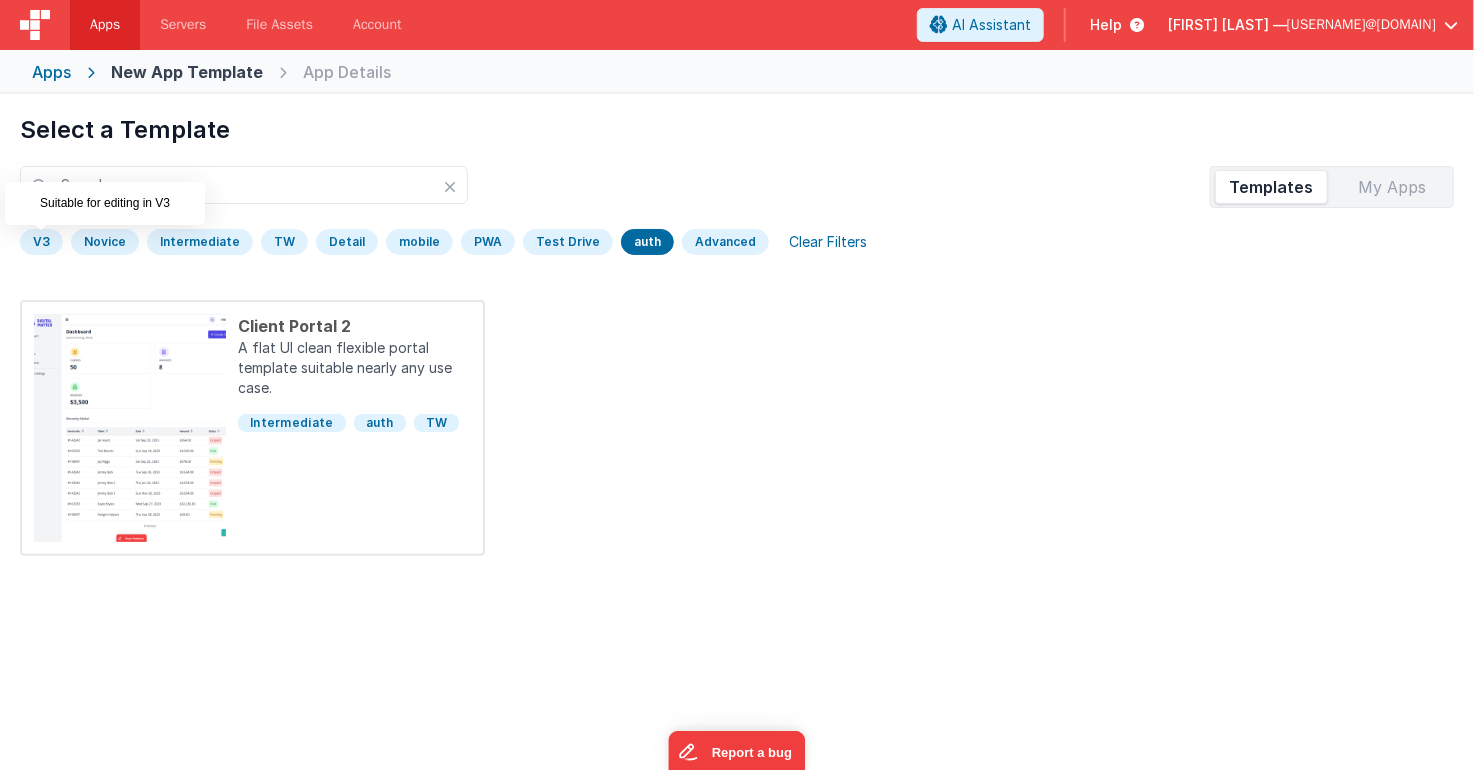 click on "V3" at bounding box center (41, 242) 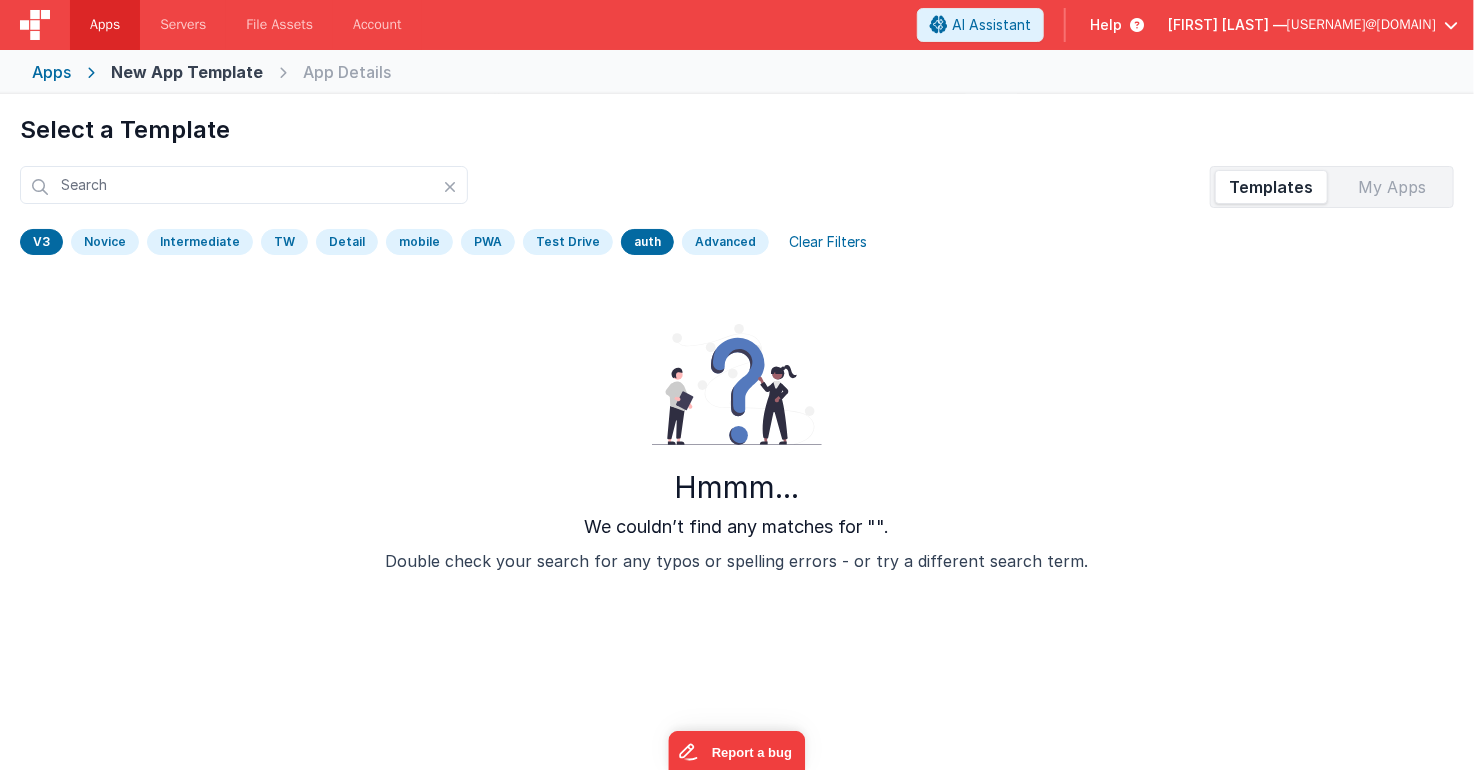 click on "V3" at bounding box center (41, 242) 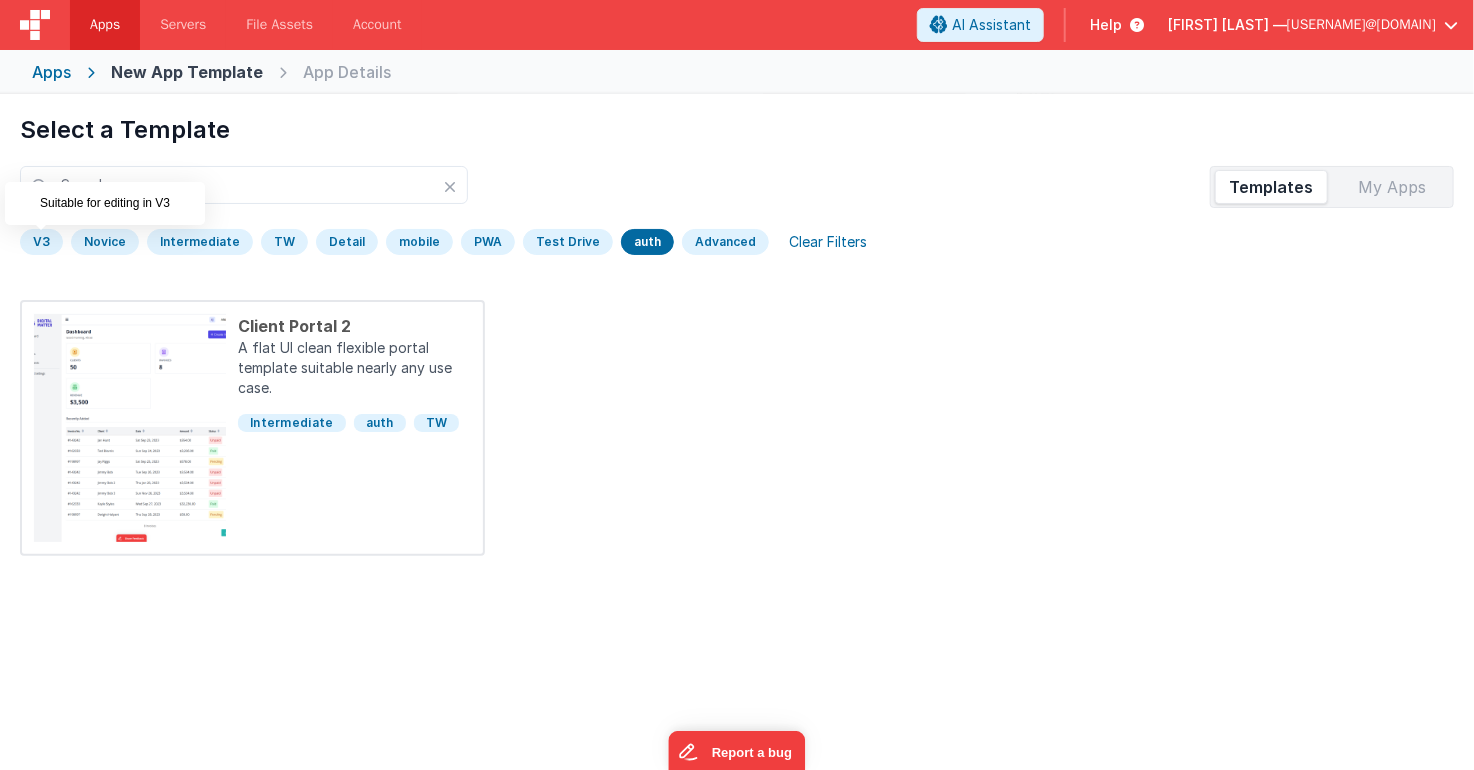 click on "V3" at bounding box center (41, 242) 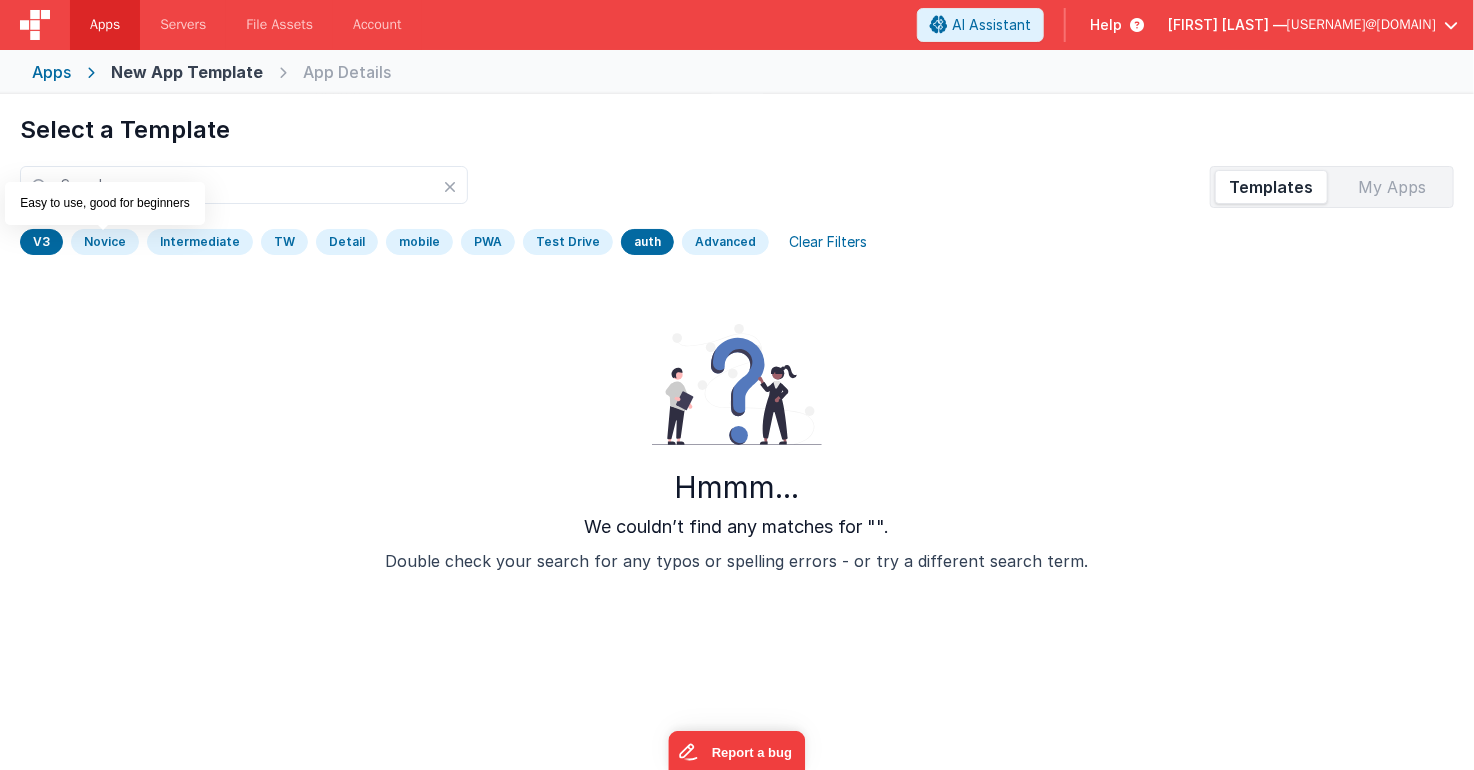click on "Novice" at bounding box center [105, 242] 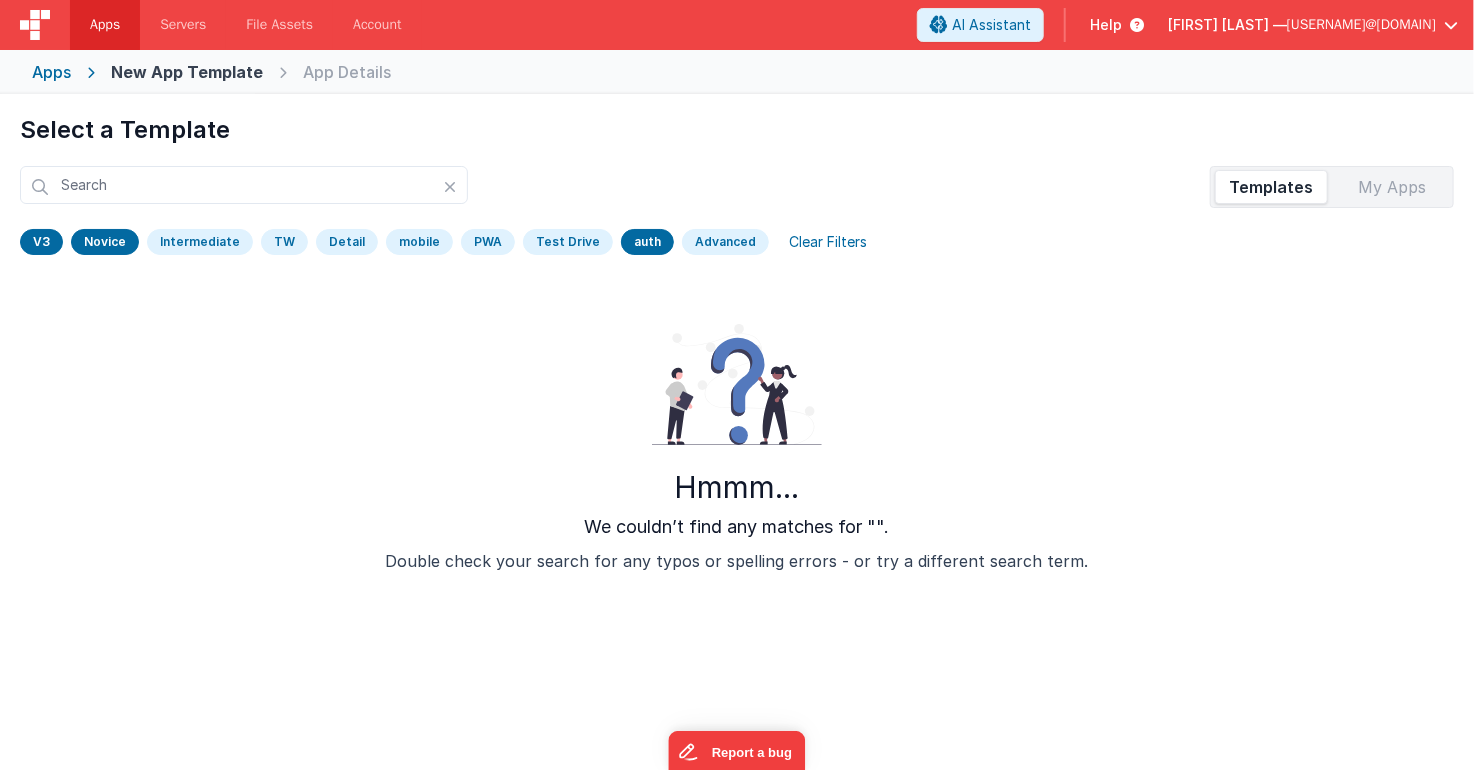 click on "Intermediate" at bounding box center [200, 242] 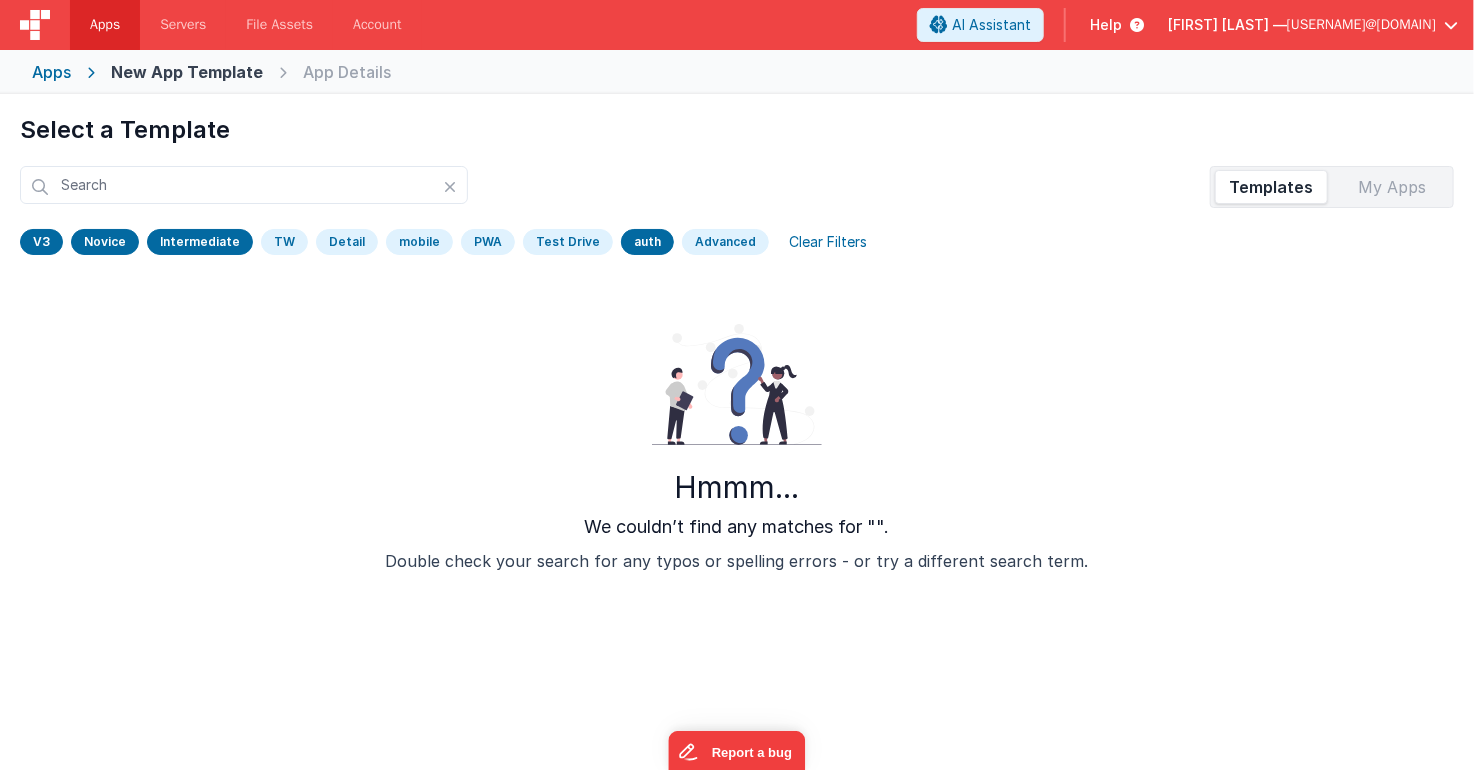 click on "Intermediate" at bounding box center [200, 242] 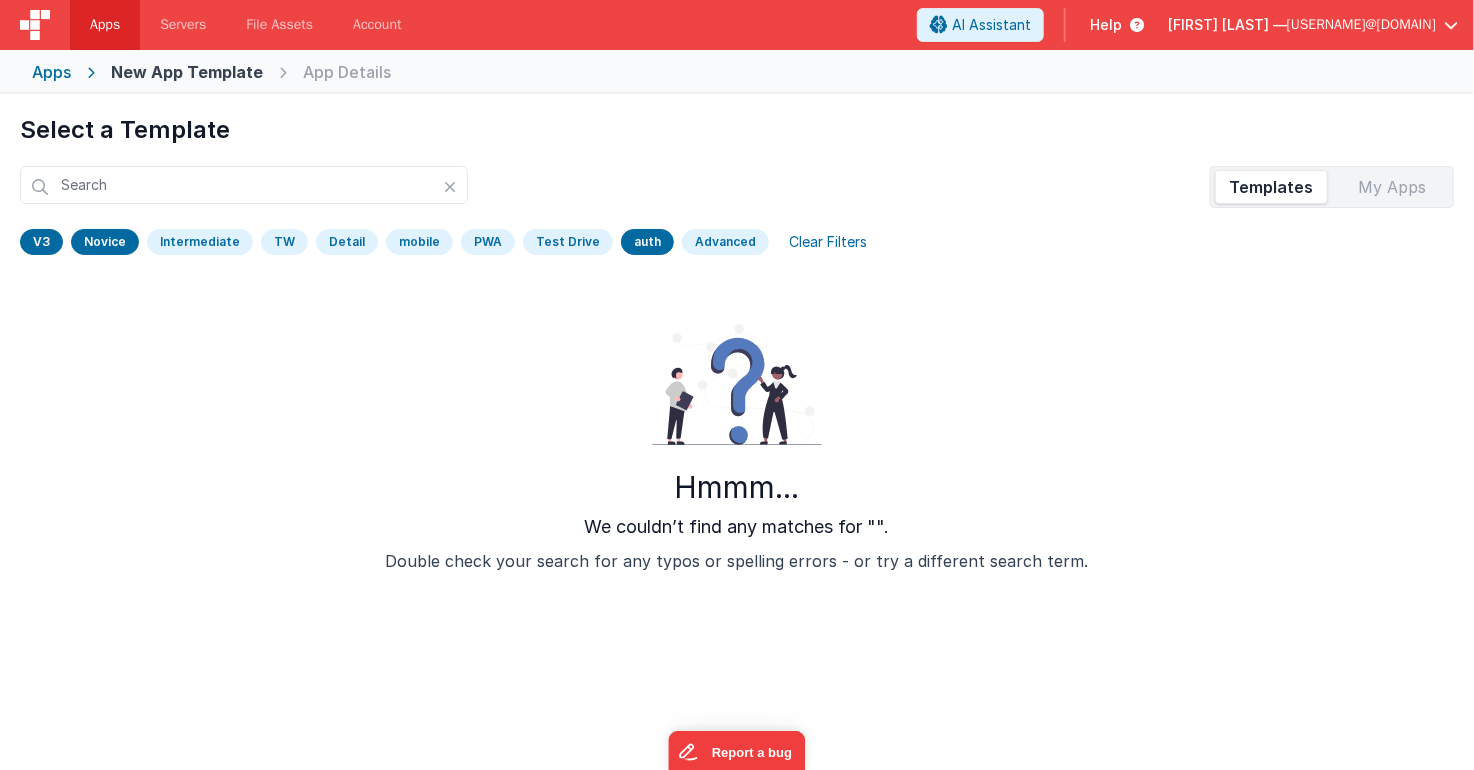 click on "My Apps" at bounding box center [1392, 187] 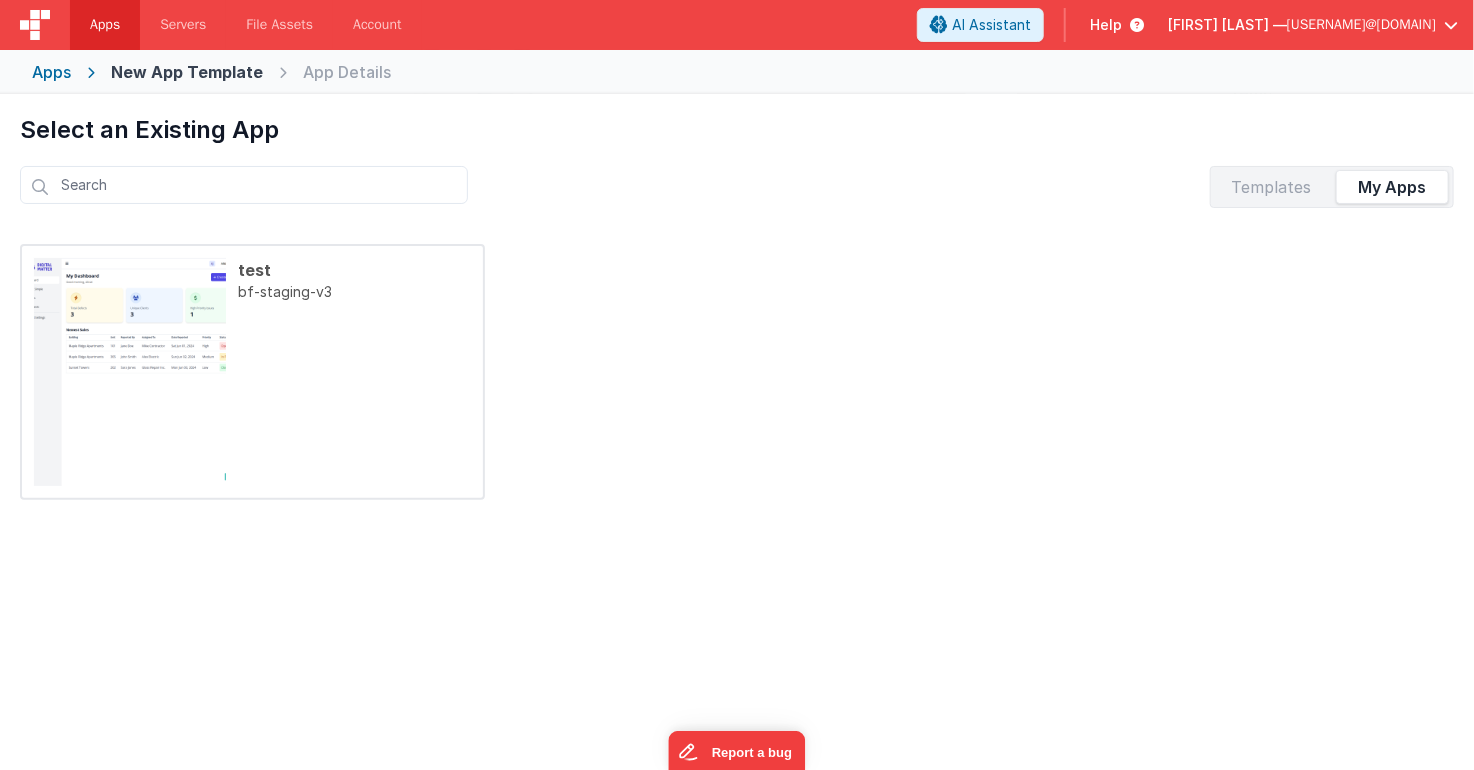 click on "Templates" at bounding box center [1271, 187] 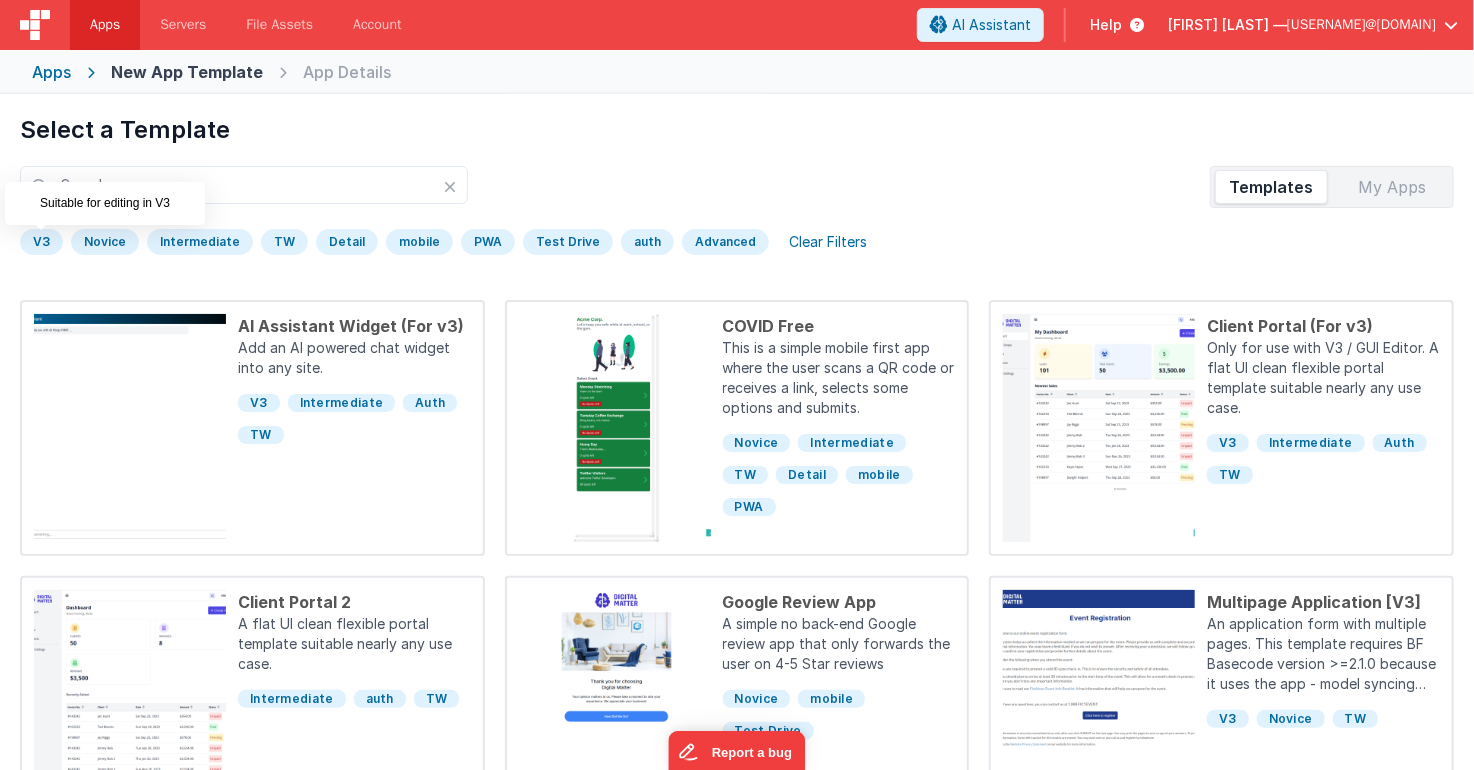 click on "V3" at bounding box center [41, 242] 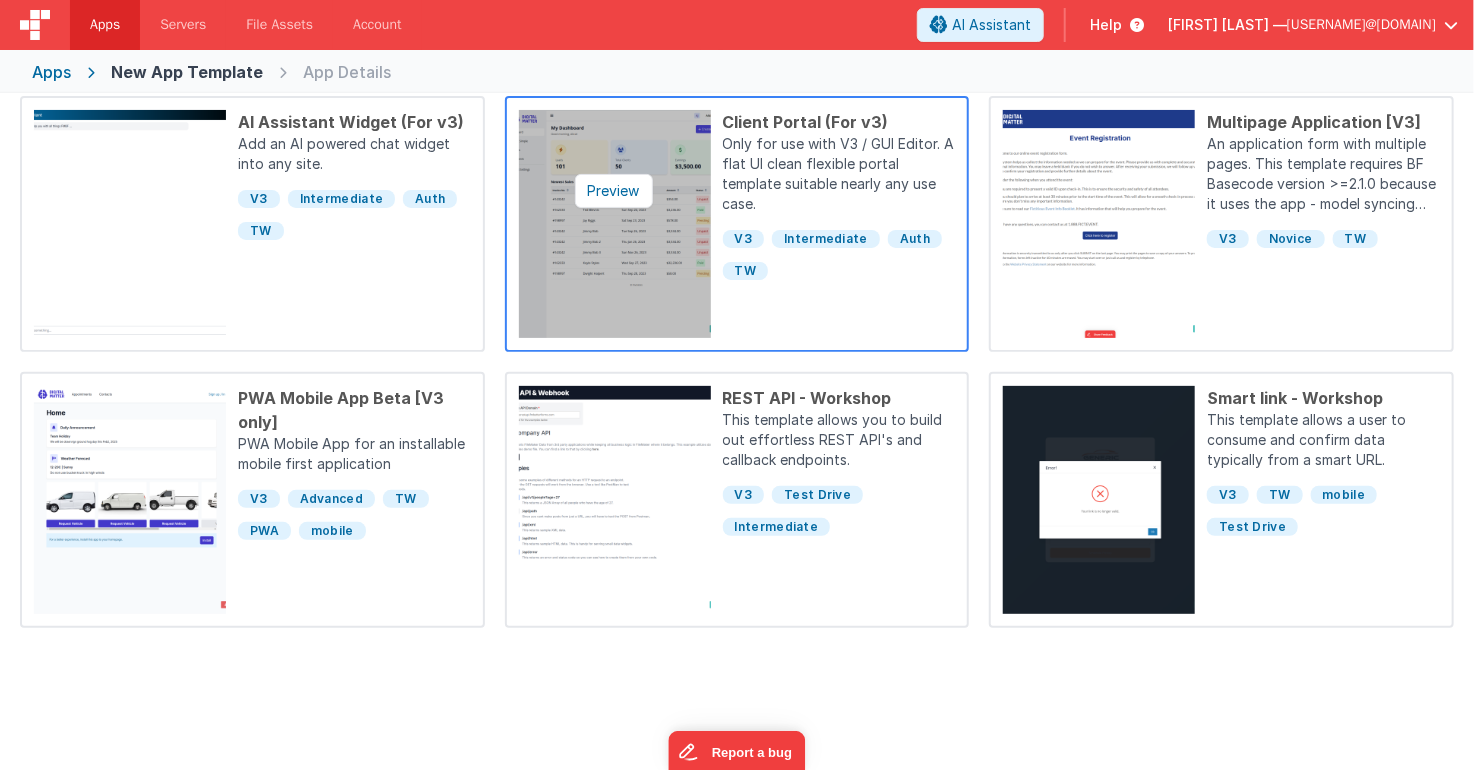 scroll, scrollTop: 259, scrollLeft: 0, axis: vertical 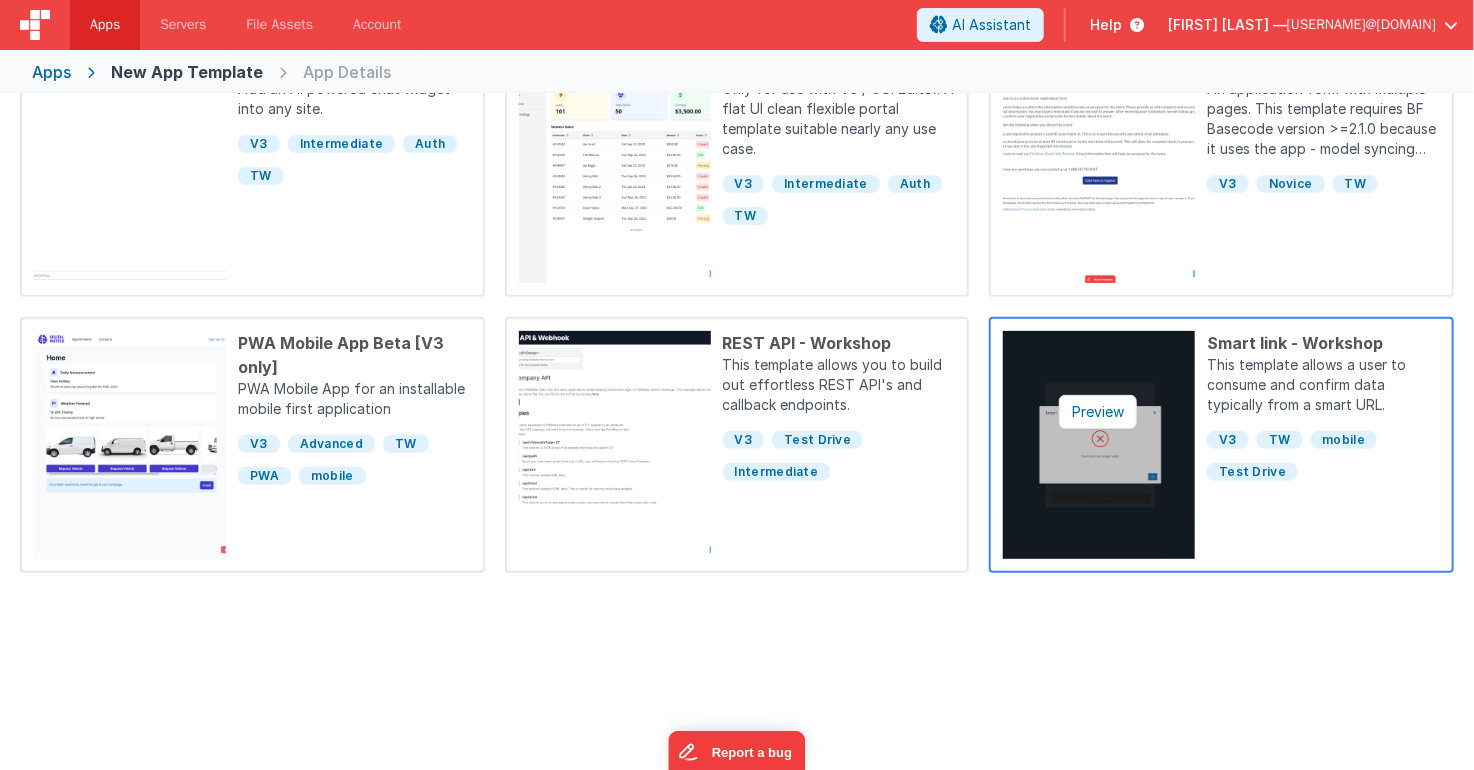 click at bounding box center [1099, 445] 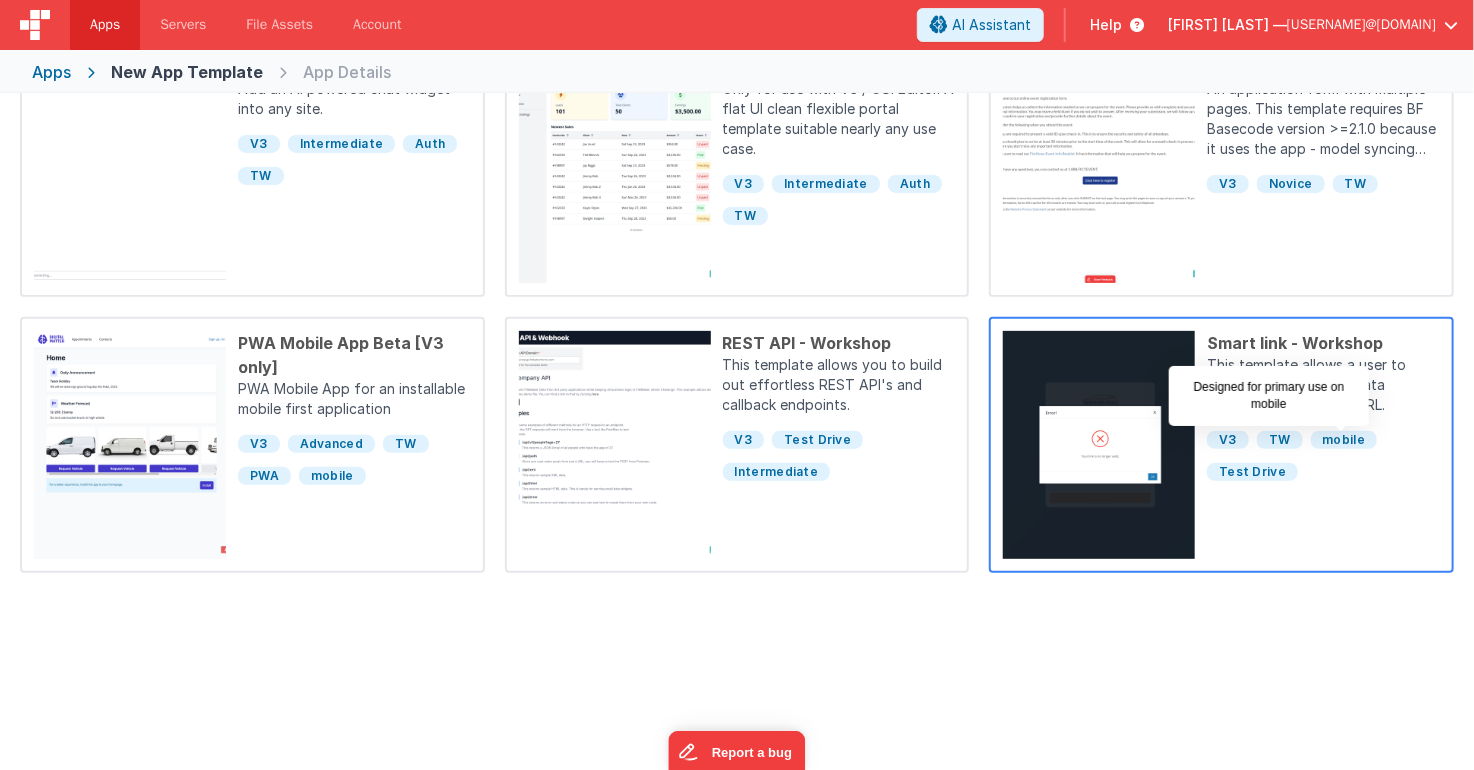 click on "mobile" at bounding box center (1344, 440) 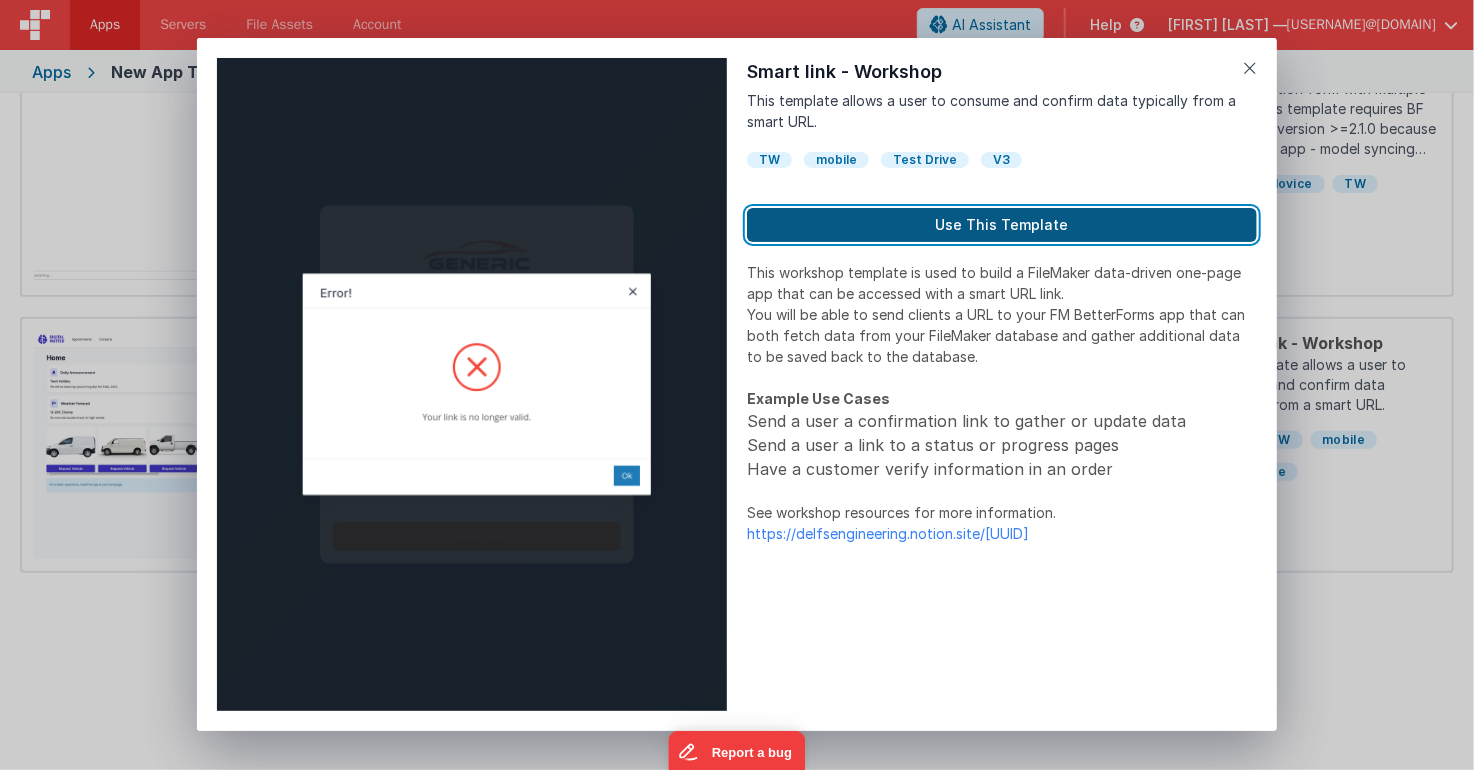 click on "Use This Template" at bounding box center (1002, 225) 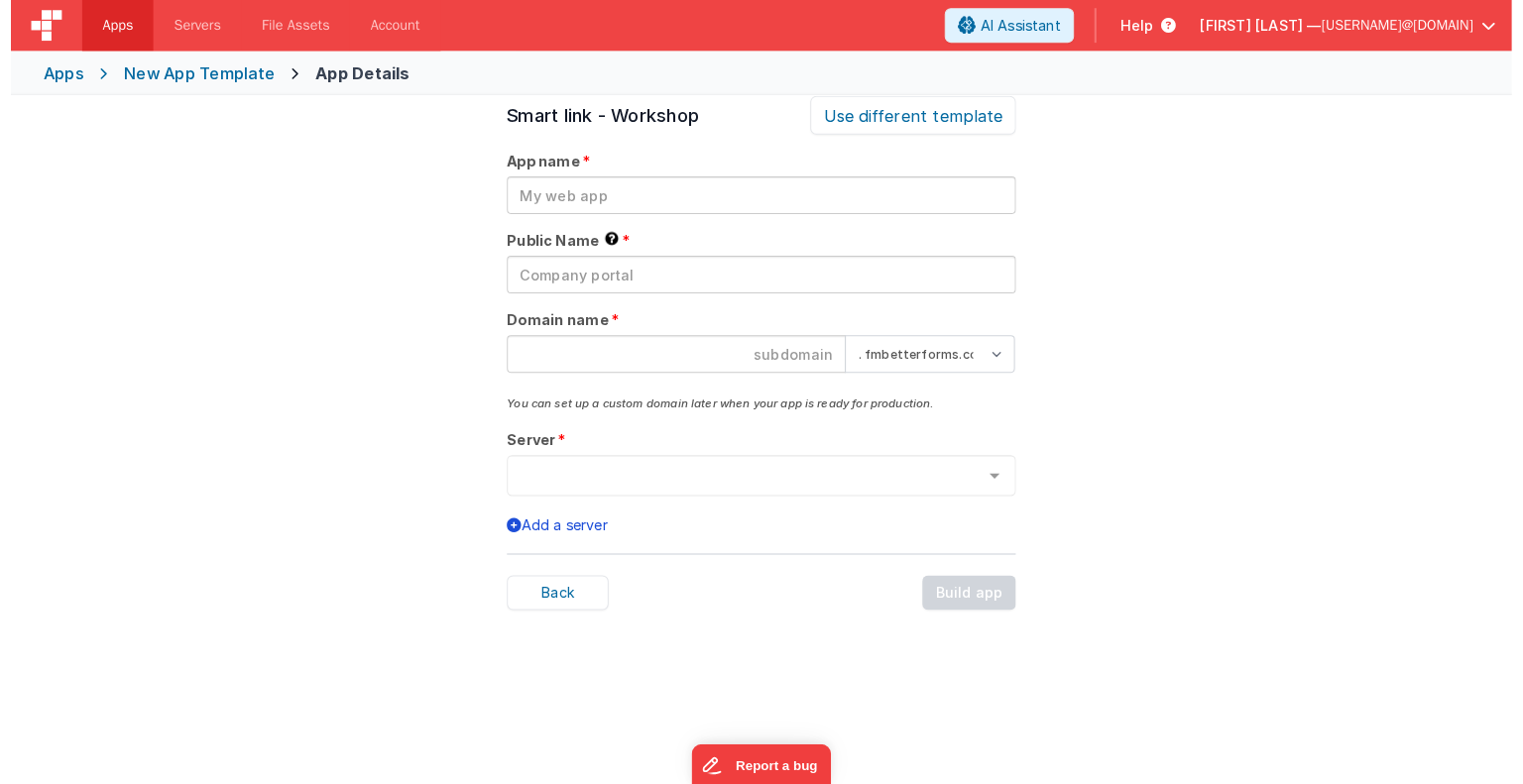 scroll, scrollTop: 67, scrollLeft: 0, axis: vertical 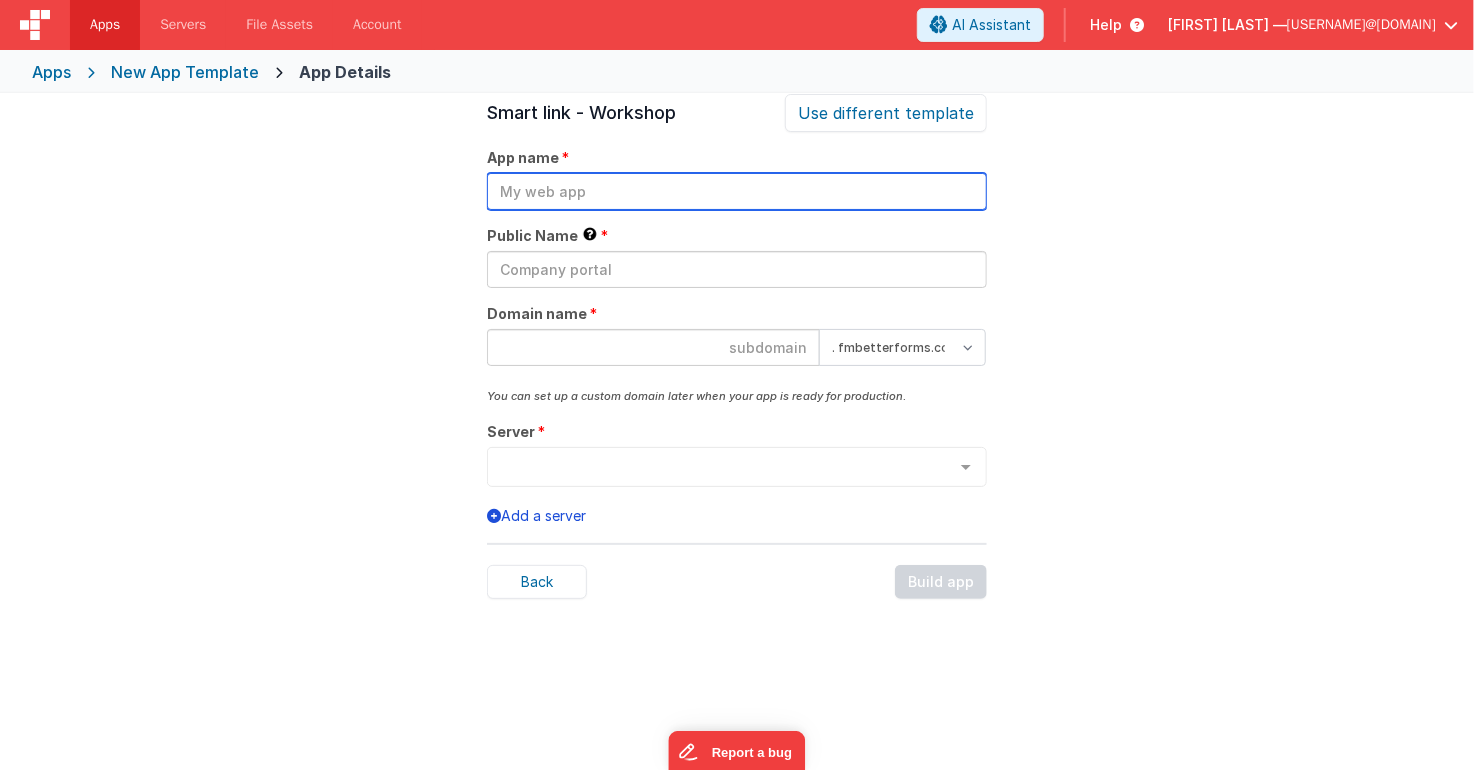click at bounding box center (737, 191) 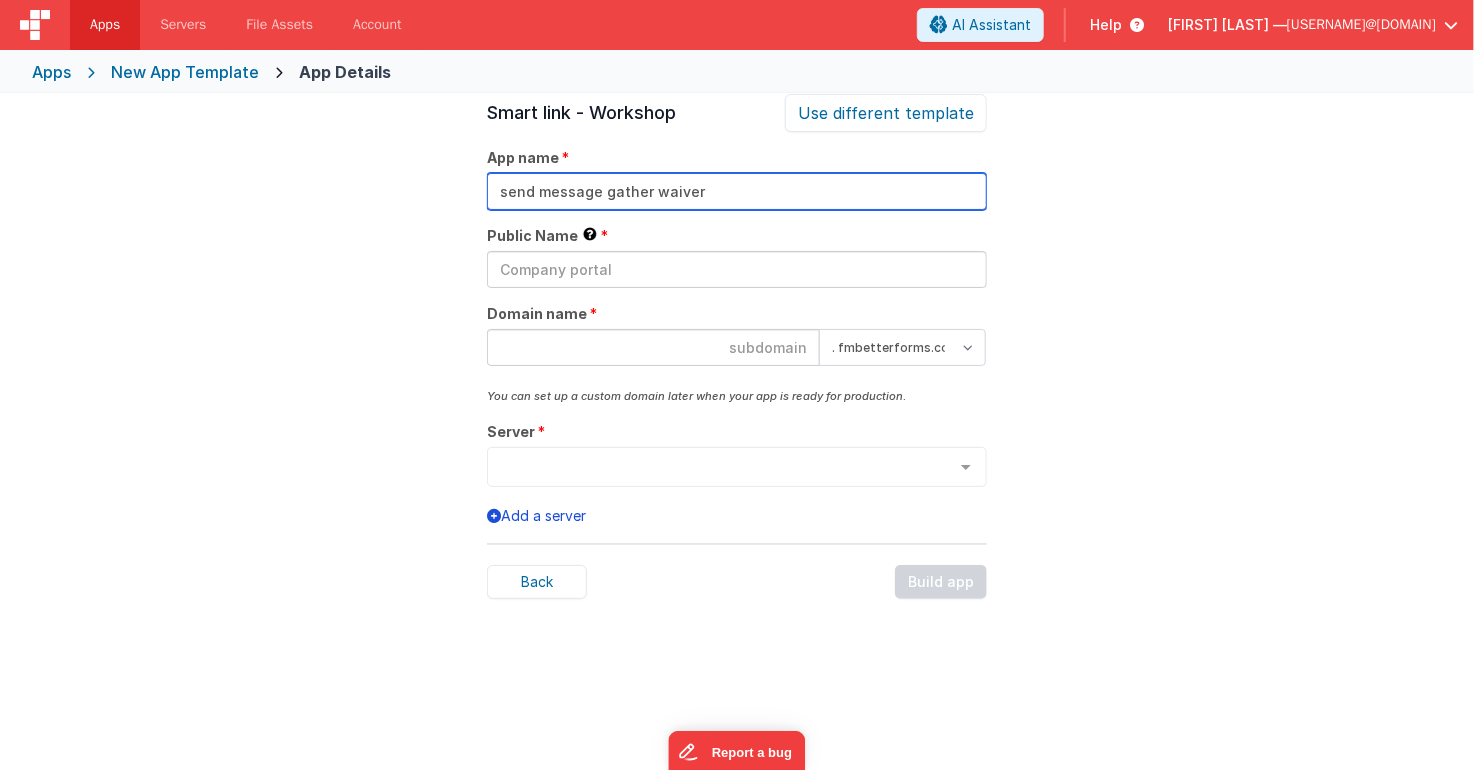 type on "send message gather waiver" 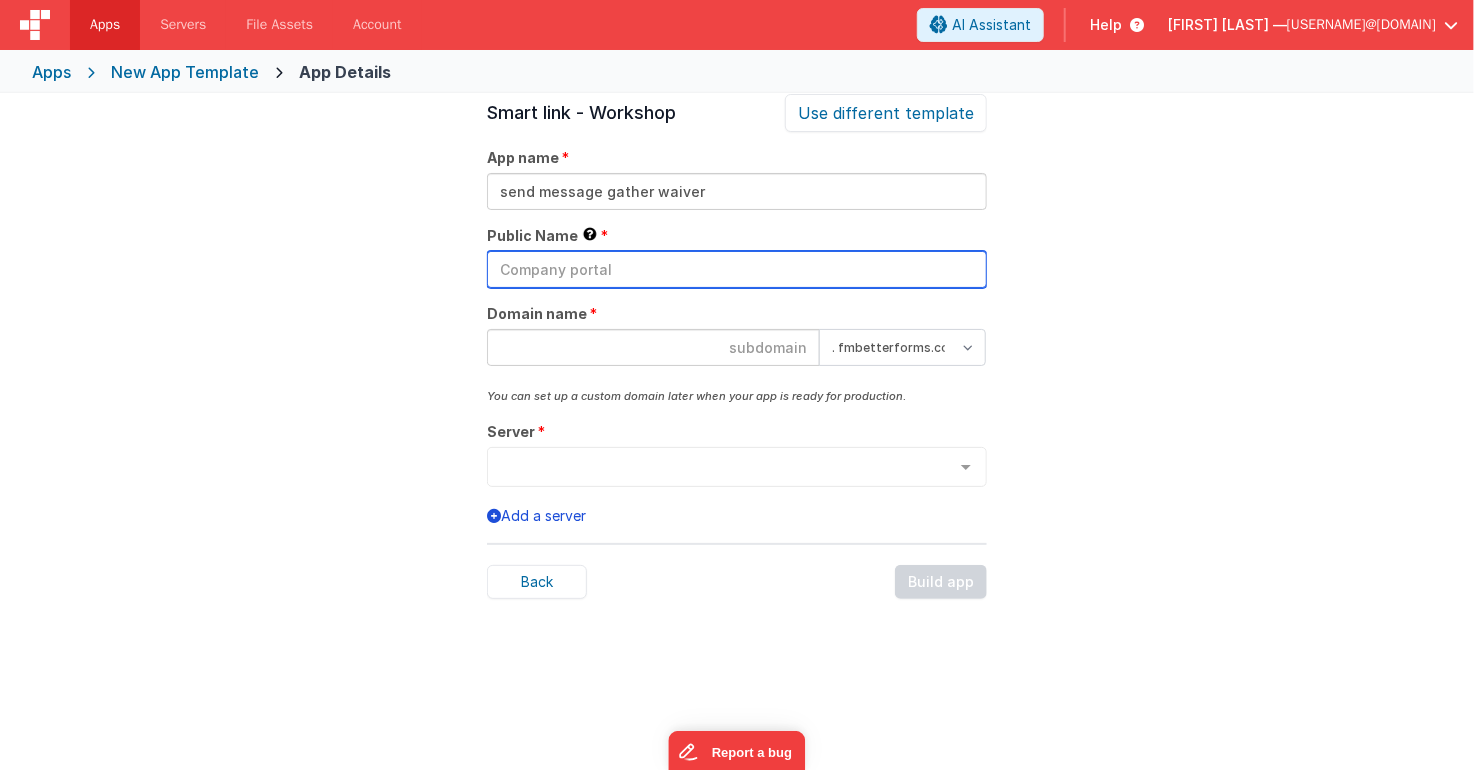 click at bounding box center [737, 269] 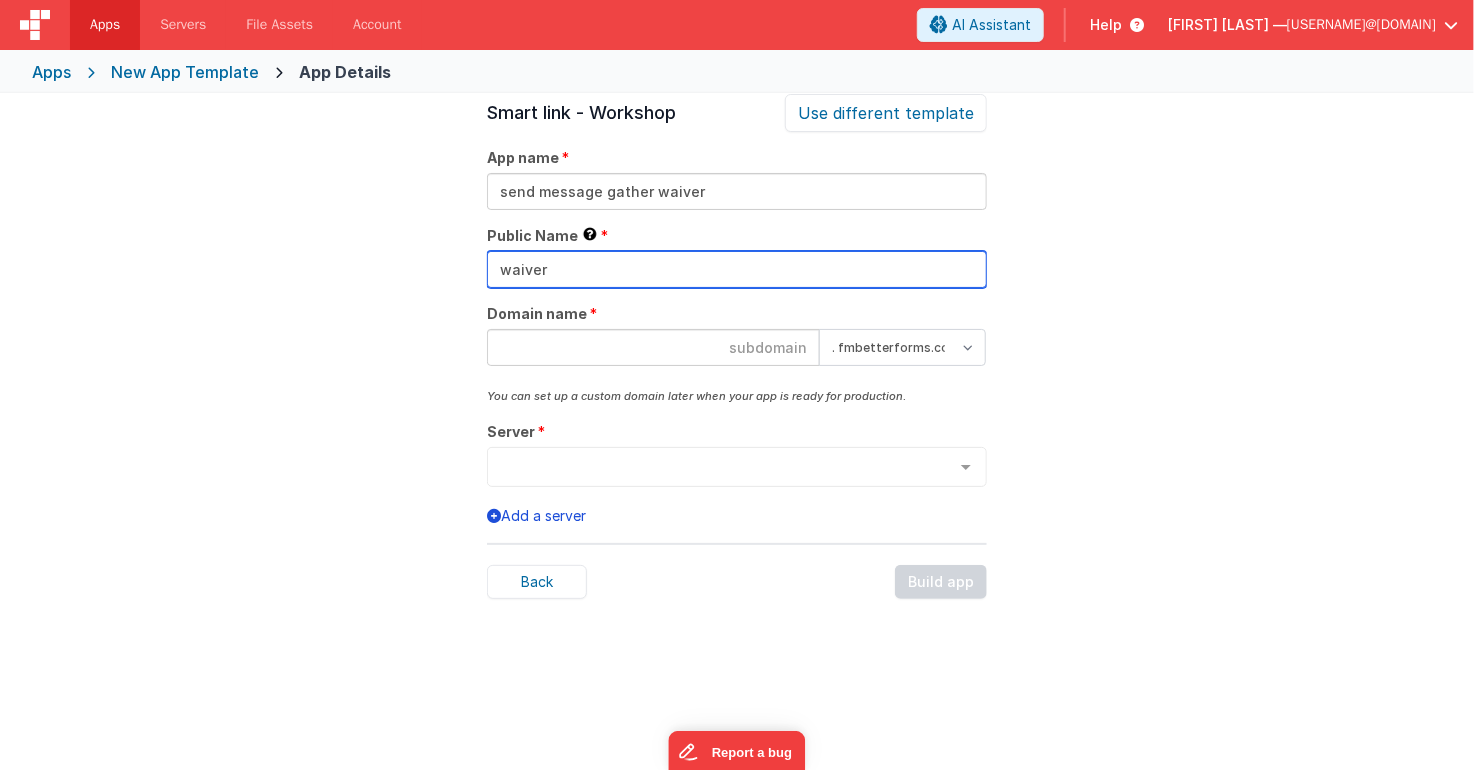 type on "waiver" 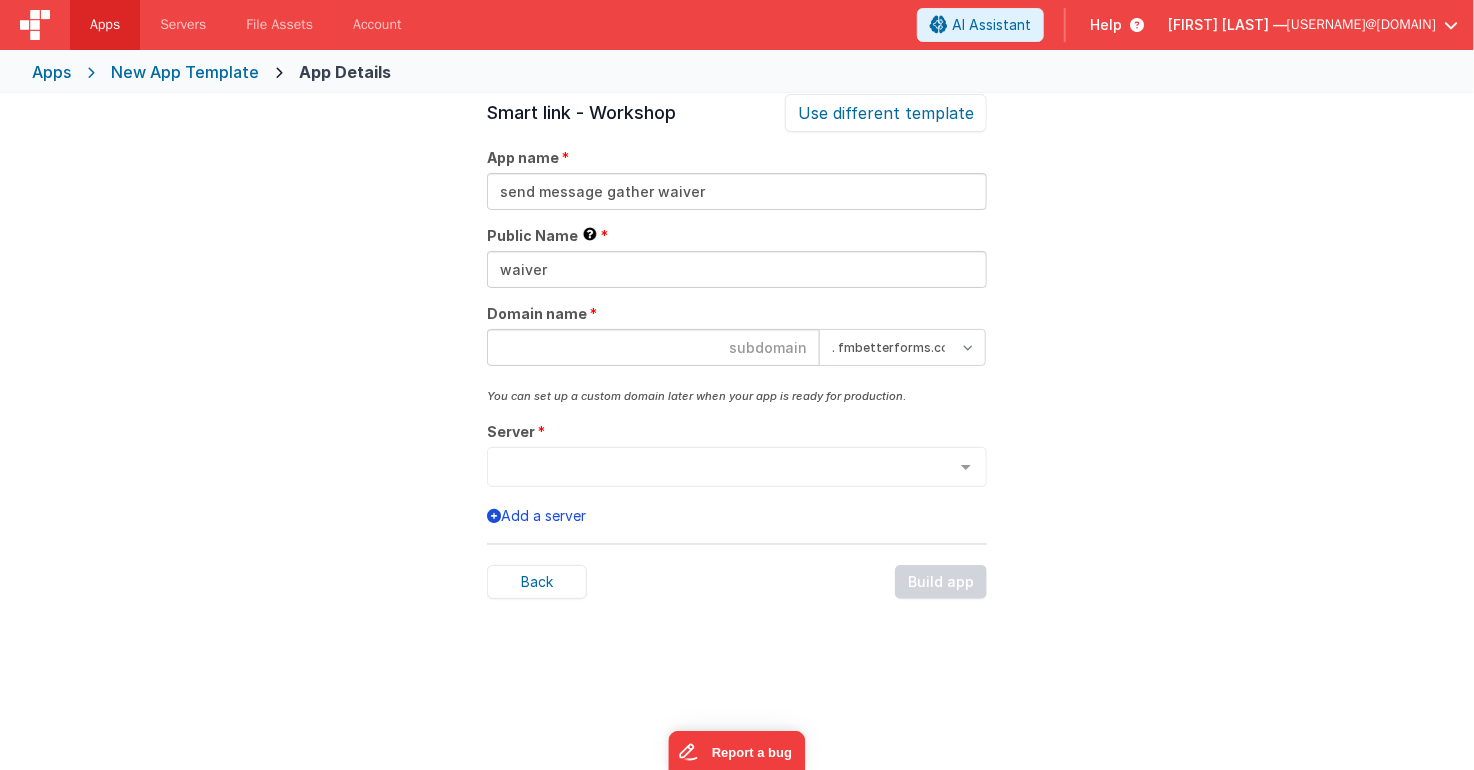 click at bounding box center [653, 347] 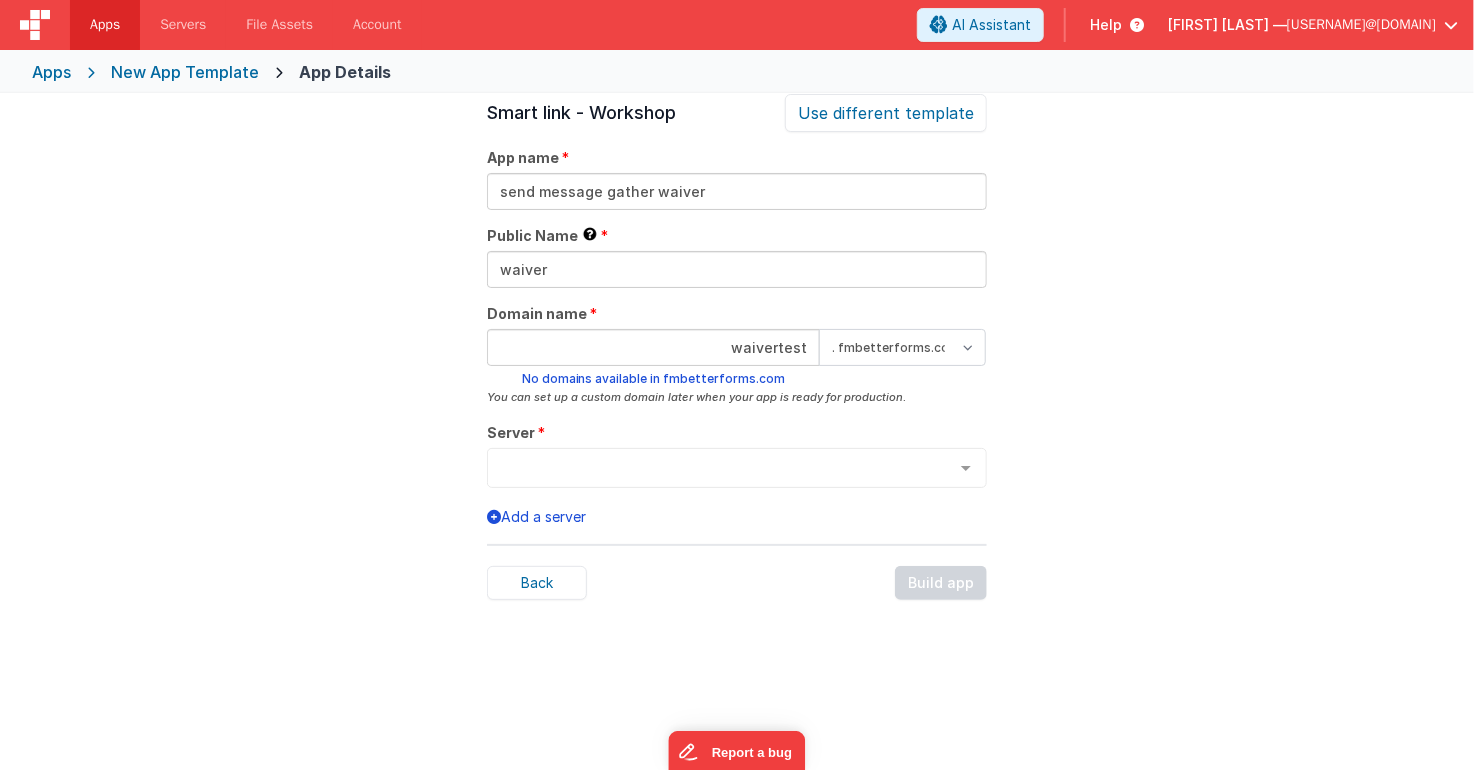 click on "waivertest" at bounding box center [653, 347] 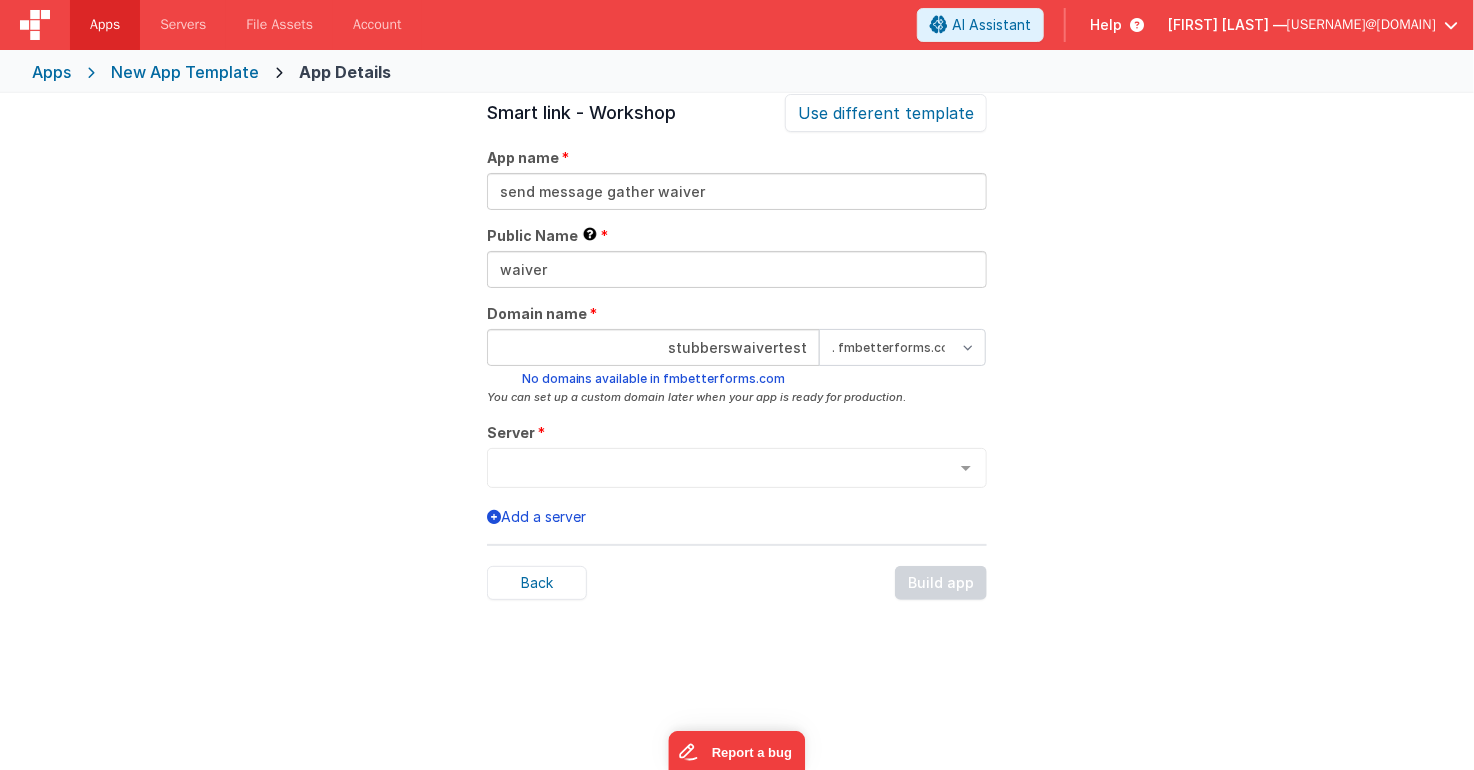 click on "stubberswaivertest" at bounding box center (653, 347) 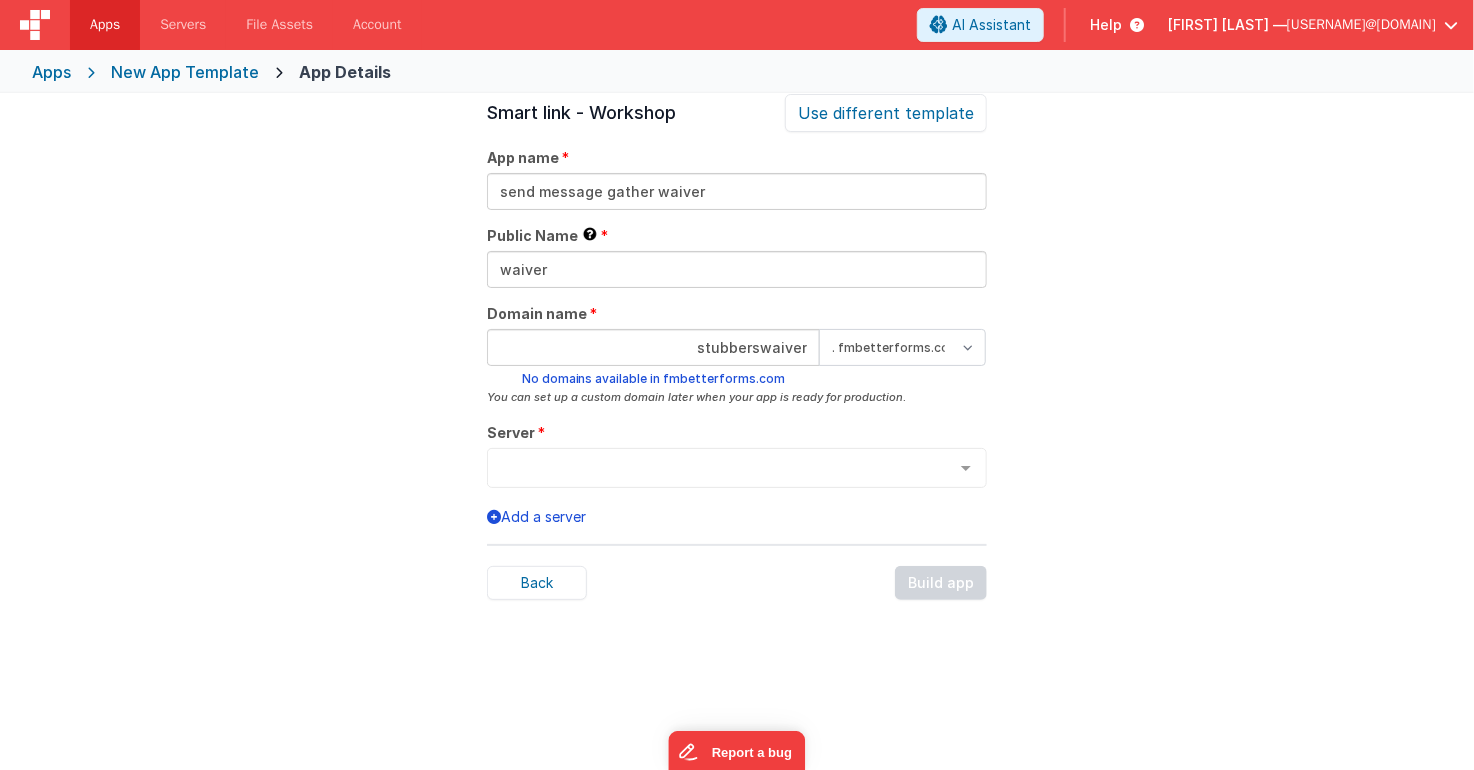 type on "stubberswaiver" 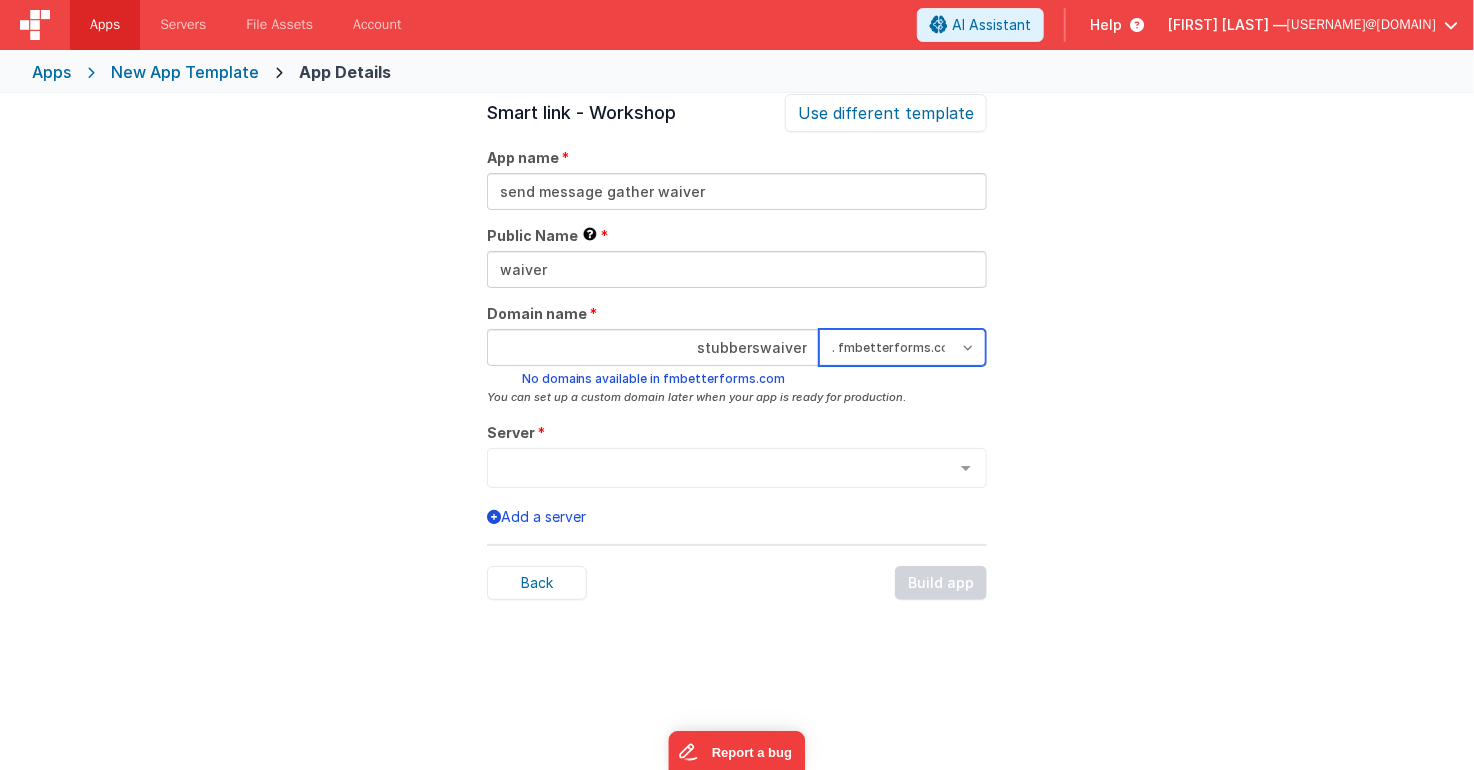 click on ". clientportal.cloud . fmbetterforms.com" at bounding box center [902, 347] 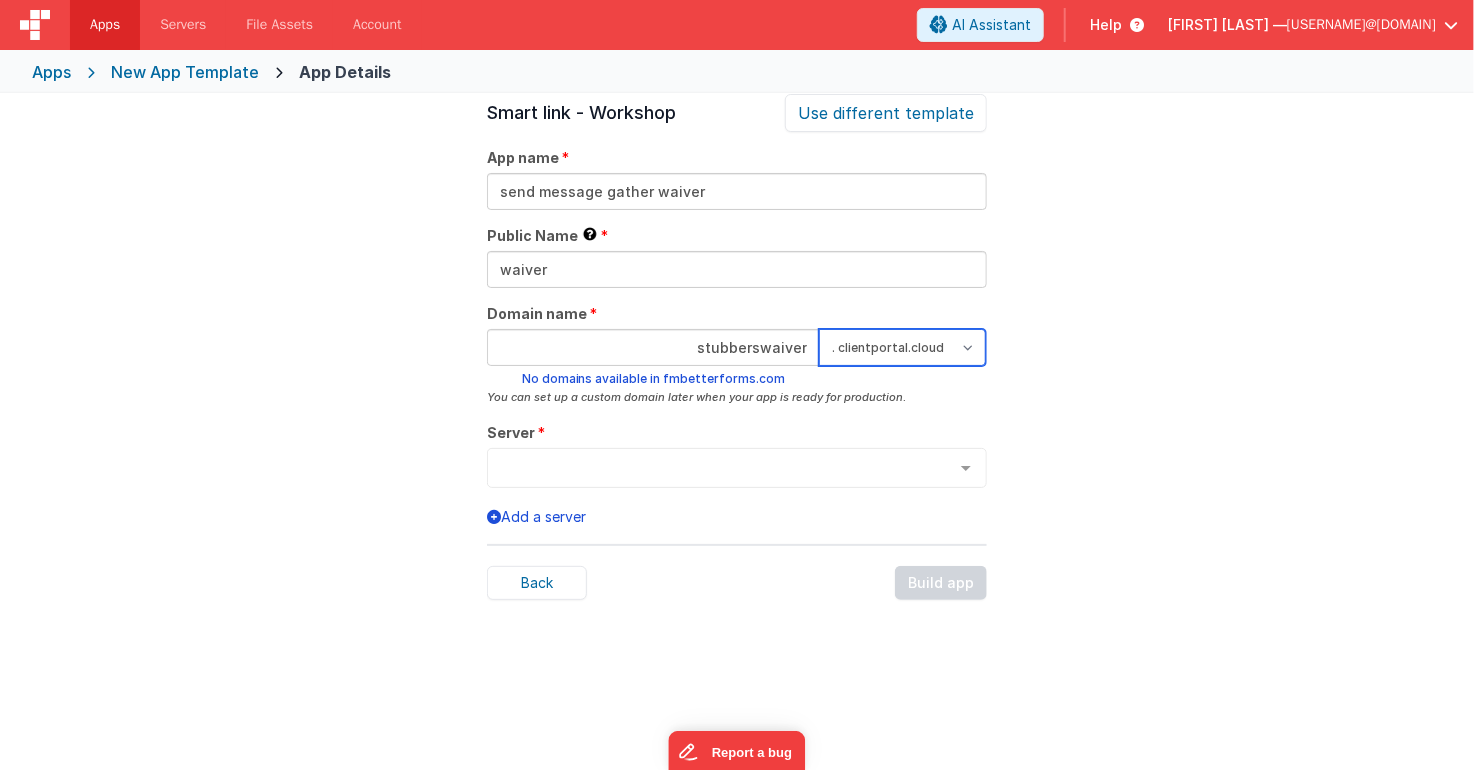 click on ". clientportal.cloud . fmbetterforms.com" at bounding box center [902, 347] 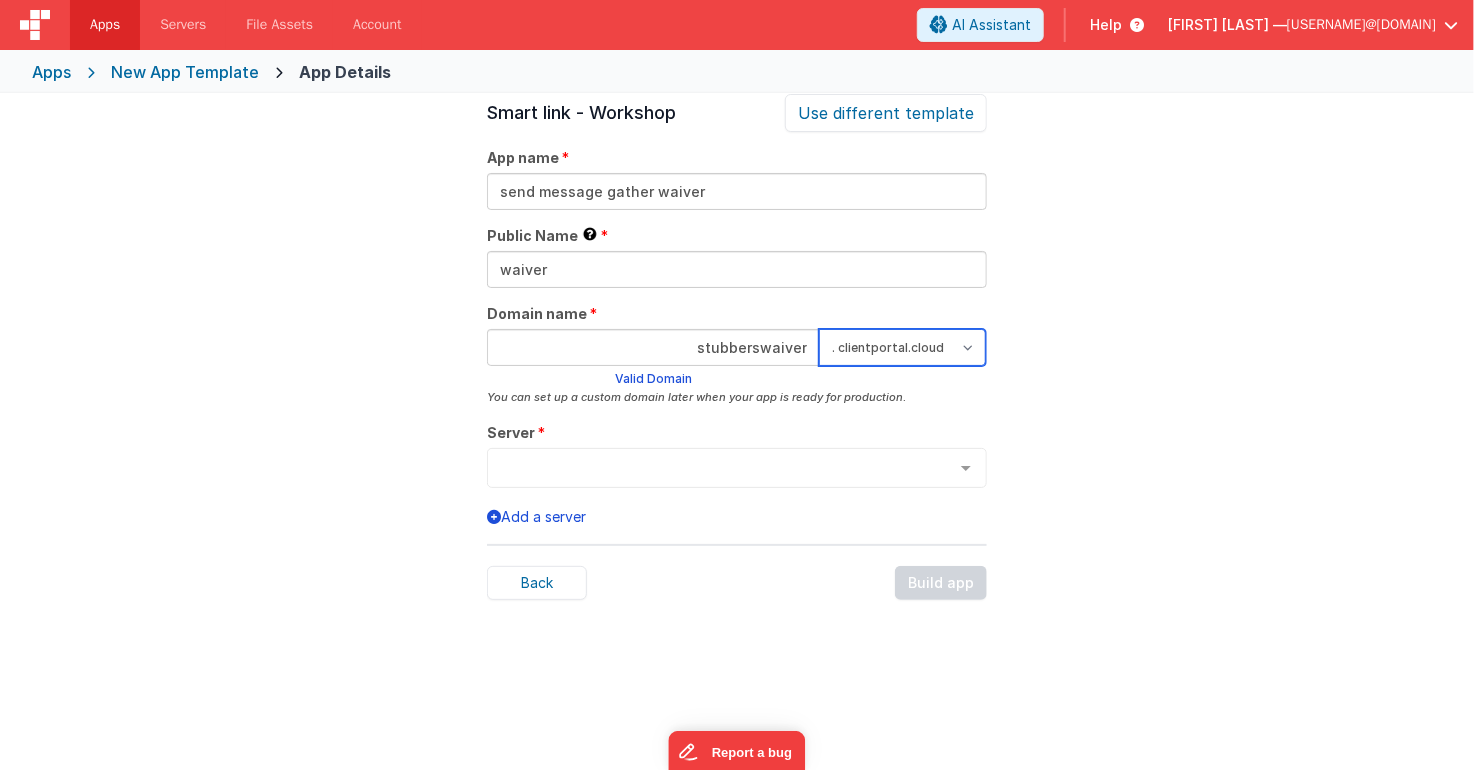click on ". clientportal.cloud . fmbetterforms.com" at bounding box center (902, 347) 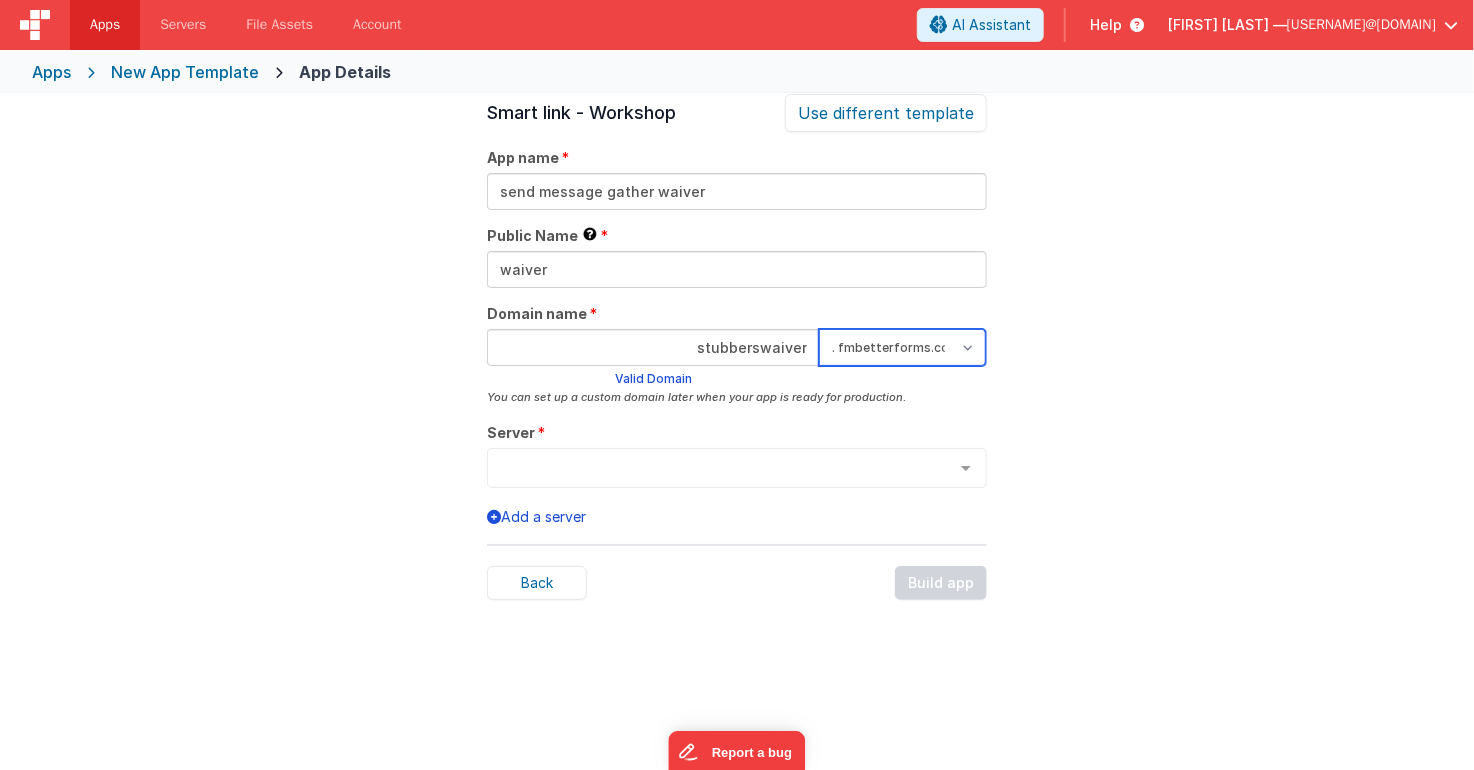 click on ". clientportal.cloud . fmbetterforms.com" at bounding box center (902, 347) 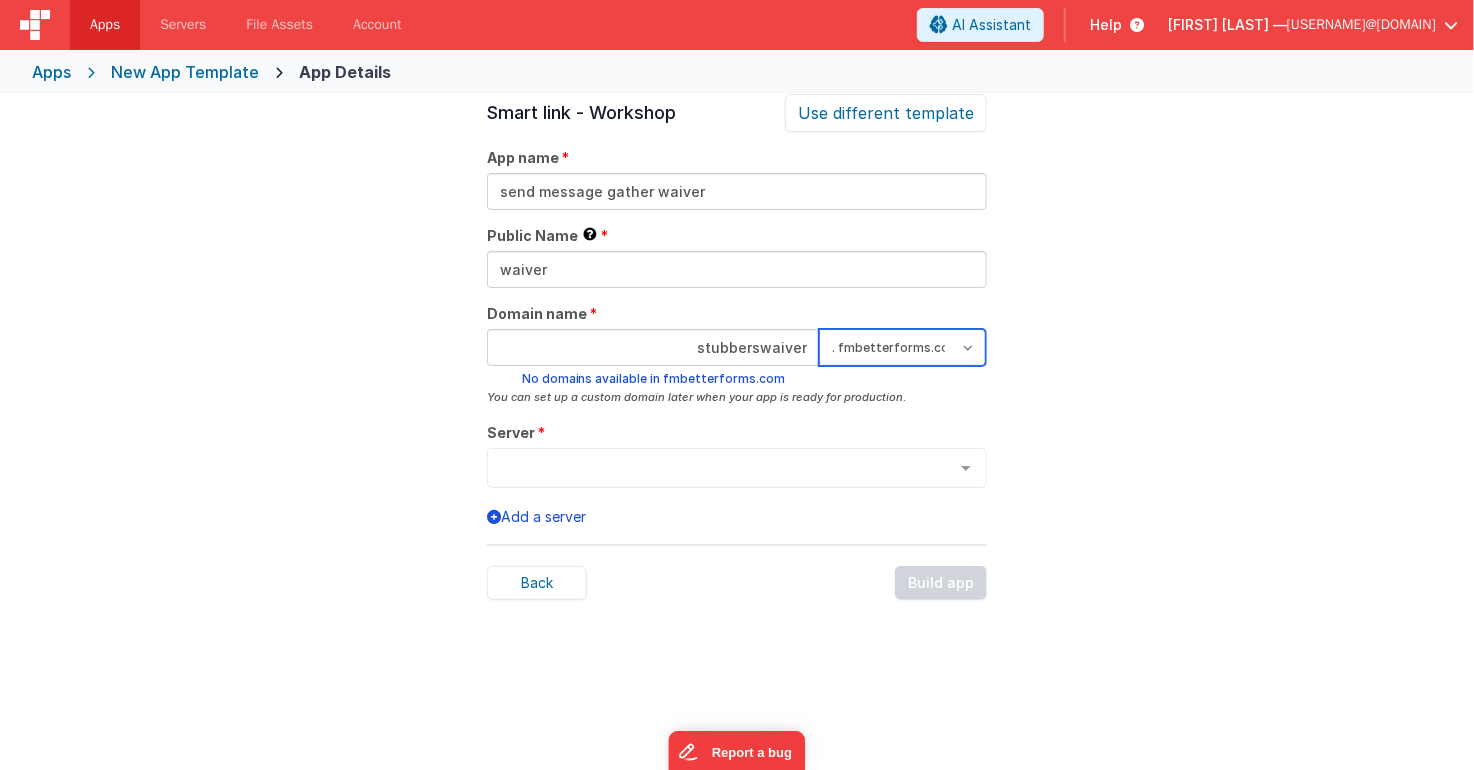 click on ". clientportal.cloud . fmbetterforms.com" at bounding box center (902, 347) 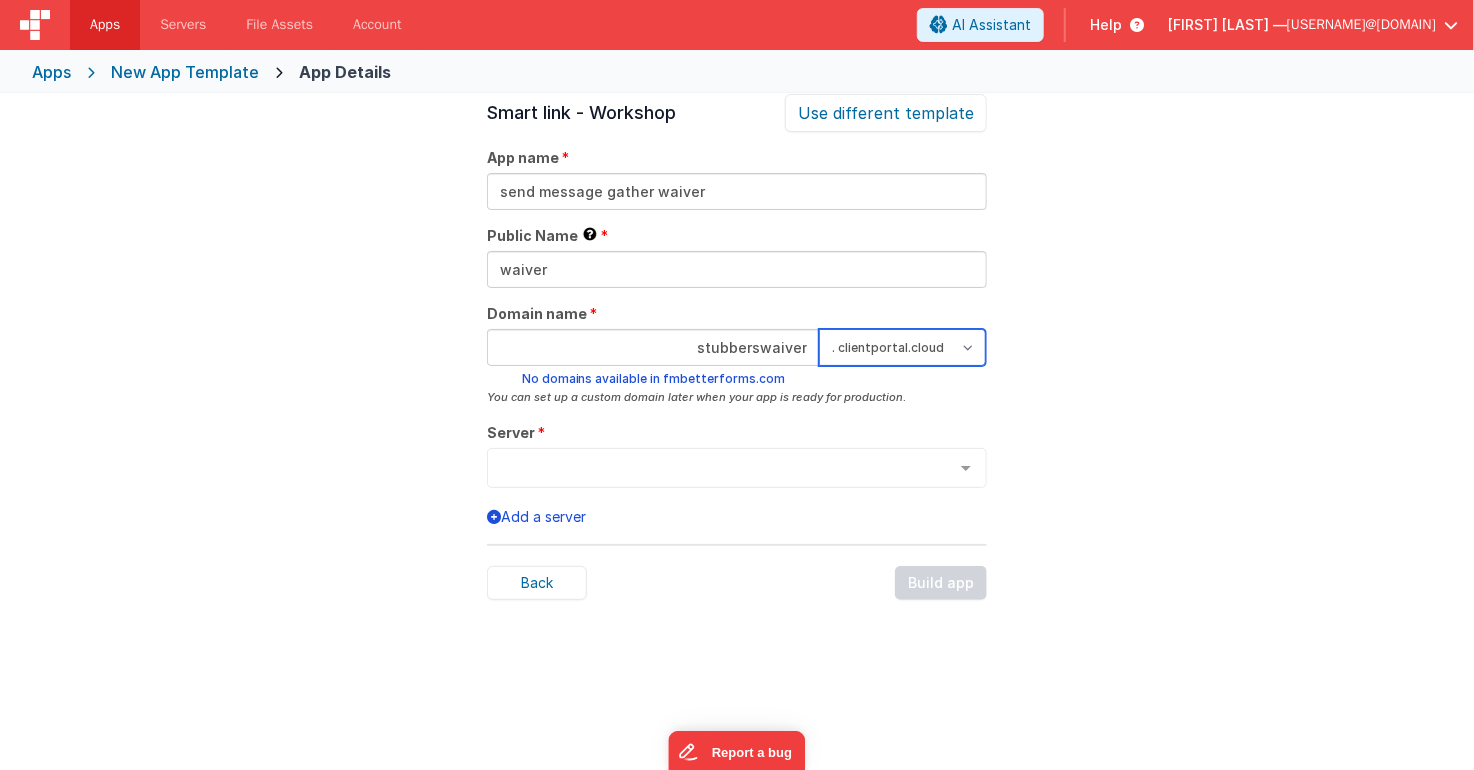 click on ". clientportal.cloud . fmbetterforms.com" at bounding box center [902, 347] 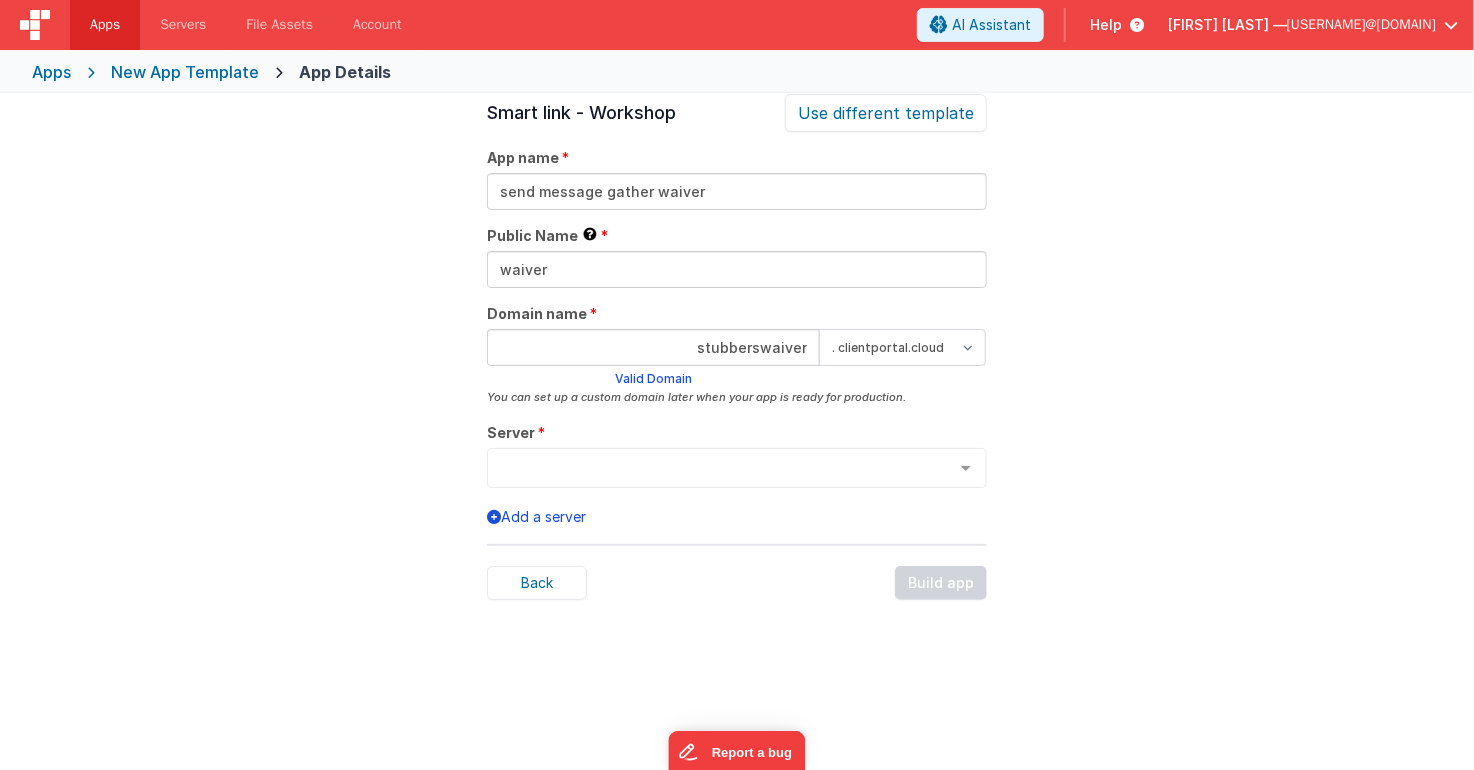 click on "stubberswaiver" at bounding box center (653, 347) 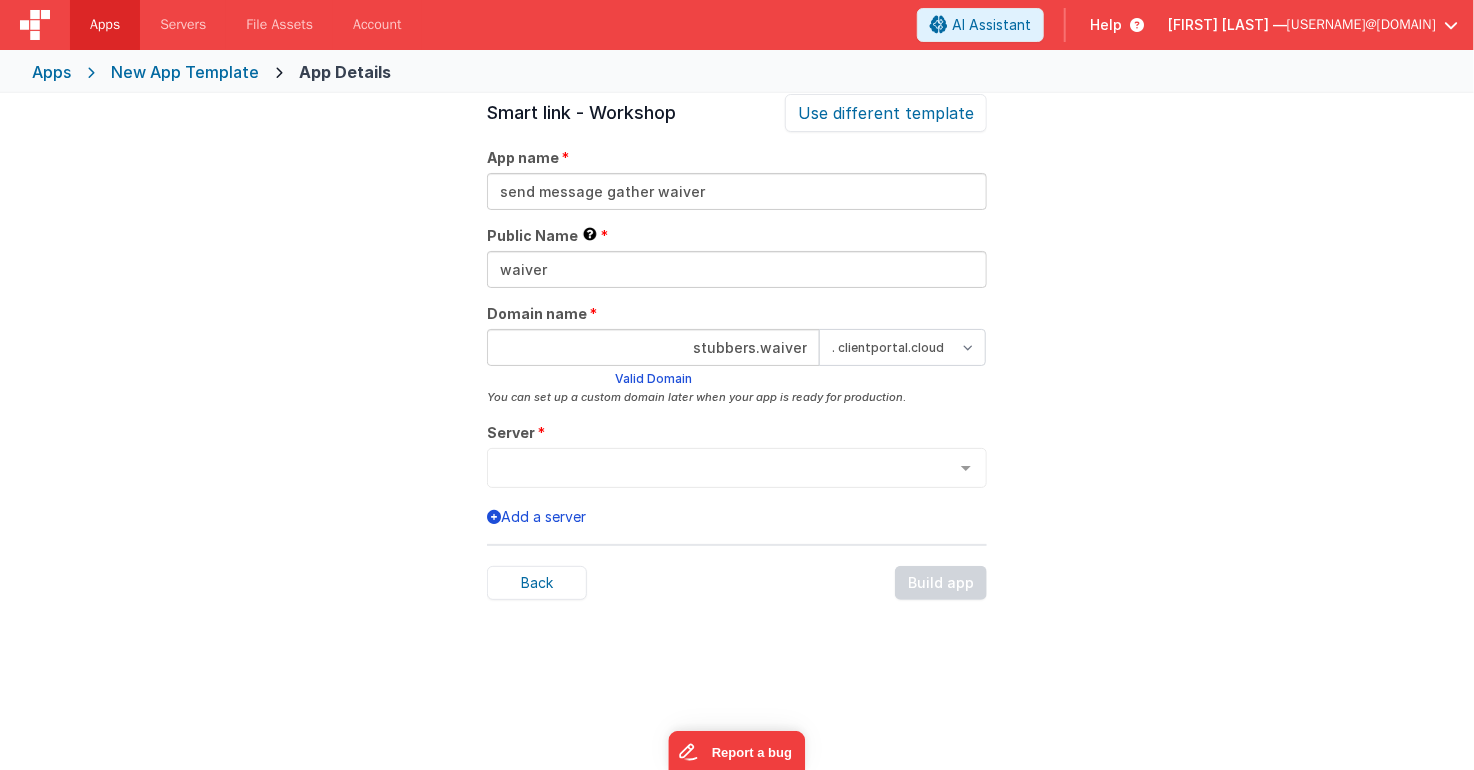 type on "stubbers.waiver" 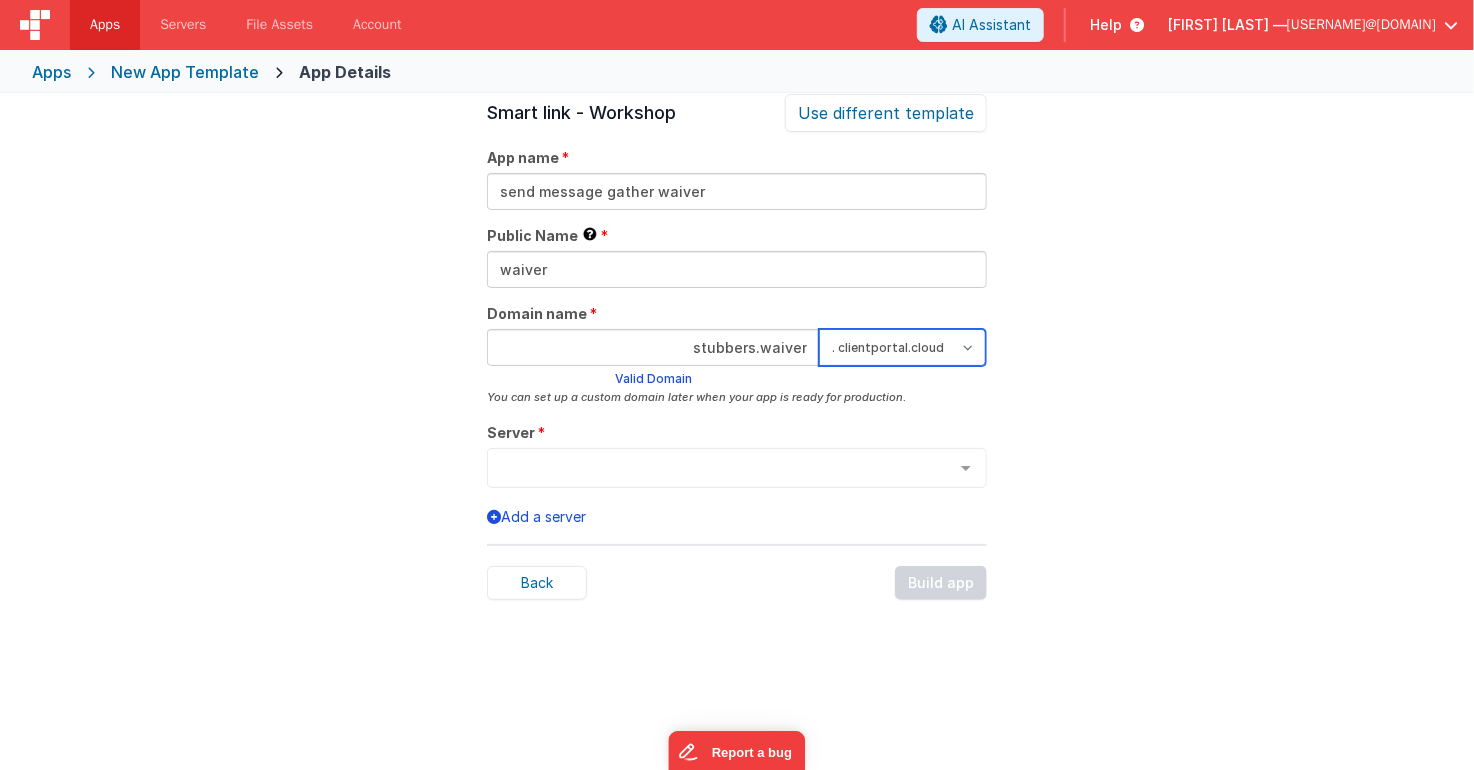 click on ". clientportal.cloud . fmbetterforms.com" at bounding box center (902, 347) 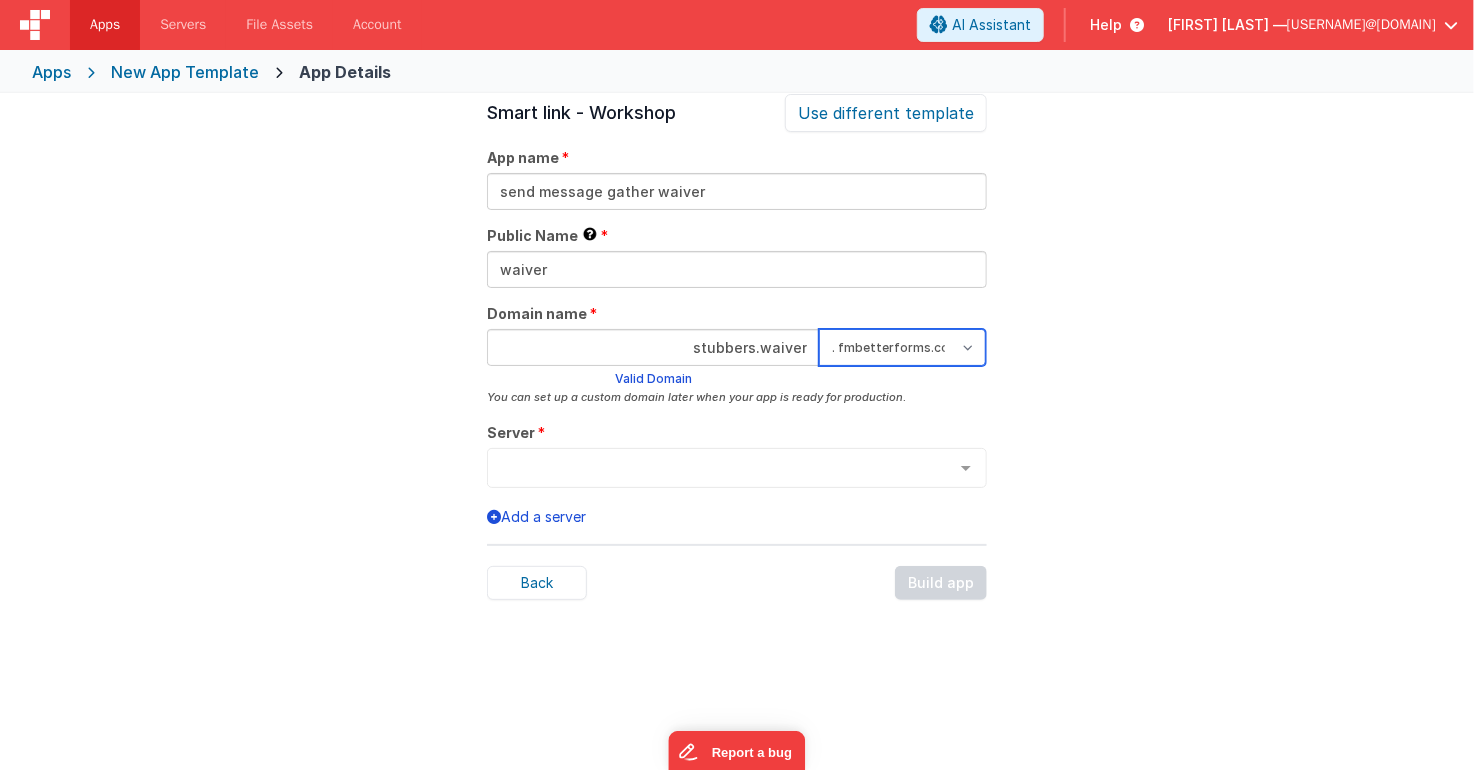 click on ". clientportal.cloud . fmbetterforms.com" at bounding box center (902, 347) 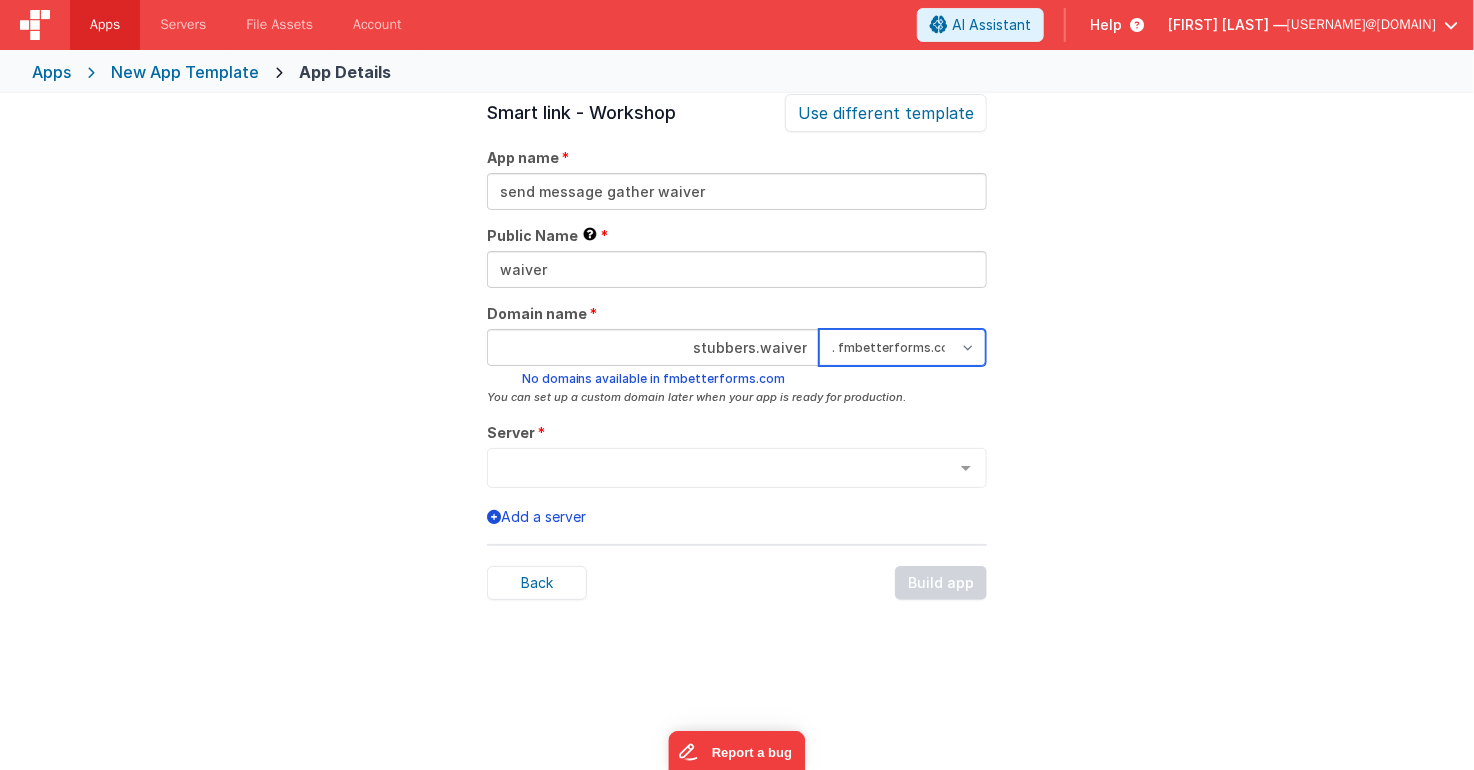 click on ". clientportal.cloud . fmbetterforms.com" at bounding box center (902, 347) 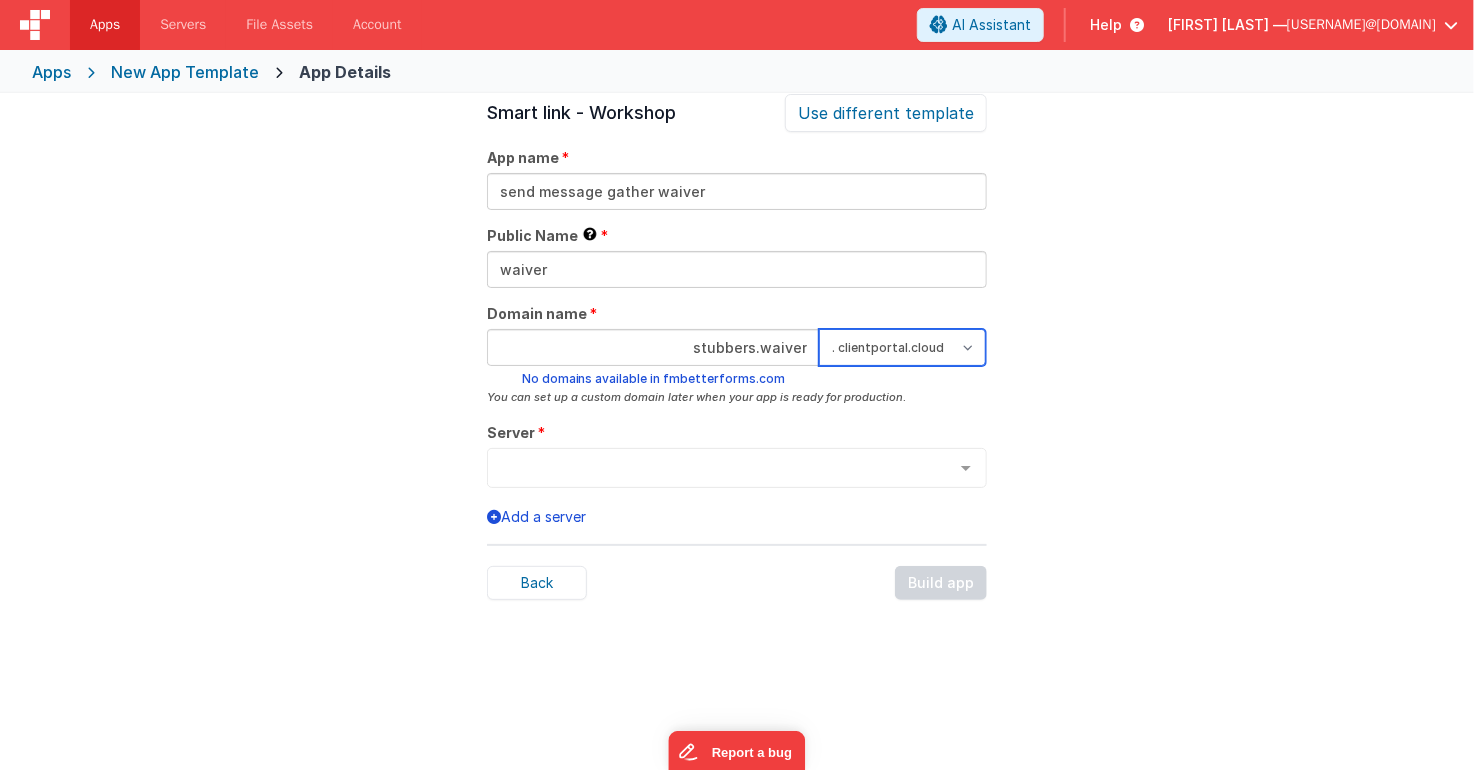 click on ". clientportal.cloud . fmbetterforms.com" at bounding box center [902, 347] 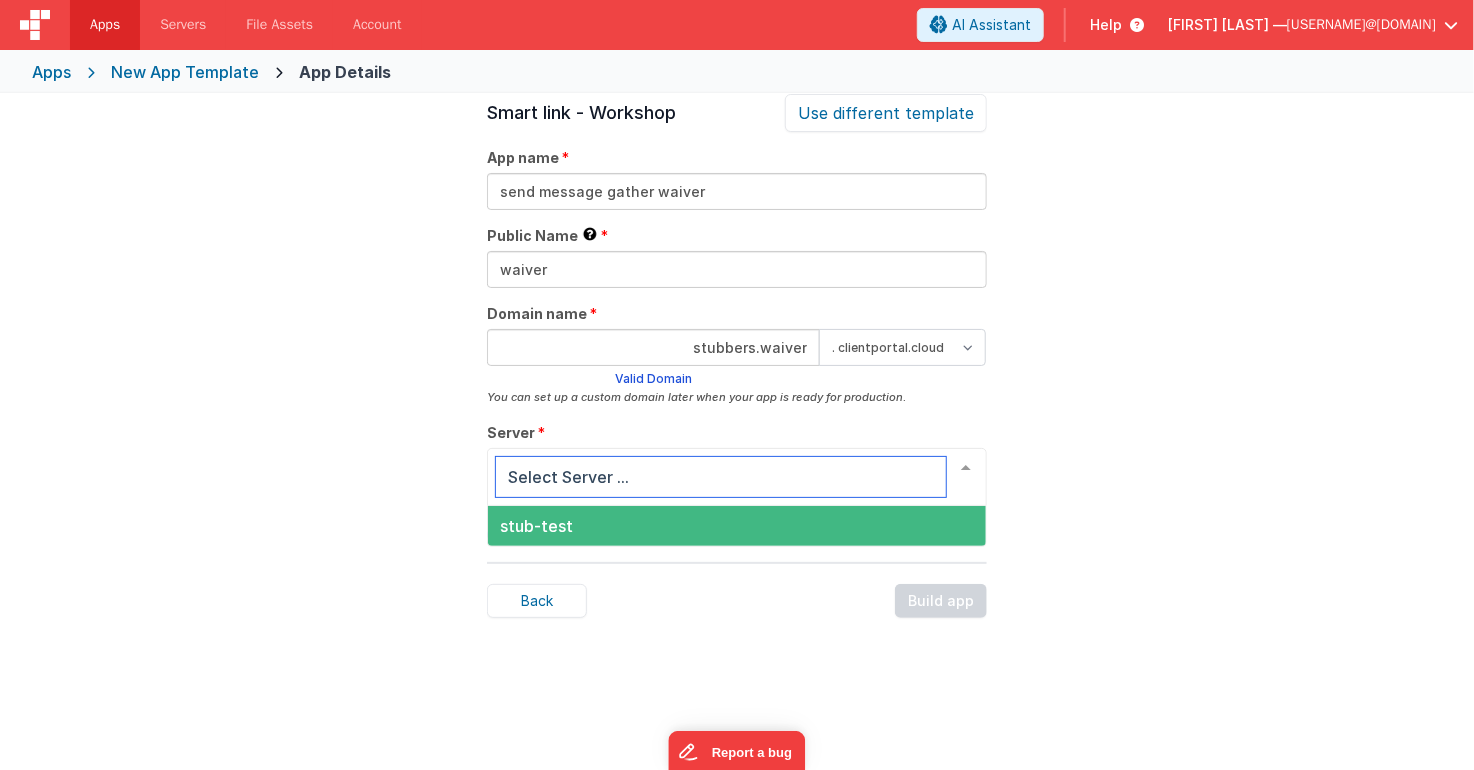 click at bounding box center [737, 477] 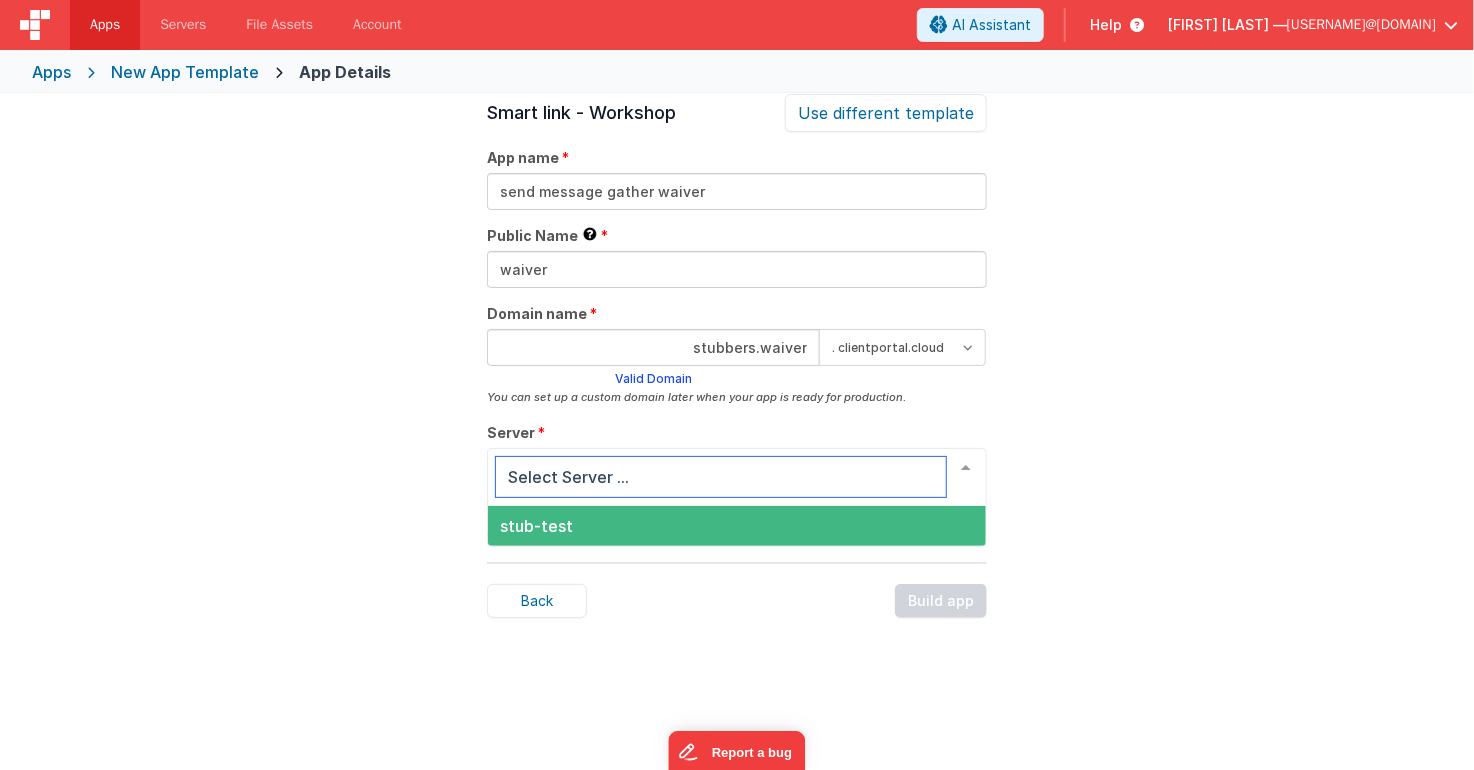 click on "stub-test" at bounding box center [737, 526] 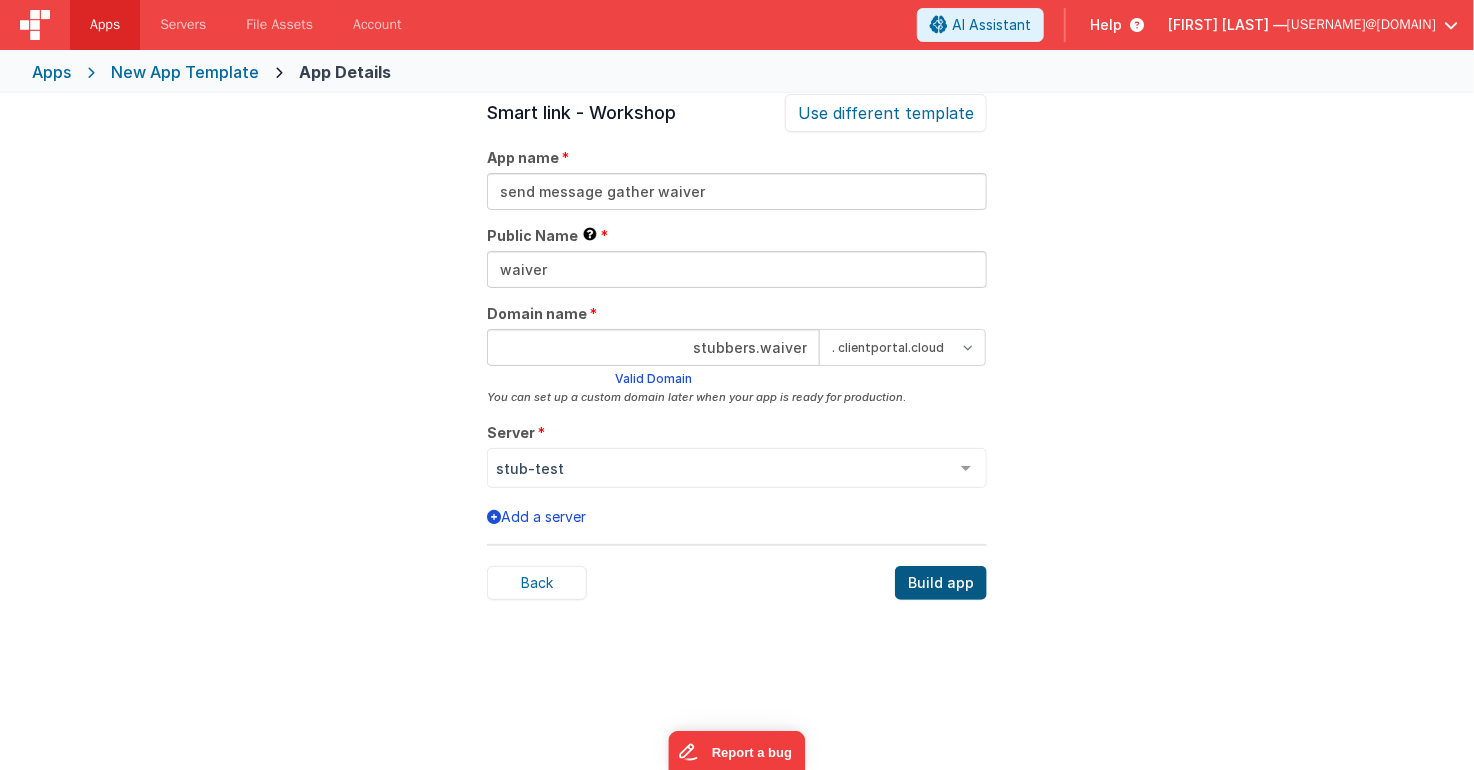 click on "Build app" at bounding box center [941, 583] 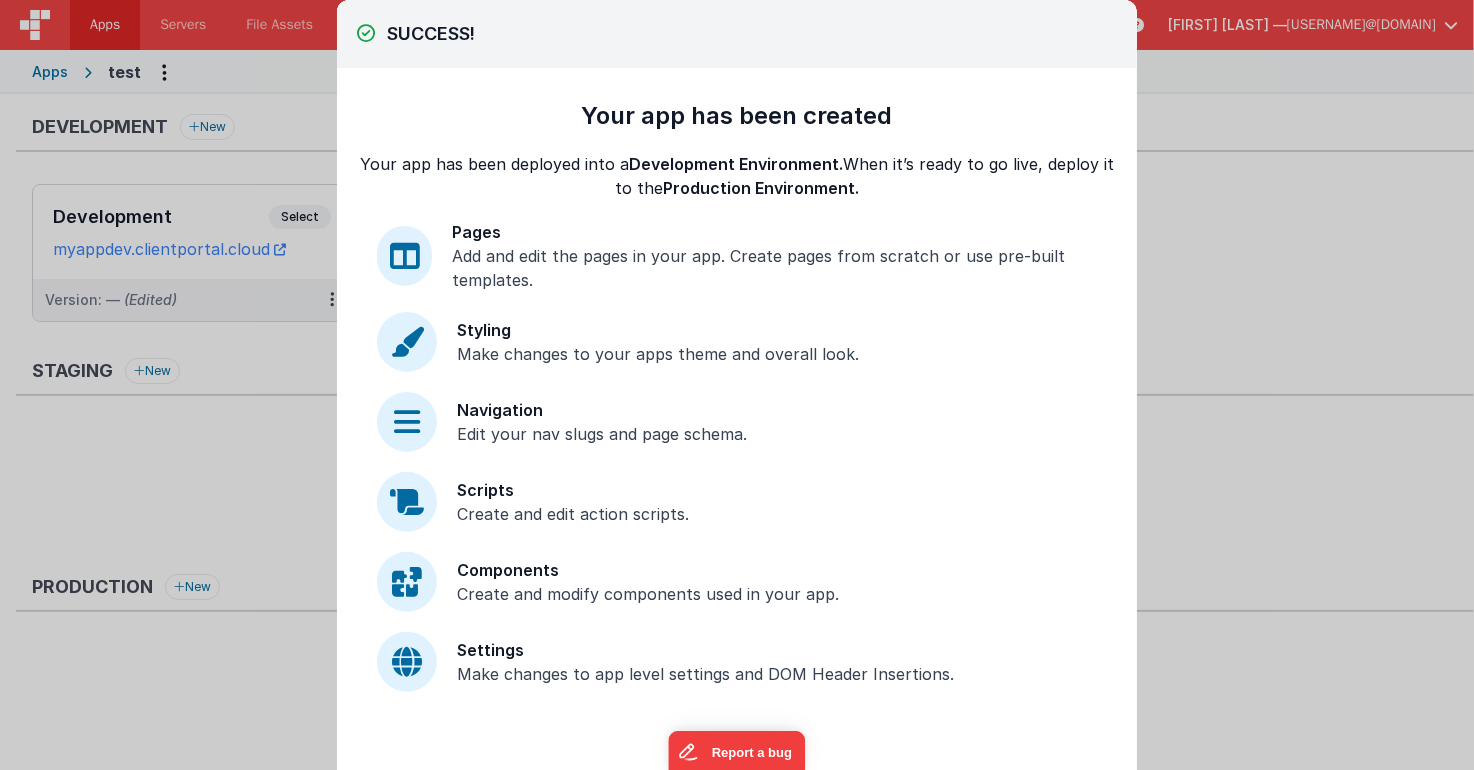 click on "SUCCESS!
All pages and site settings from   will be copied to  .
All environment settings of   will remain the same (domains, server, credentials, etc.)
100%
Deployment Complete
has been deployed to  ! Your app has been created   Your app has been deployed into a  Development Environment.  When it’s ready to go live, deploy it to the  Production Environment.     Pages   Add and edit the pages in your app. Create pages from scratch or use pre-built templates.     Styling   Make changes to your apps theme and overall look.     Navigation   Edit your nav slugs and page schema.     Scripts   Create and edit action scripts.     Components   Create and modify components used in your app.     Settings   Make changes to app level settings and DOM Header Insertions.
Done" at bounding box center [737, 420] 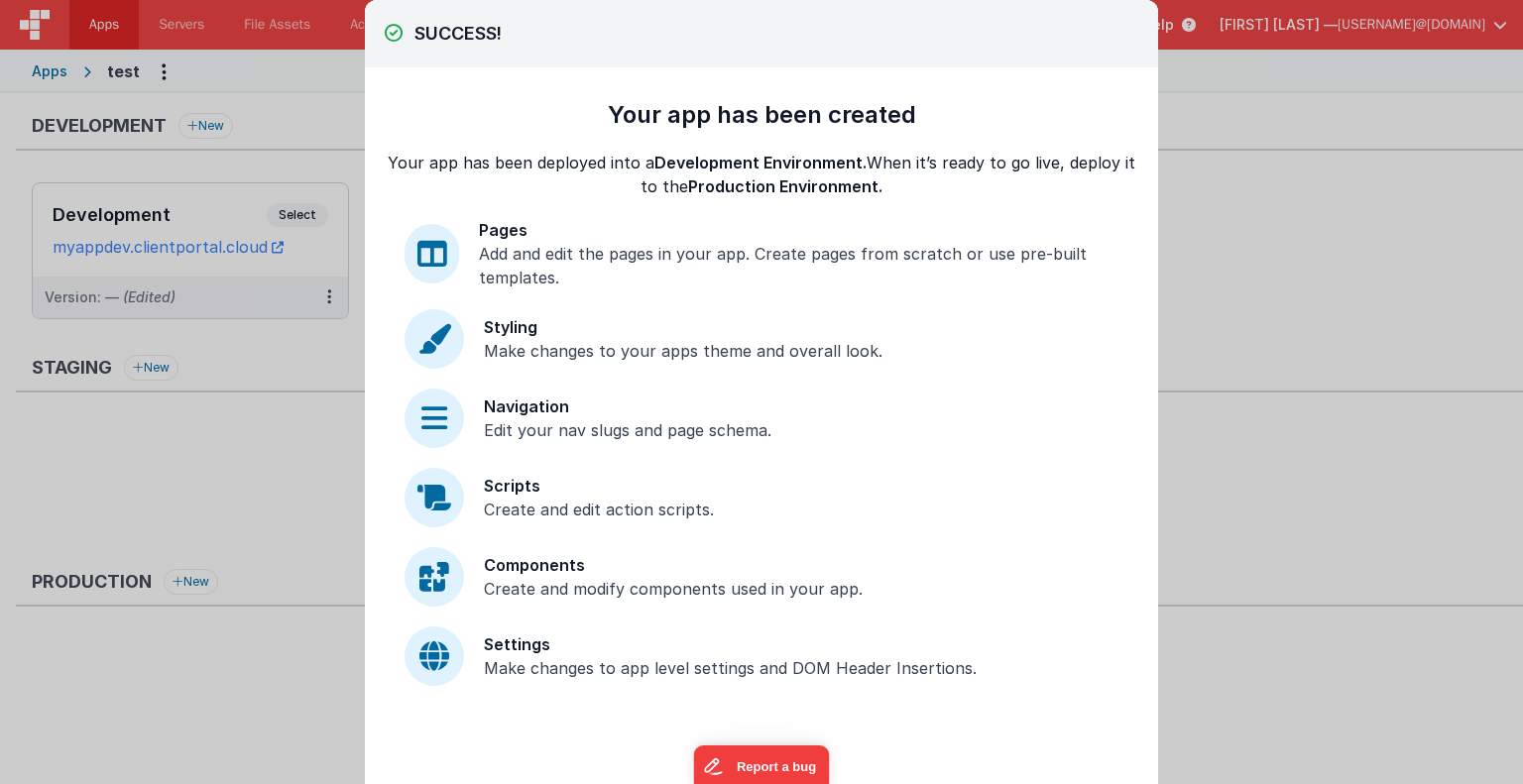 click on "Scripts   Create and edit action scripts." at bounding box center (762, 498) 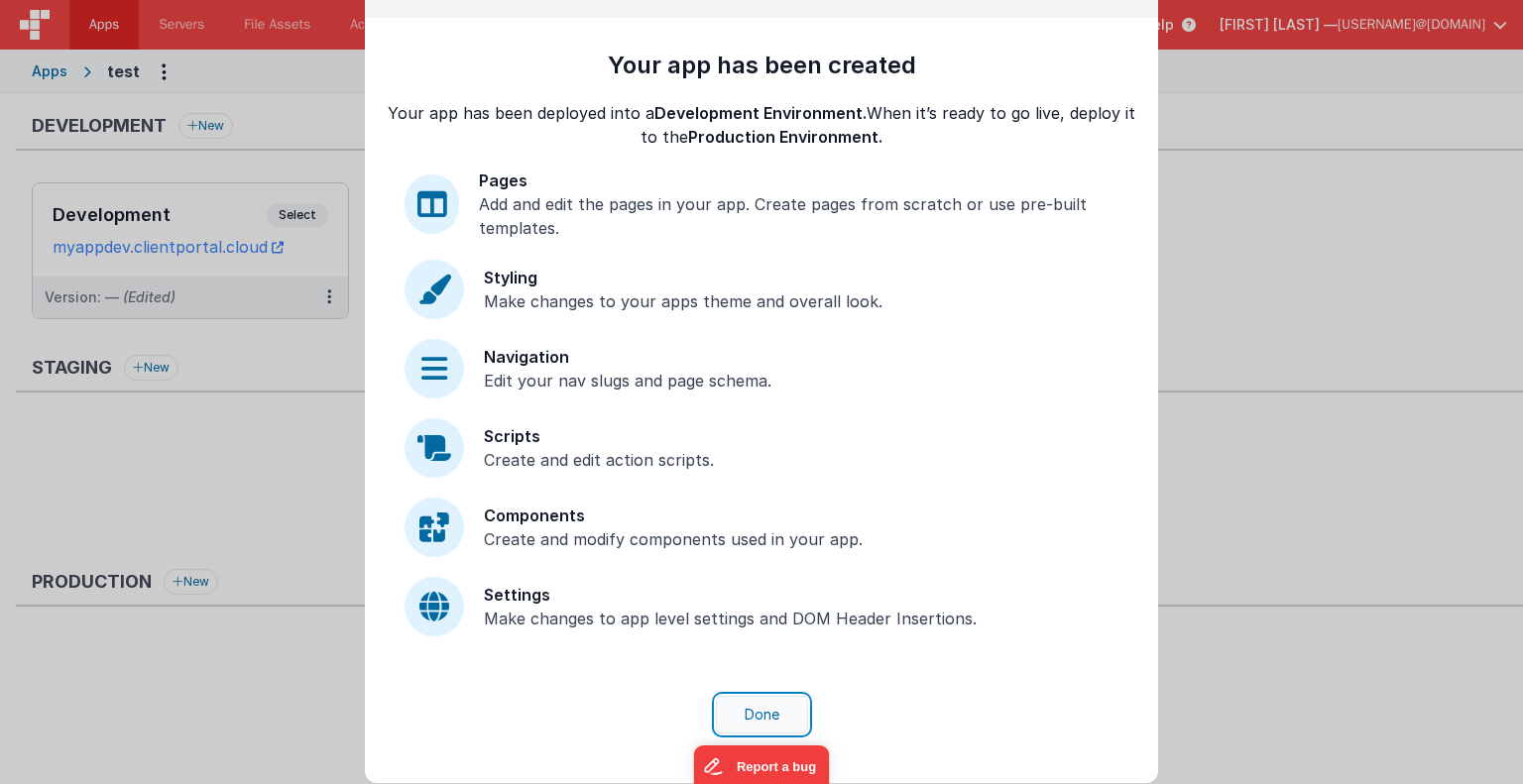 click on "Done" at bounding box center (762, 715) 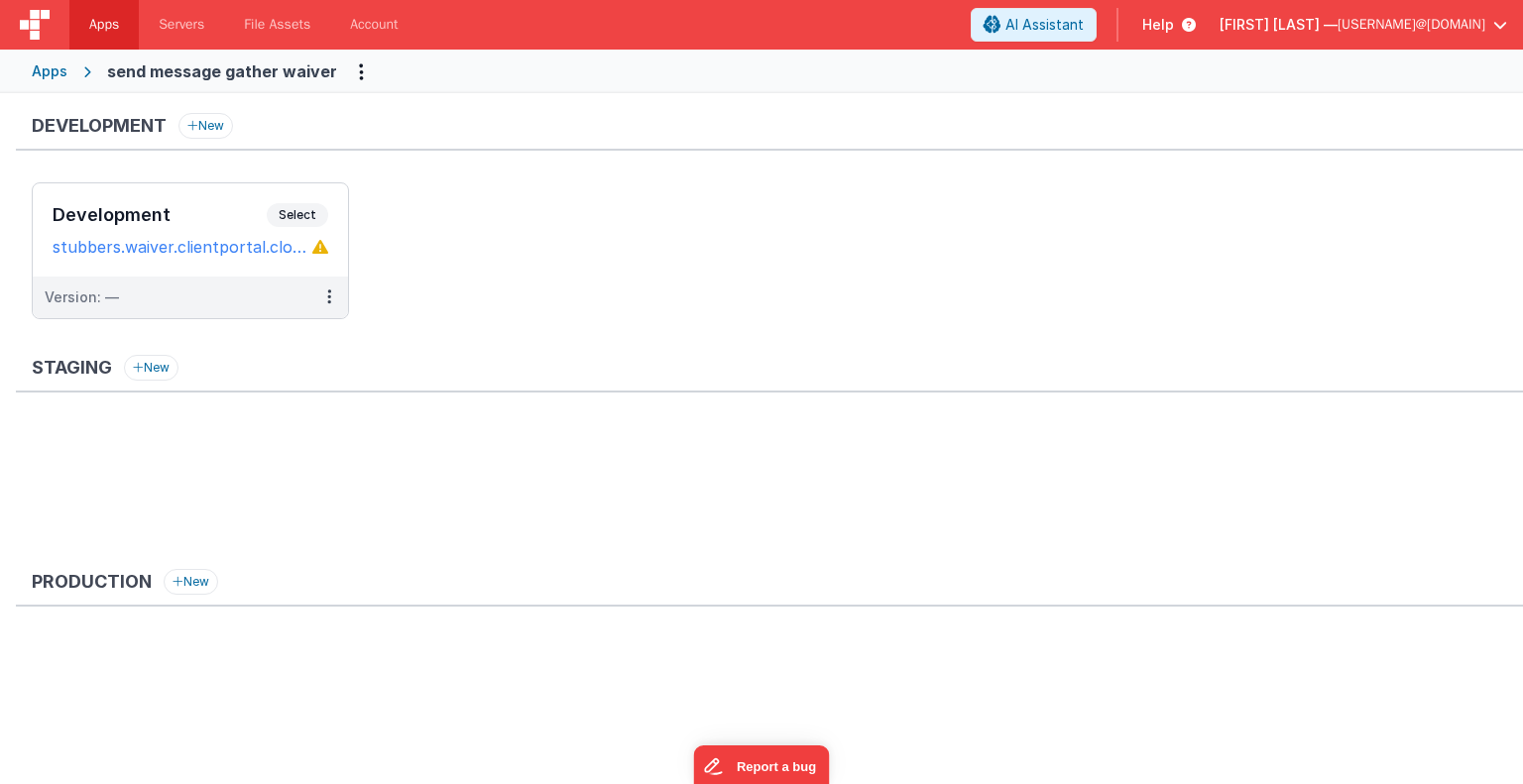 click on "Apps" at bounding box center [104, 25] 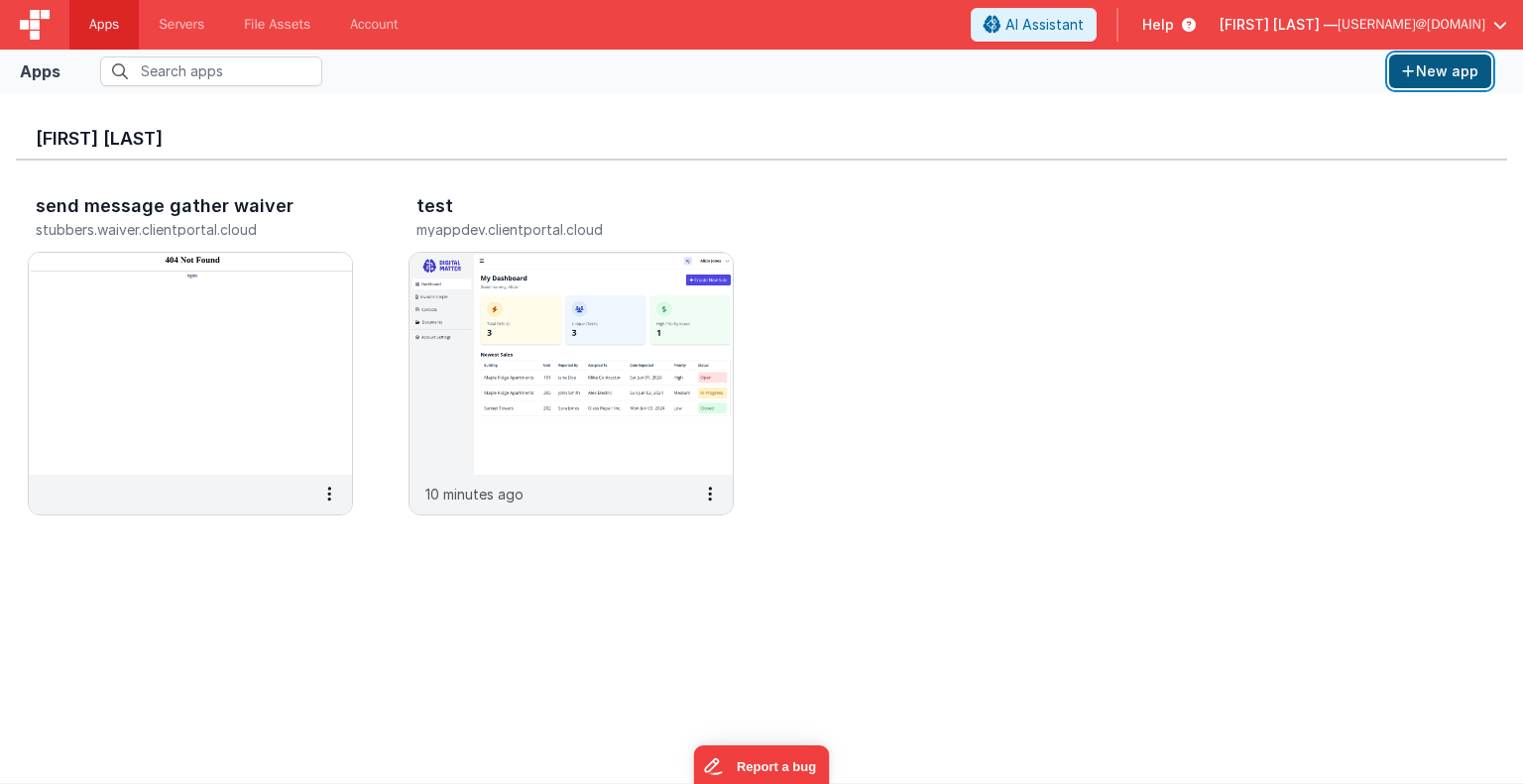 click on "New app" at bounding box center [1440, 71] 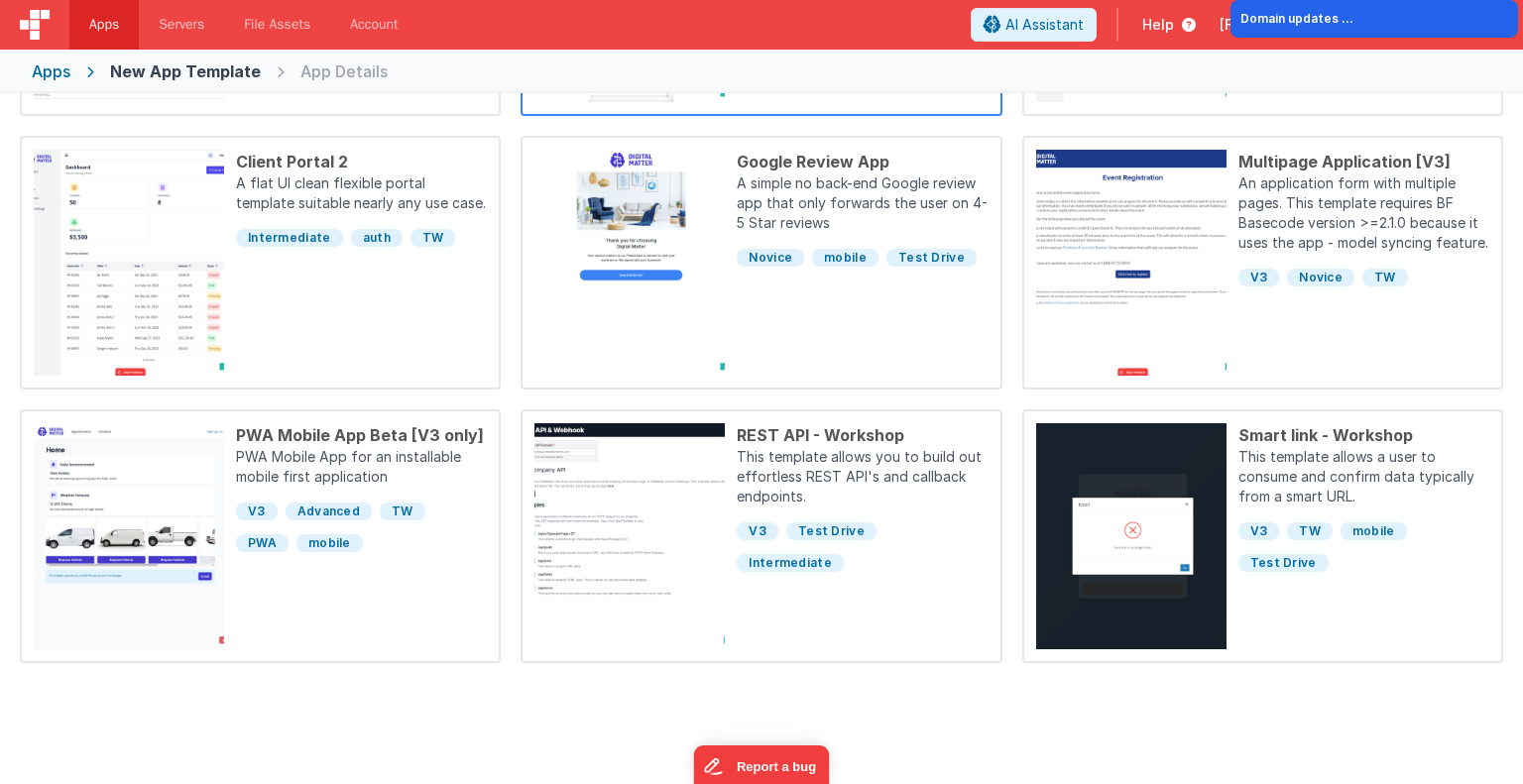 scroll, scrollTop: 443, scrollLeft: 0, axis: vertical 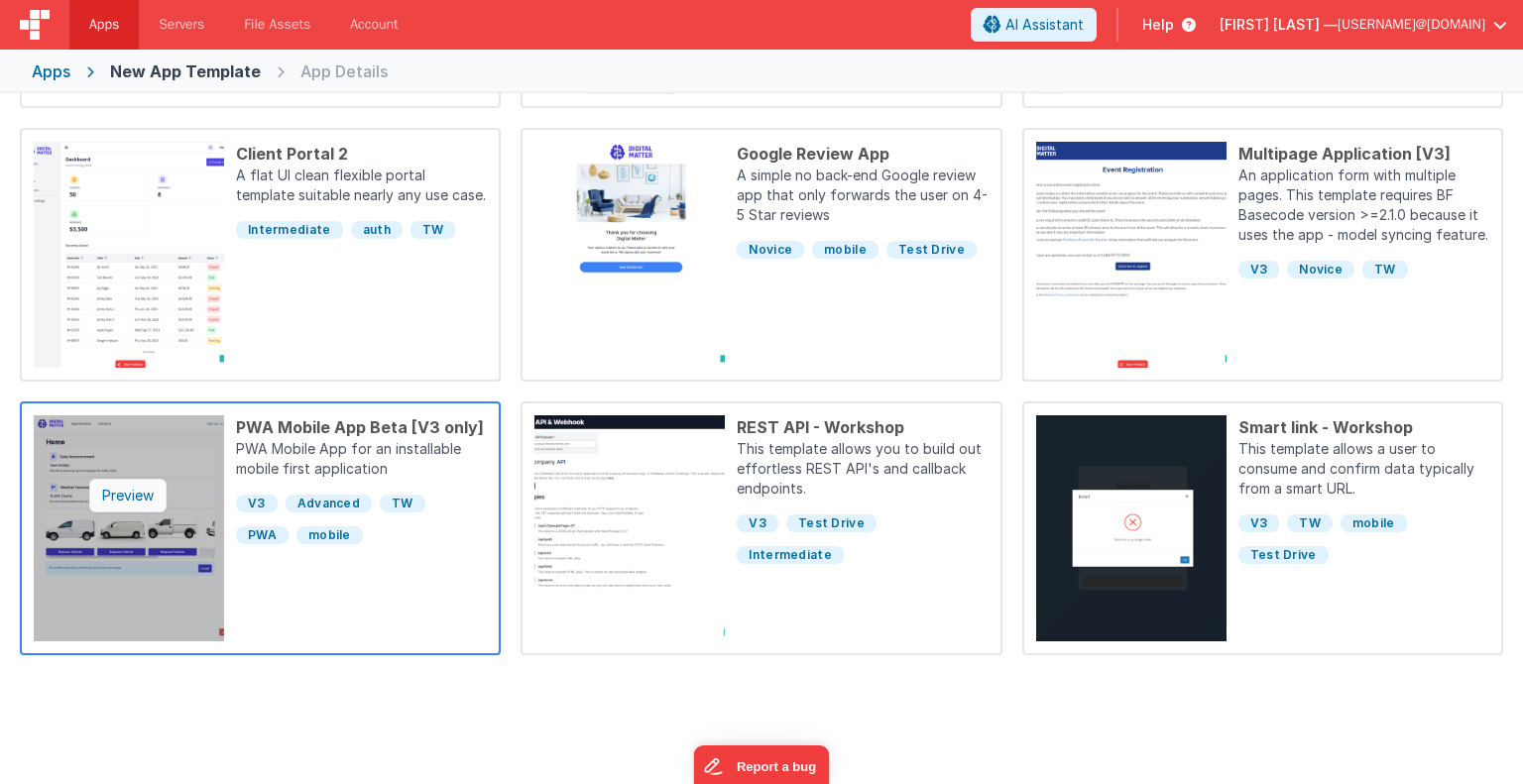 click on "Preview" at bounding box center [128, 496] 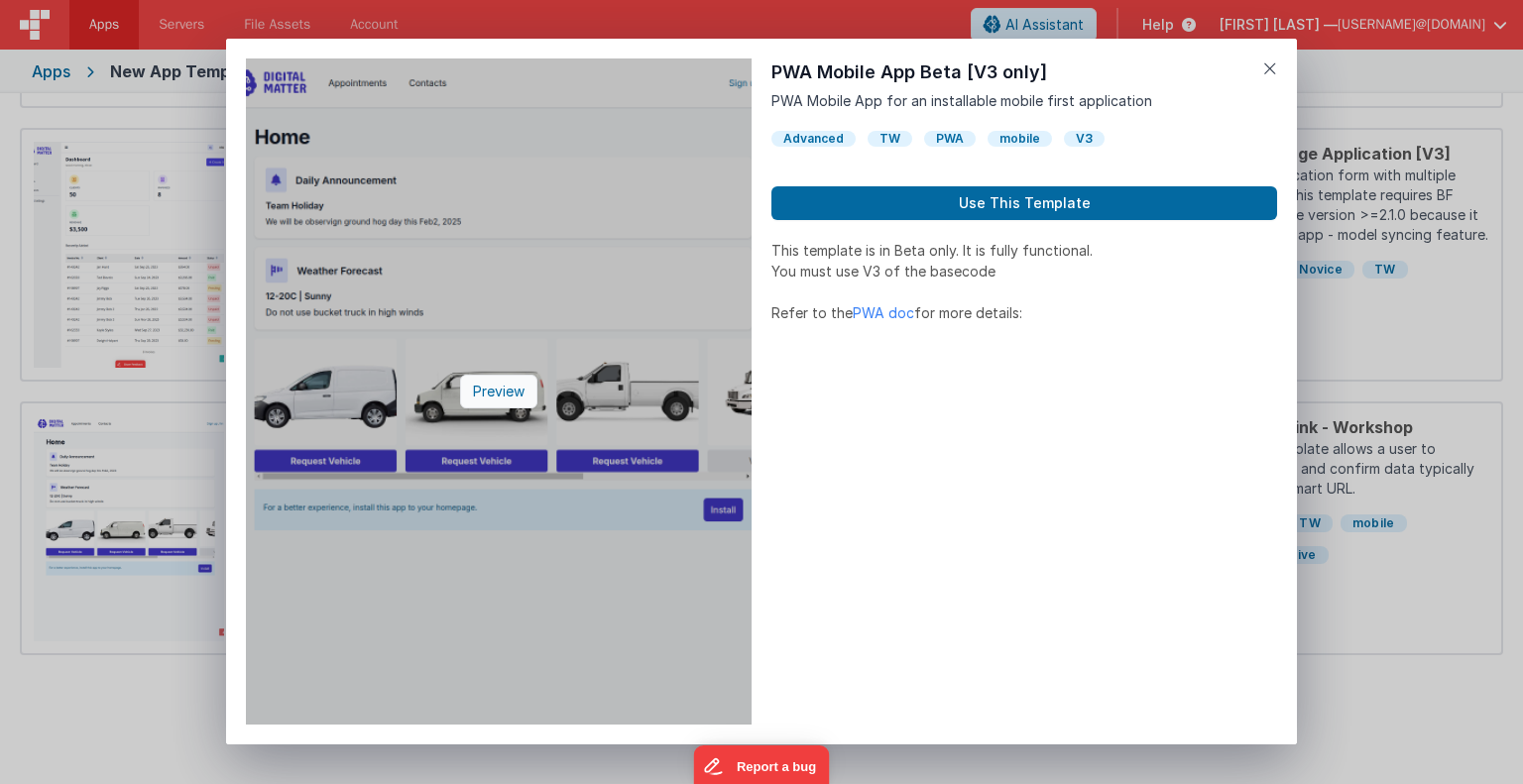 click on "Preview" at bounding box center (499, 392) 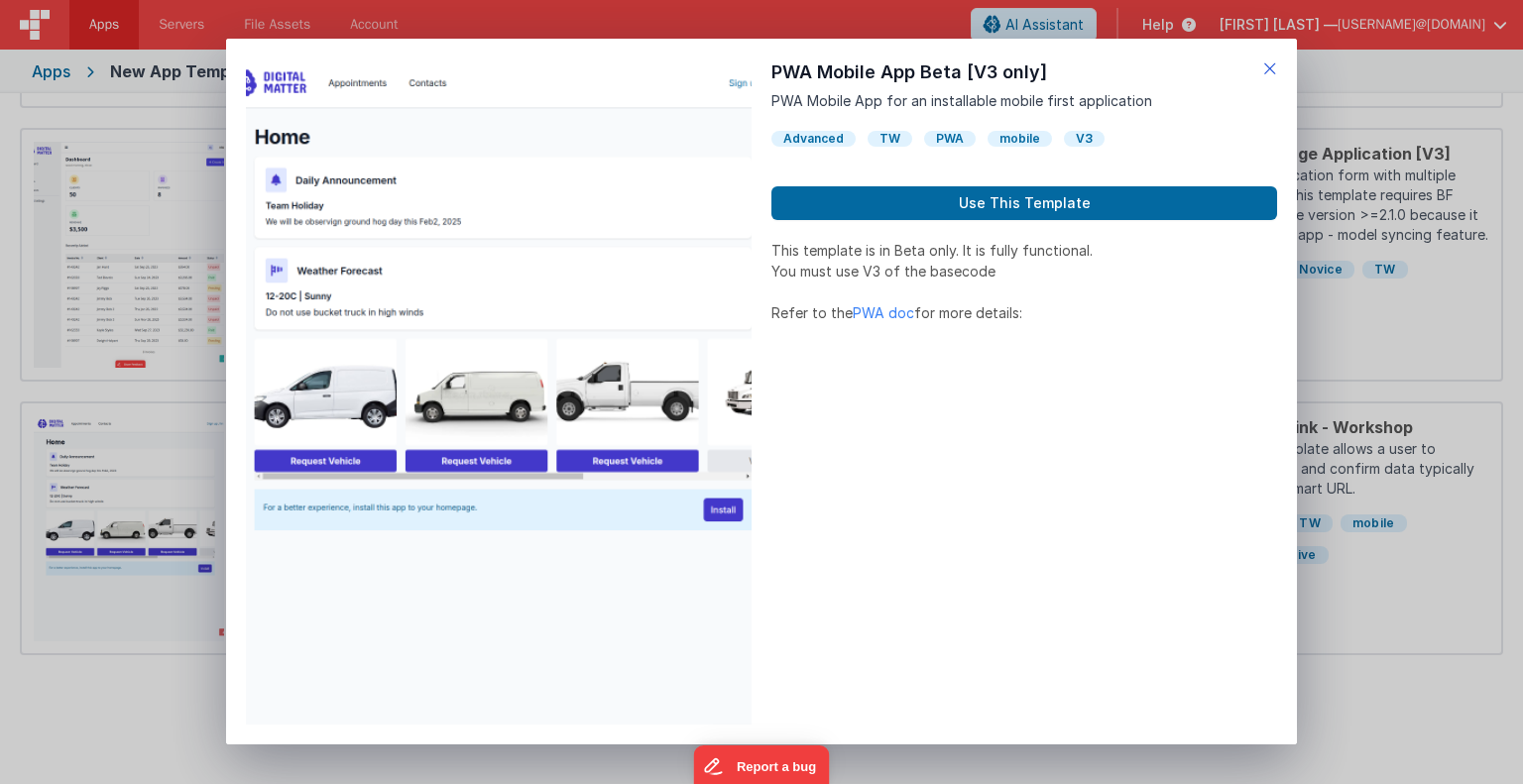 click at bounding box center (1270, 68) 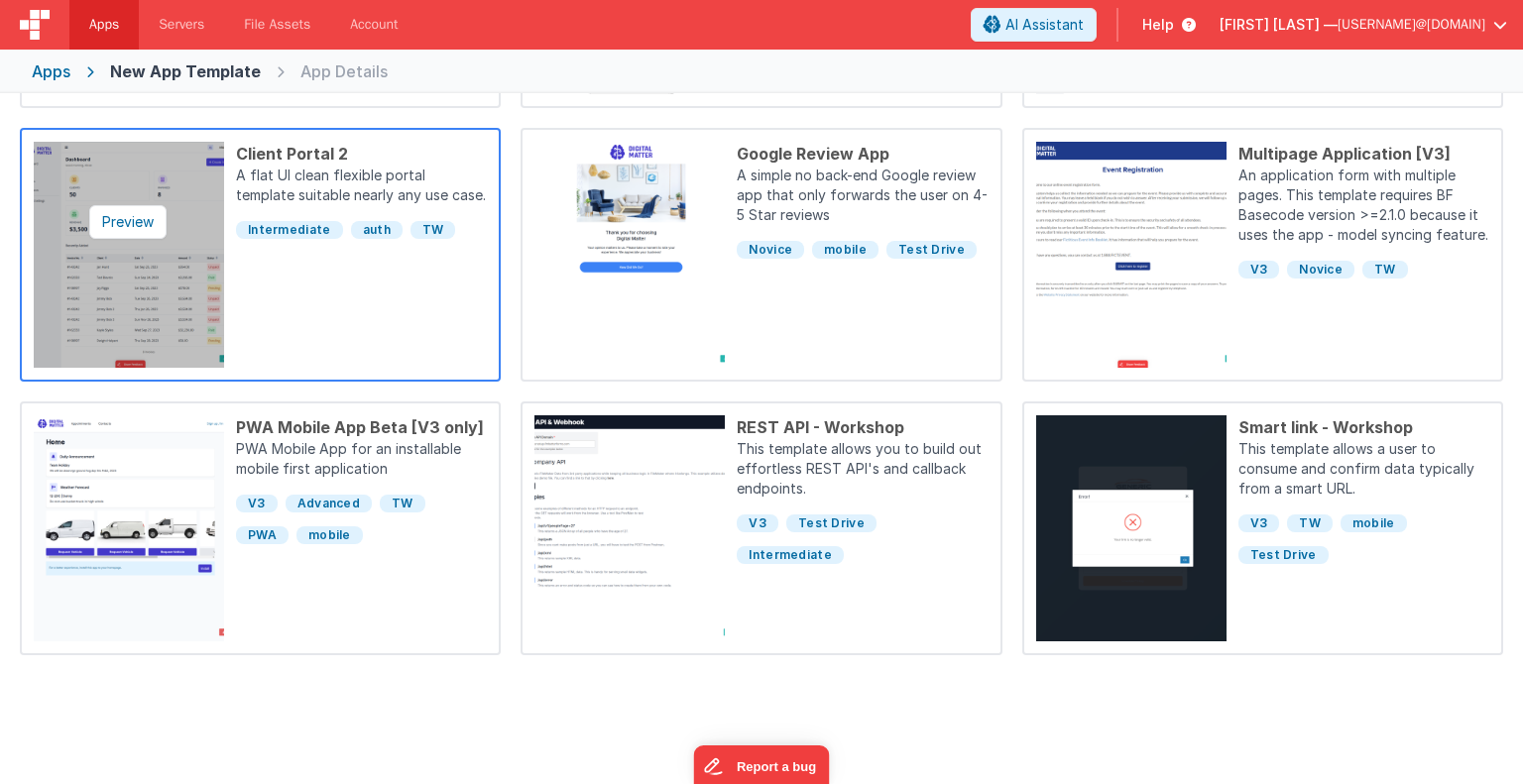 click at bounding box center [129, 255] 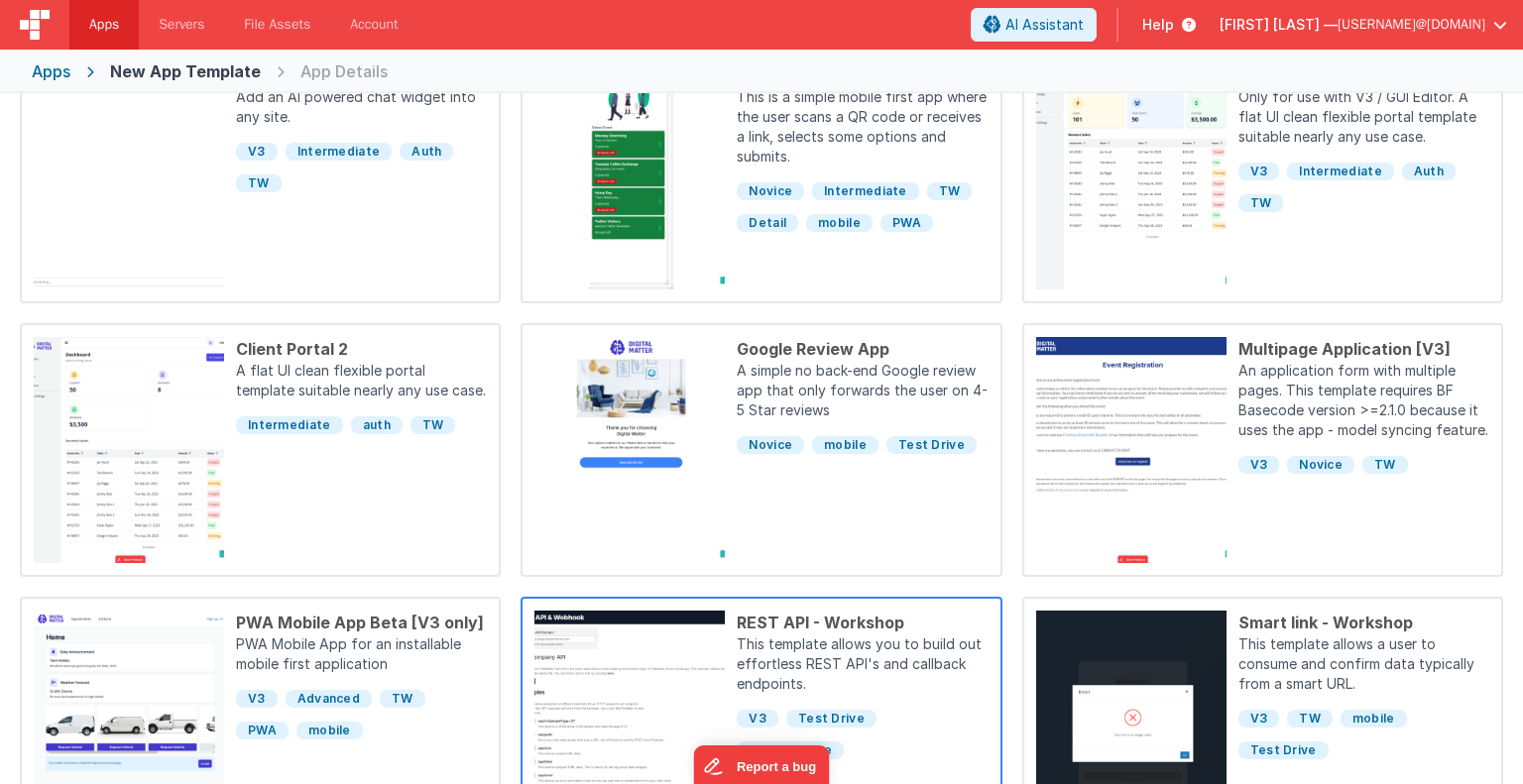 scroll, scrollTop: 509, scrollLeft: 0, axis: vertical 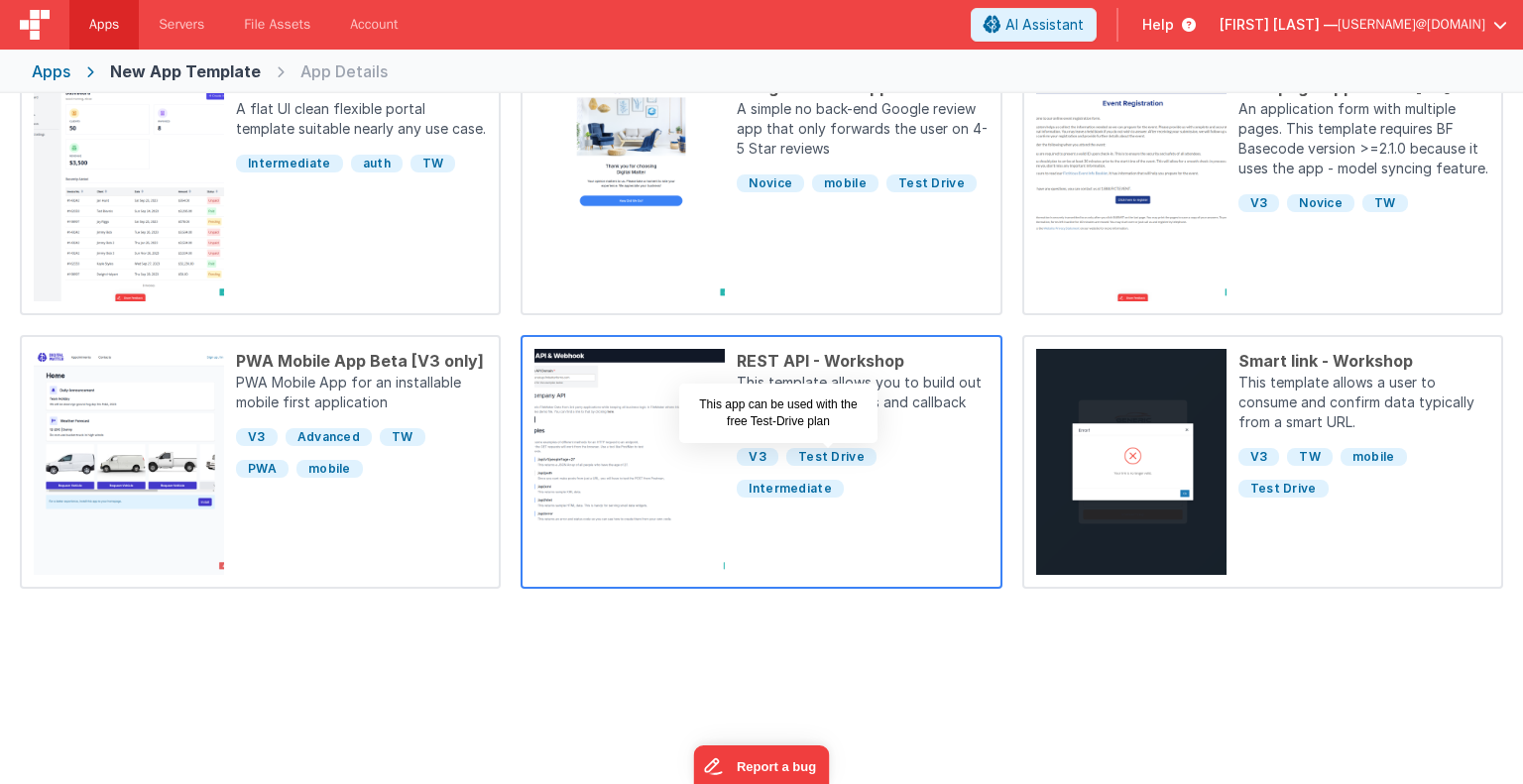 click on "Test Drive" at bounding box center [831, 457] 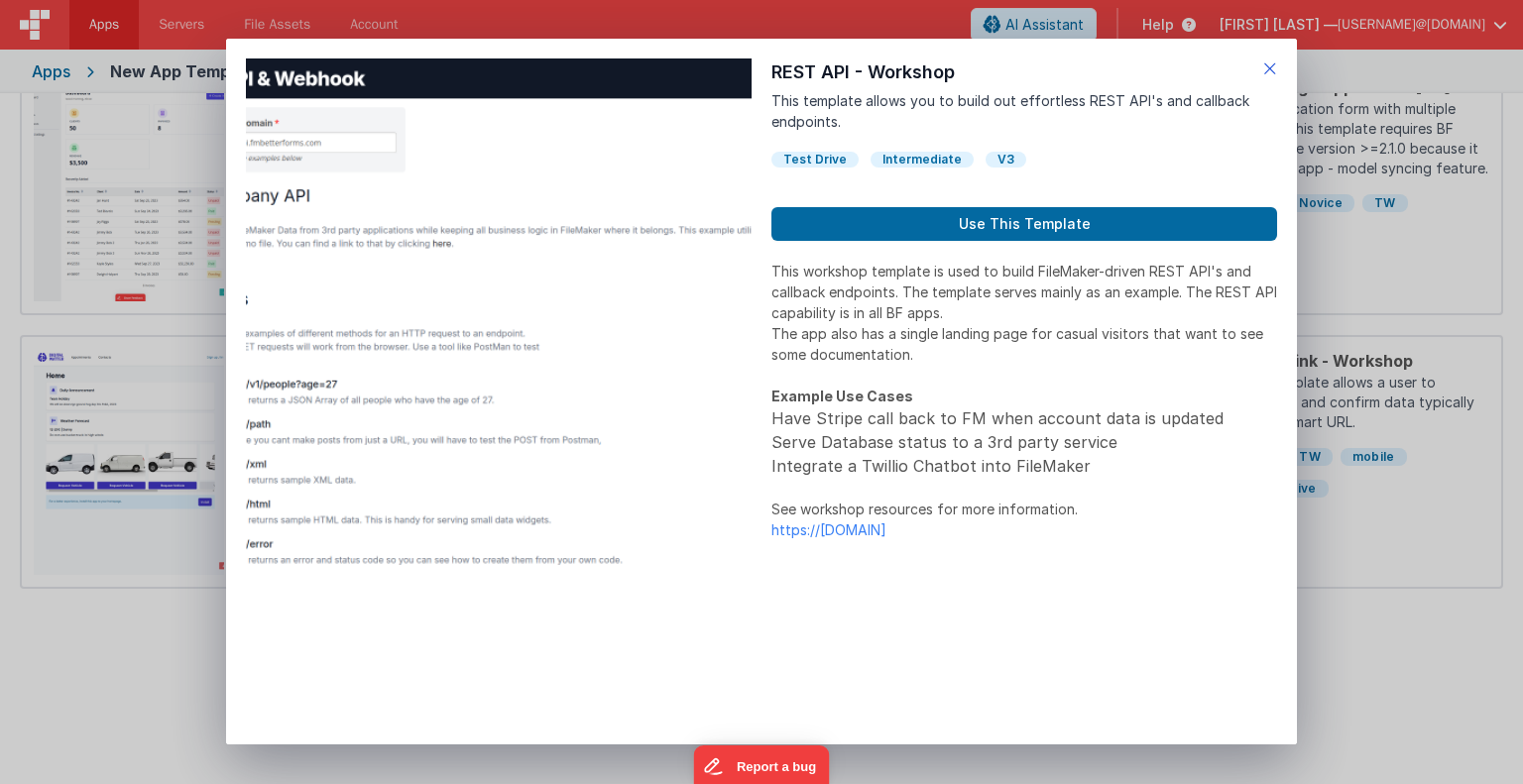 click at bounding box center [1270, 68] 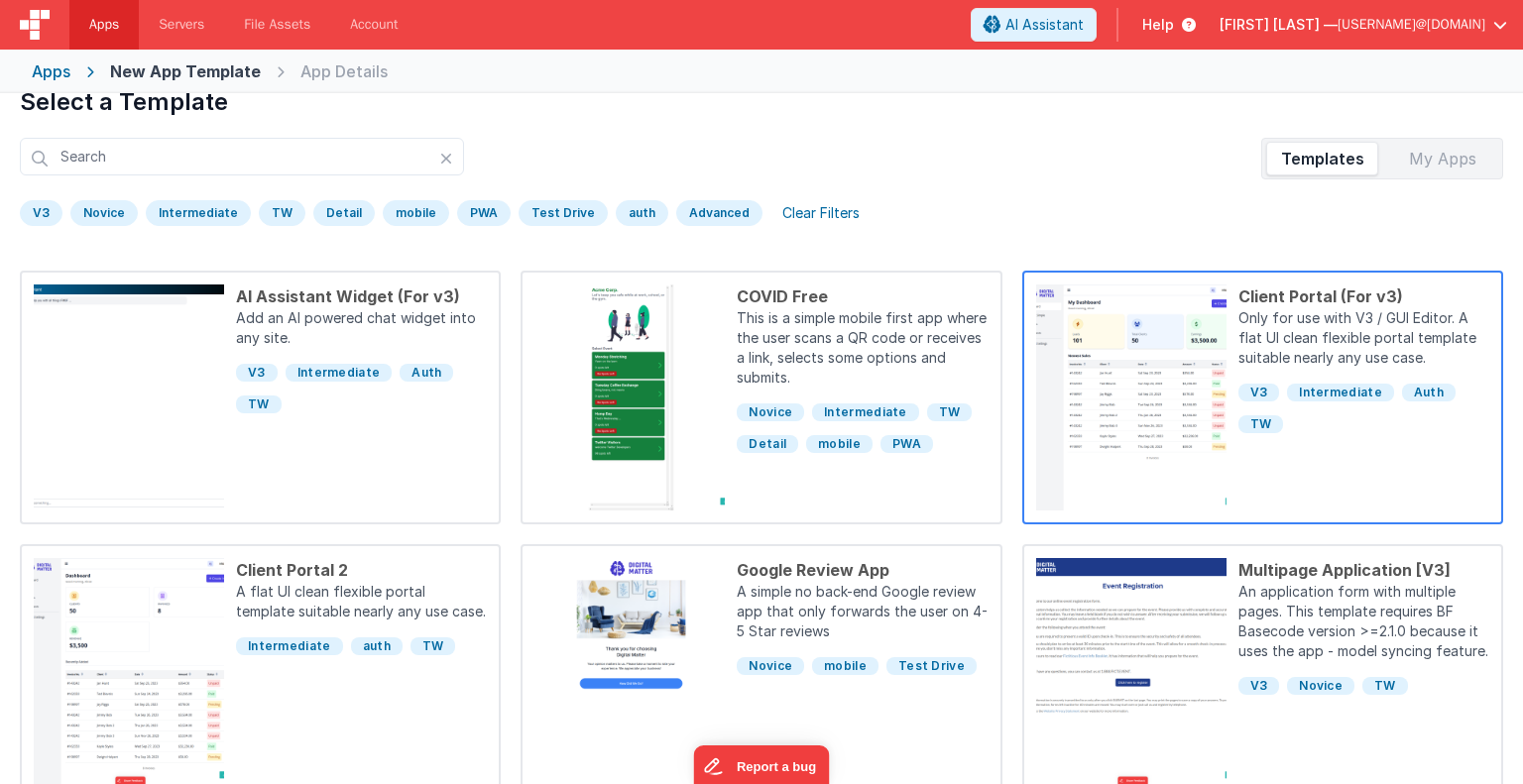 scroll, scrollTop: 28, scrollLeft: 0, axis: vertical 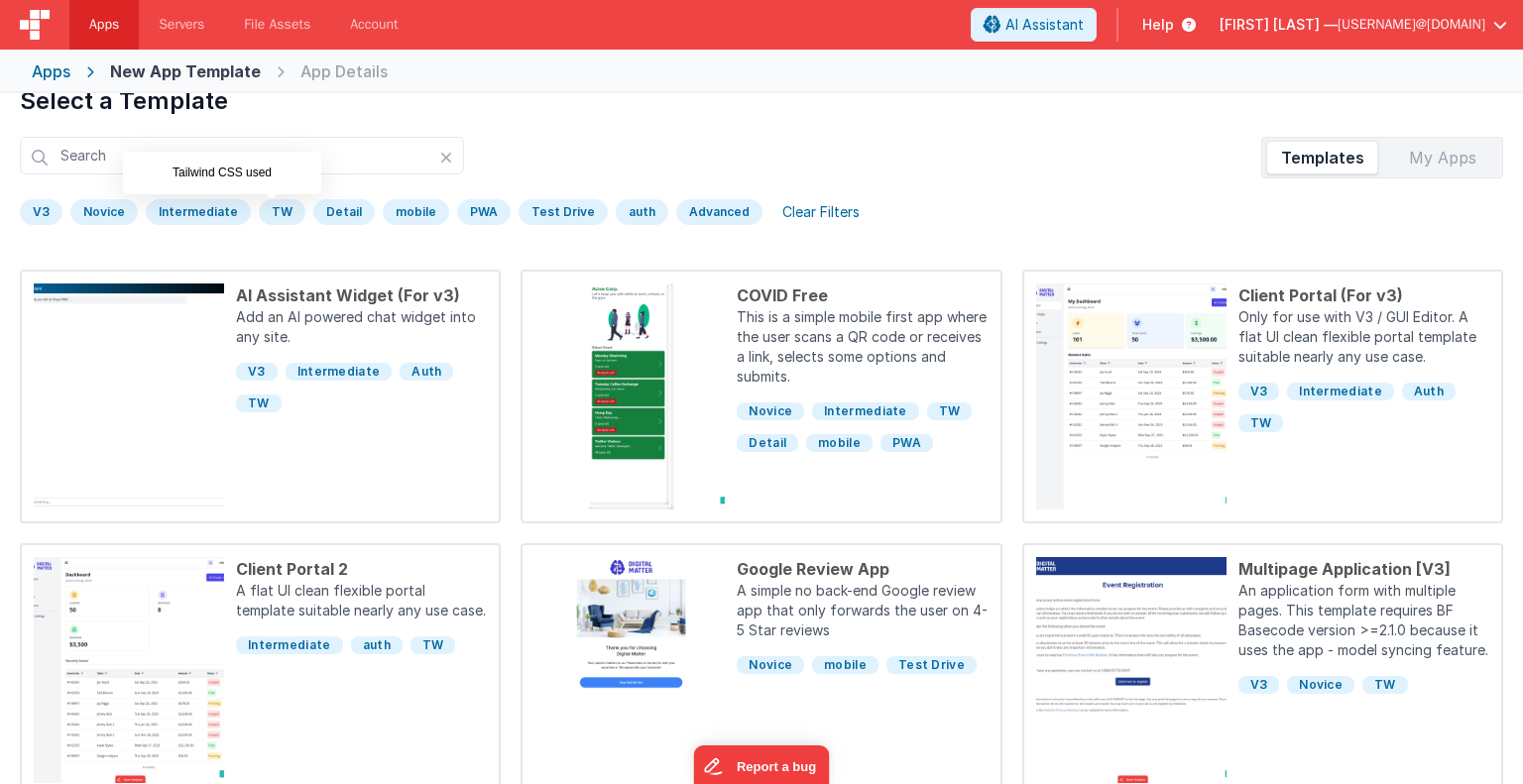 click on "TW" at bounding box center (282, 212) 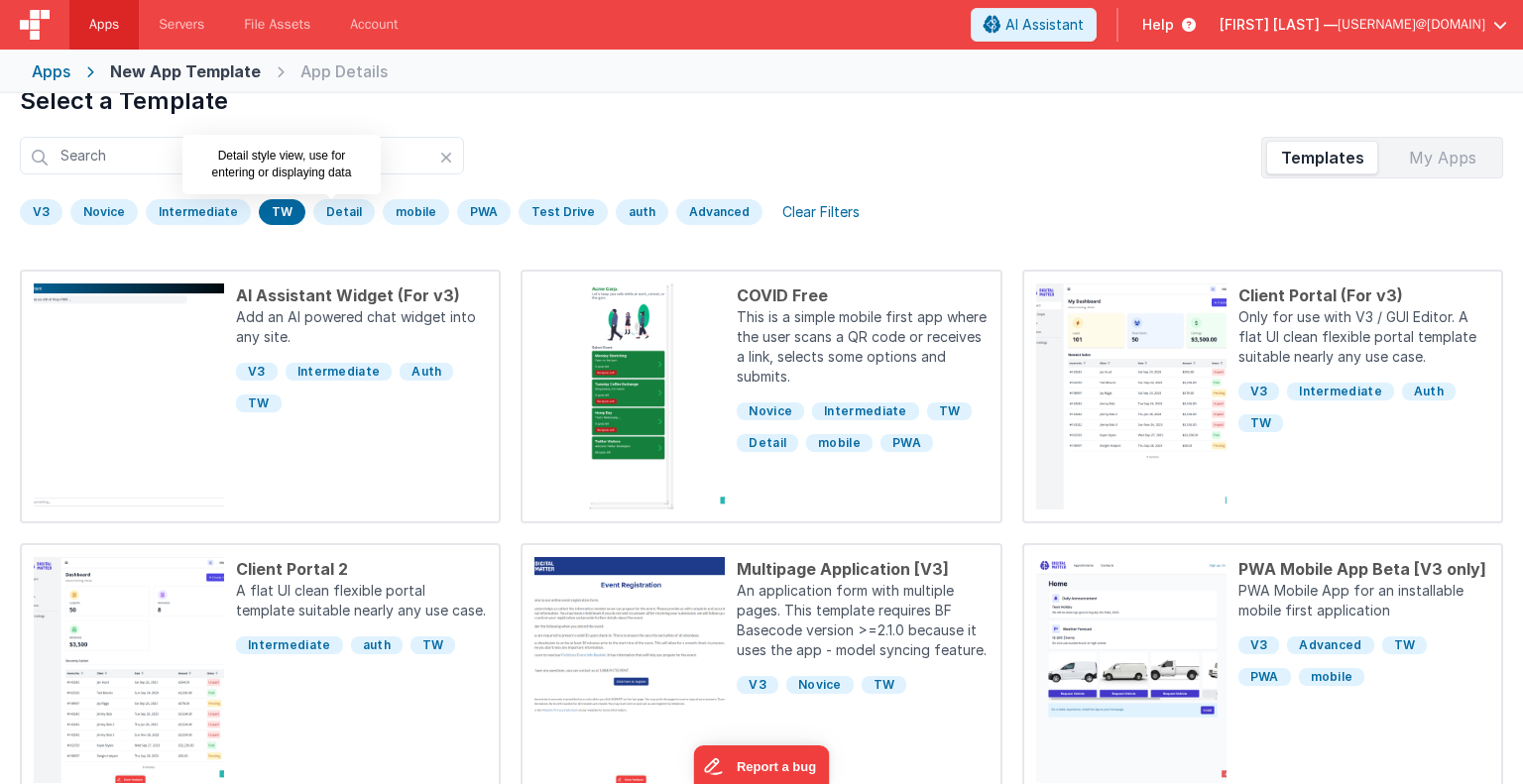 click on "Detail" at bounding box center (344, 212) 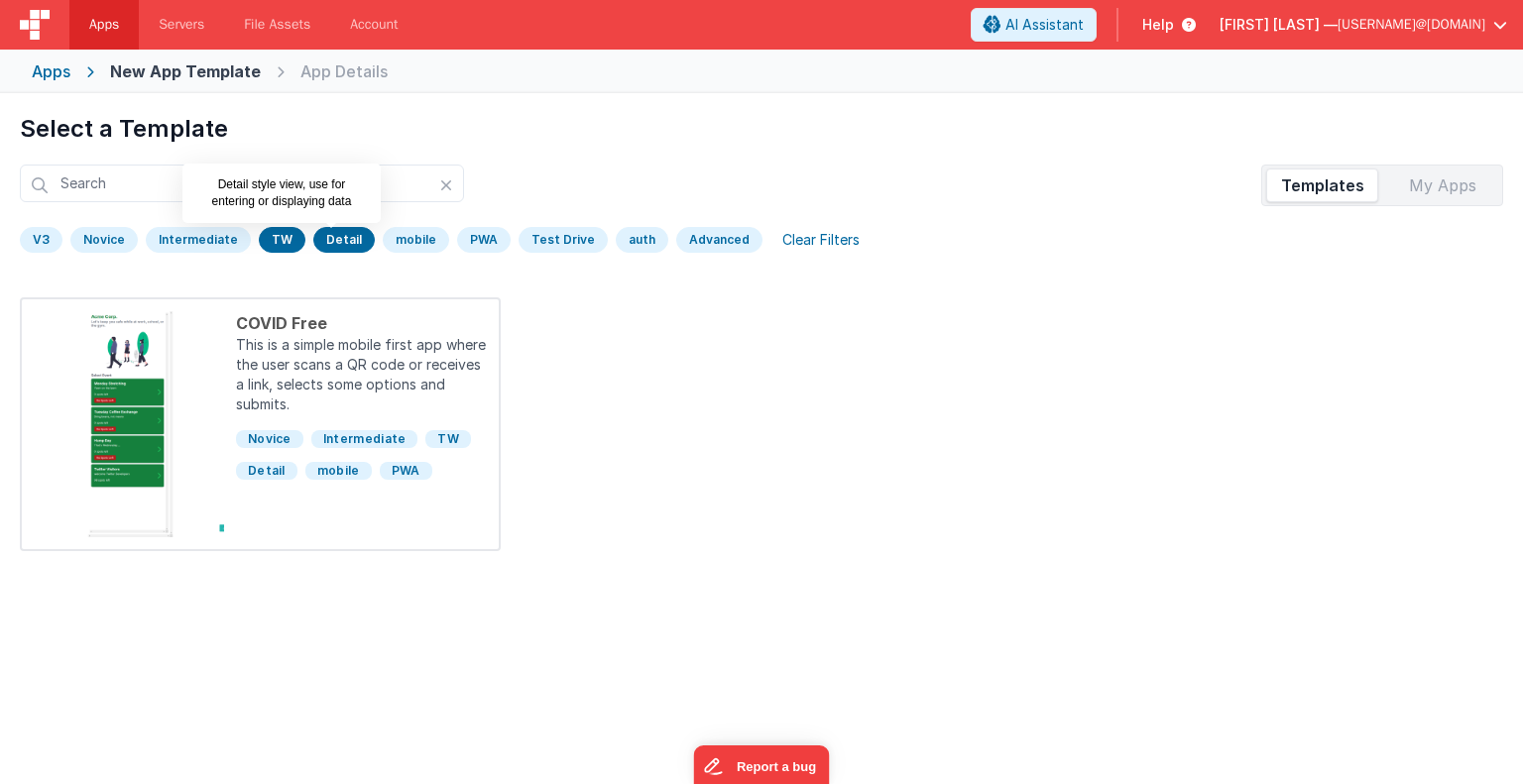 scroll, scrollTop: 0, scrollLeft: 0, axis: both 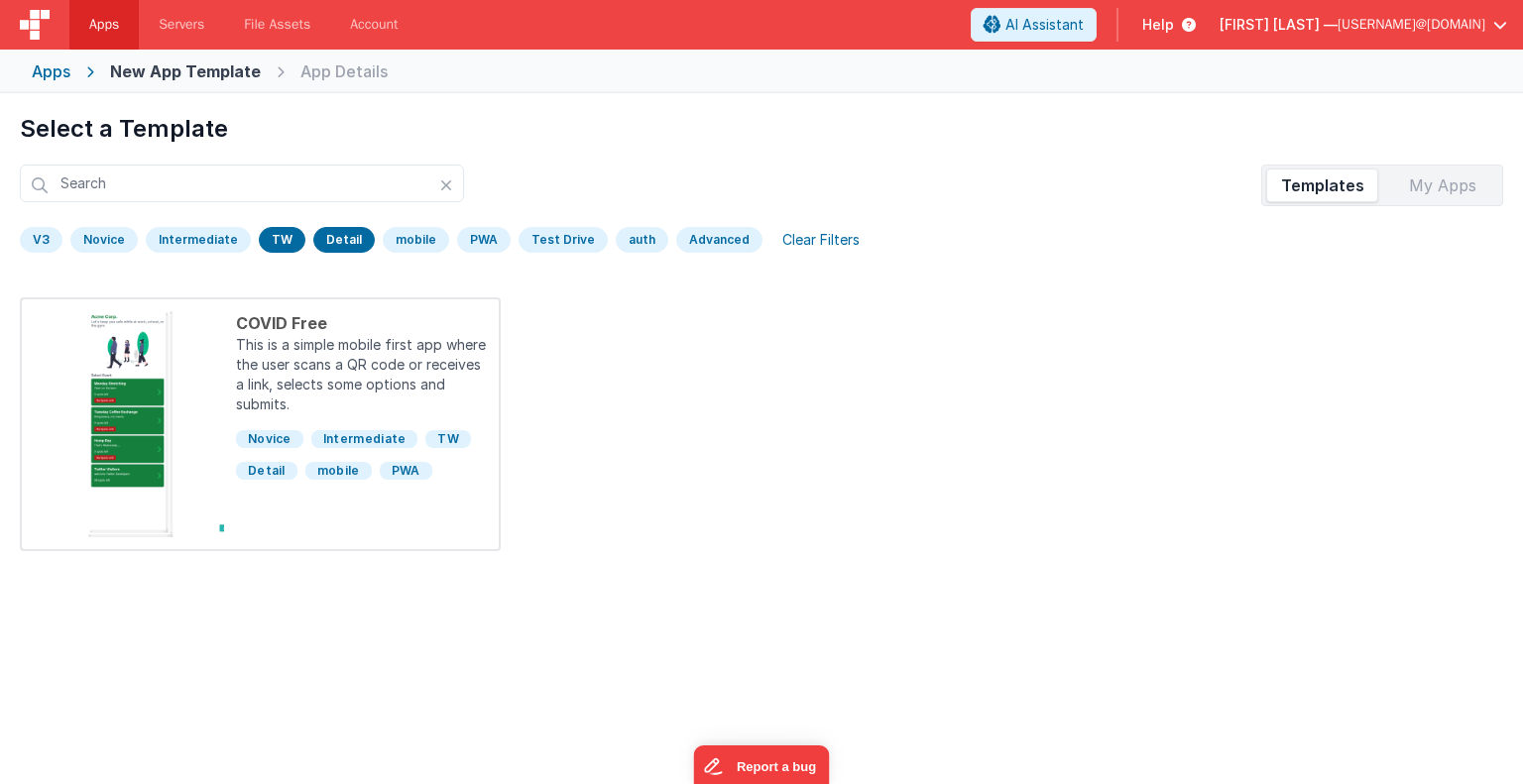 click on "Advanced" at bounding box center (719, 240) 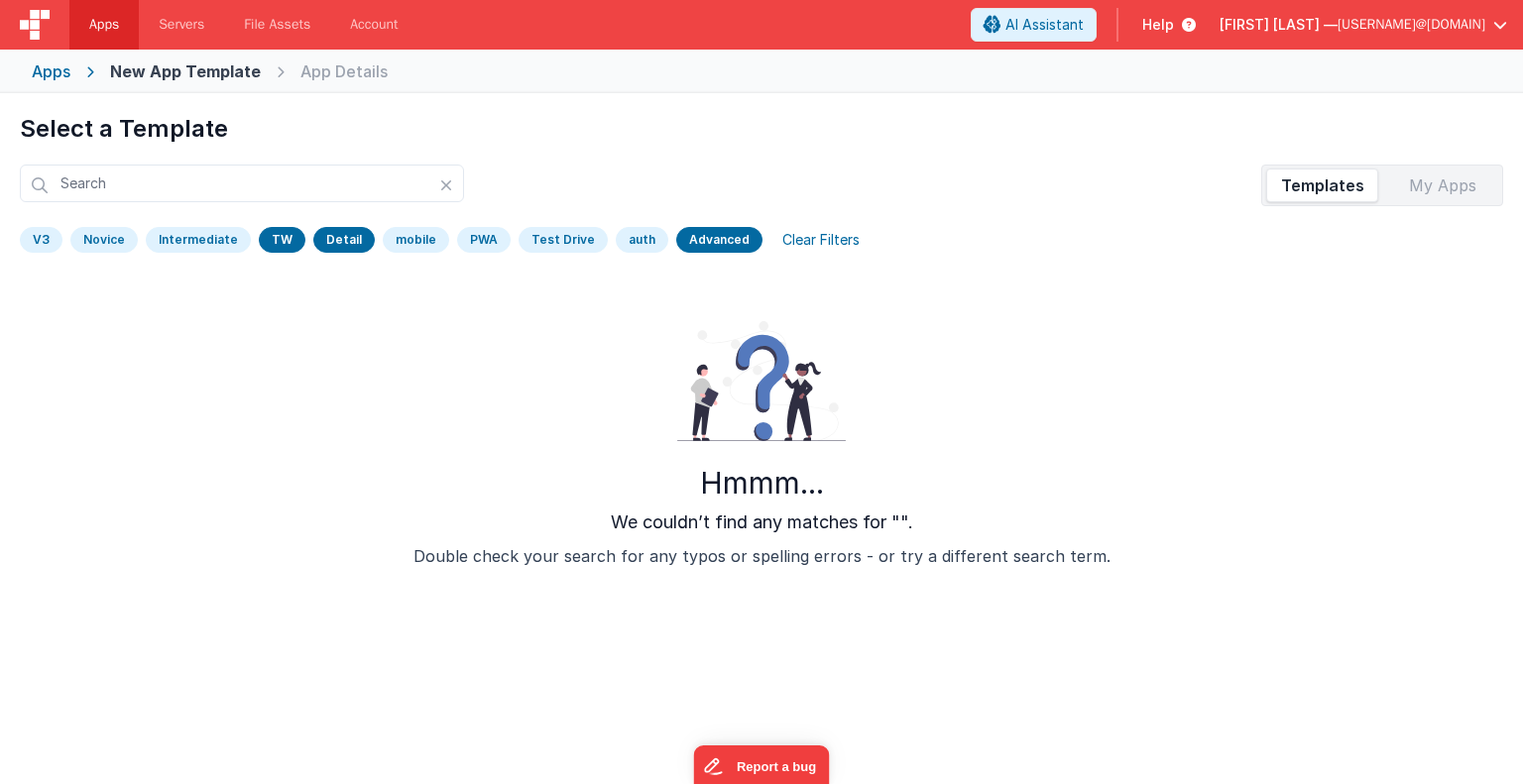 click on "Clear Filters" at bounding box center (821, 240) 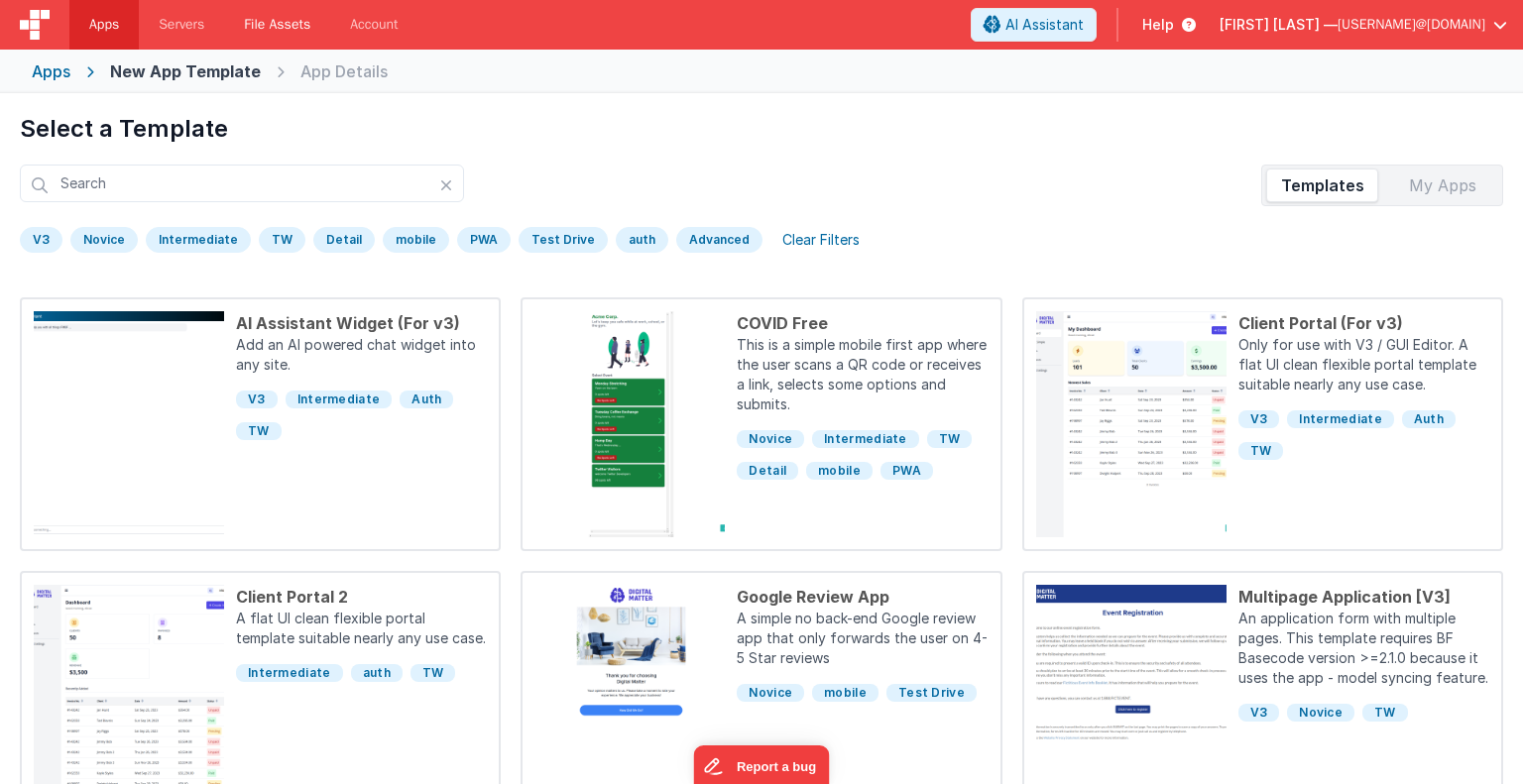 click on "File Assets" at bounding box center (277, 25) 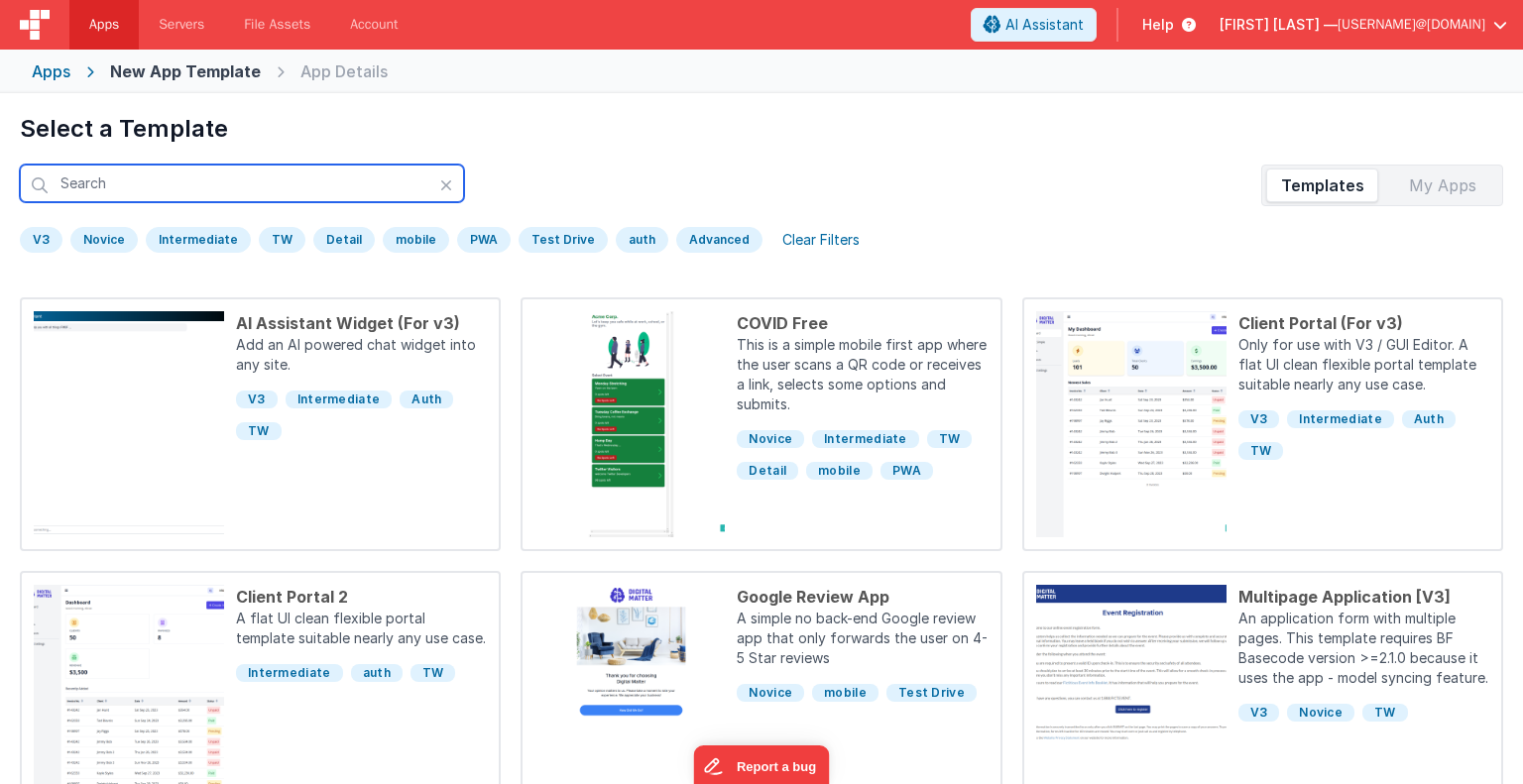 scroll, scrollTop: 509, scrollLeft: 0, axis: vertical 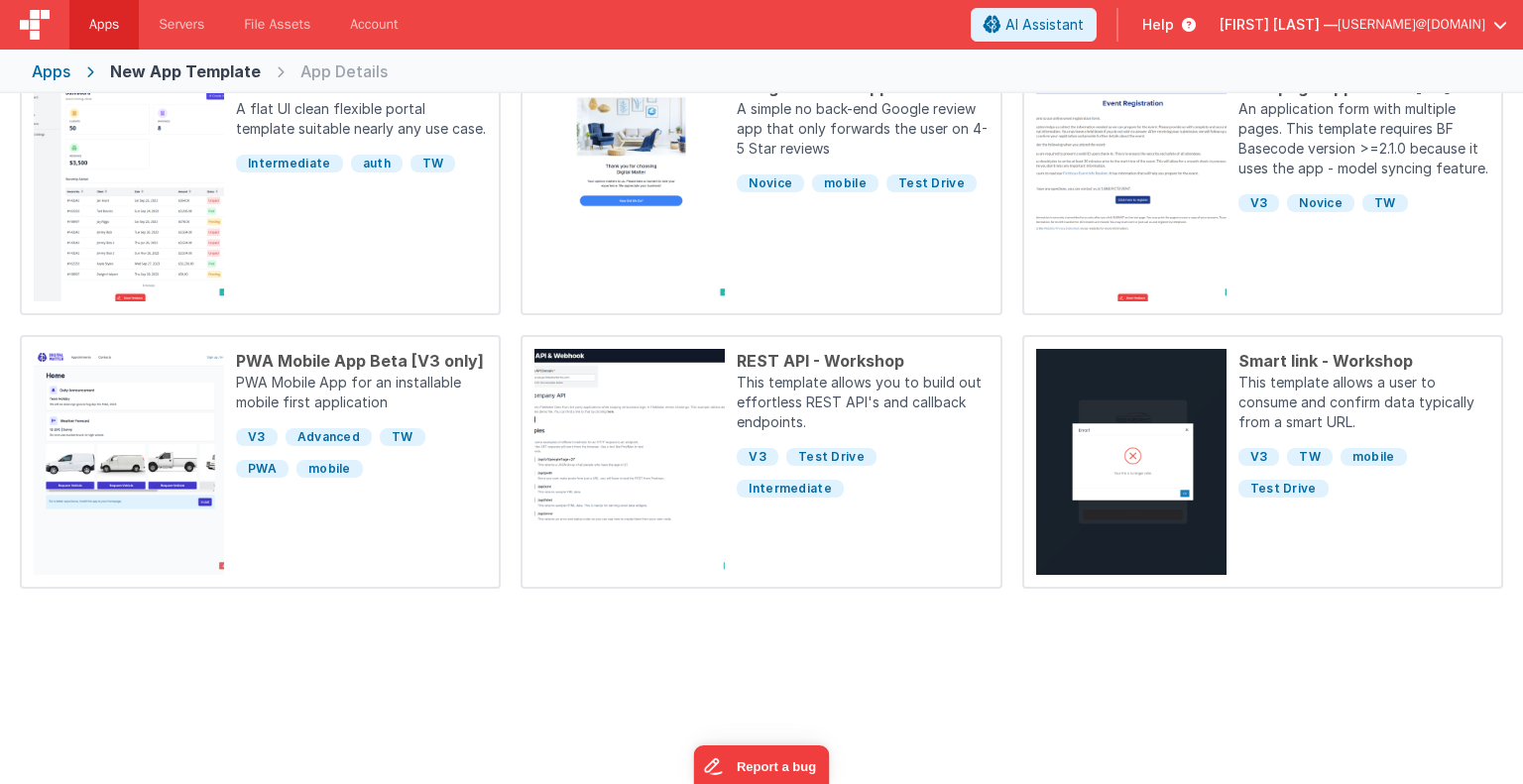 click on "Apps     Servers     File Assets
Account
Some FUTURE Slot
AI Assistant     Help       [NAME] —    [EMAIL]" at bounding box center [762, 25] 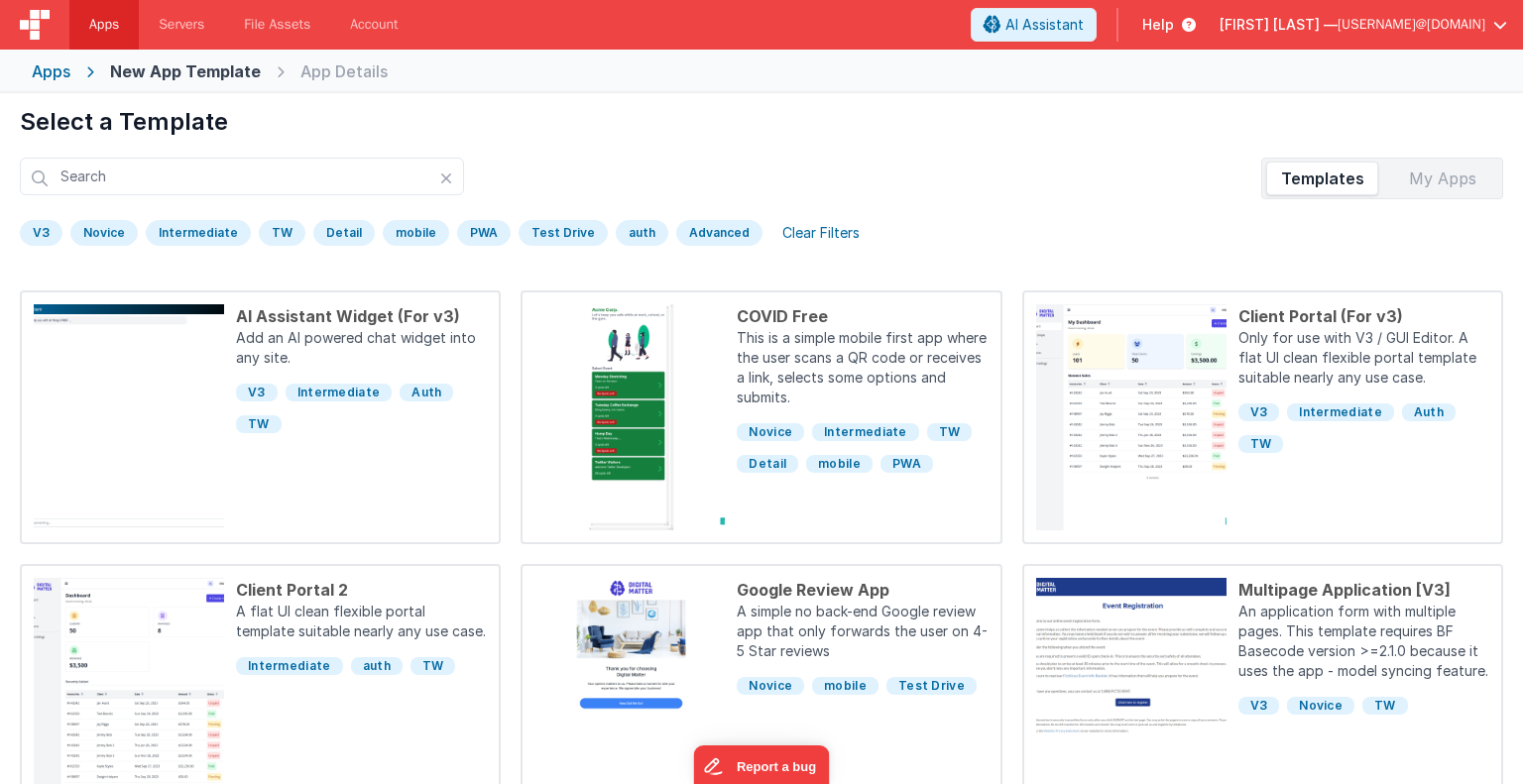 scroll, scrollTop: 0, scrollLeft: 0, axis: both 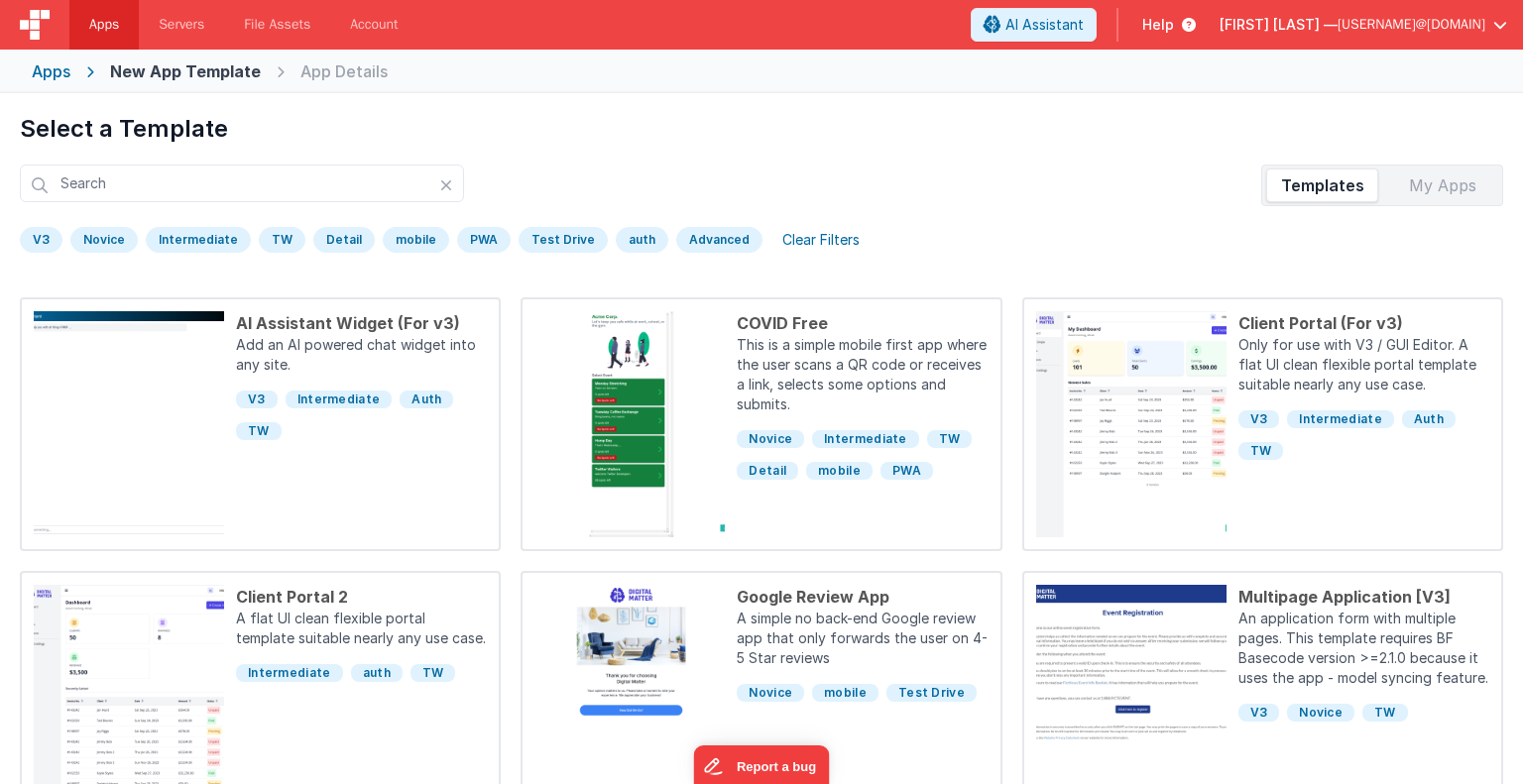 click on "Select a Template" at bounding box center [762, 129] 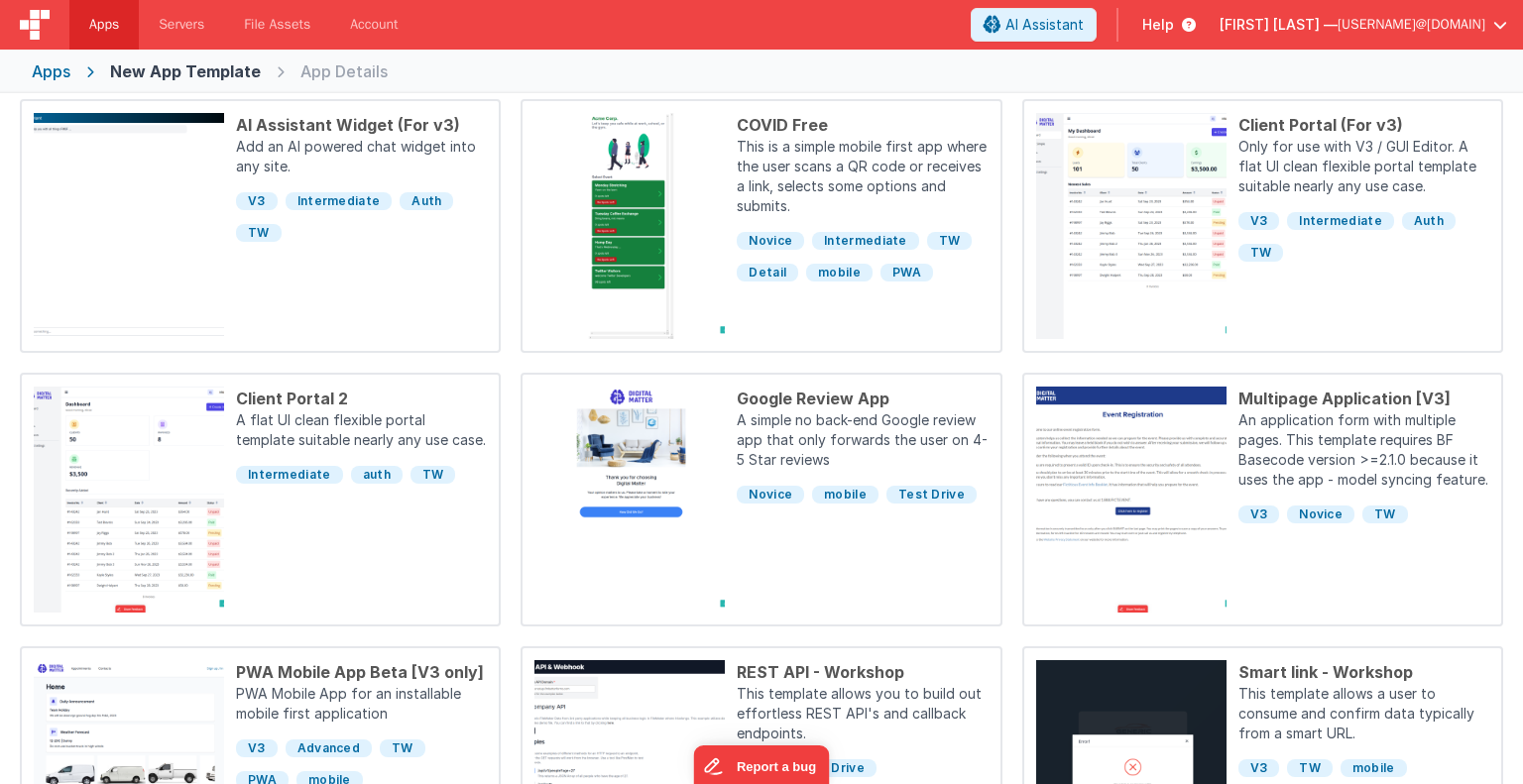 scroll, scrollTop: 0, scrollLeft: 0, axis: both 